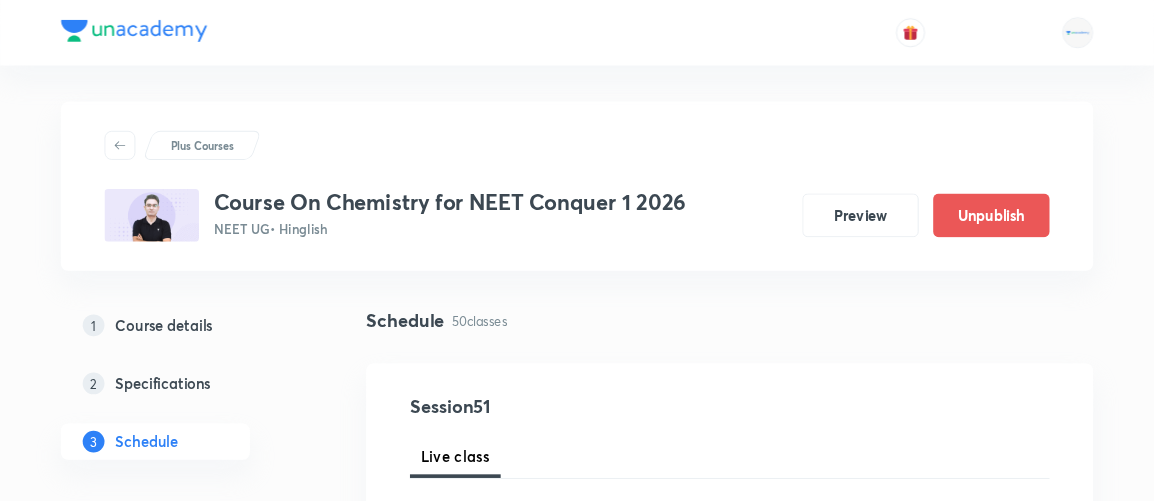 scroll, scrollTop: 0, scrollLeft: 0, axis: both 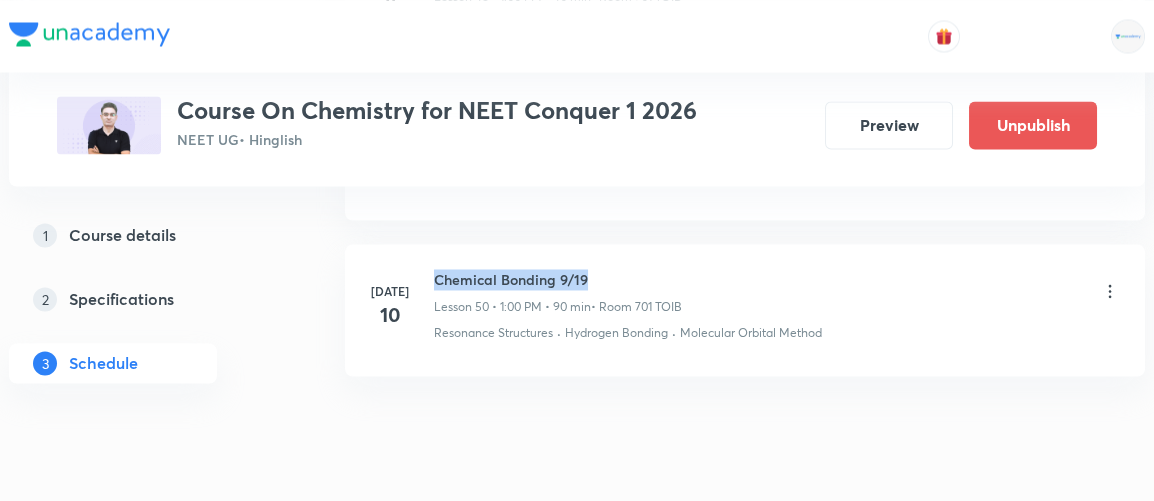 drag, startPoint x: 435, startPoint y: 217, endPoint x: 616, endPoint y: 202, distance: 181.62048 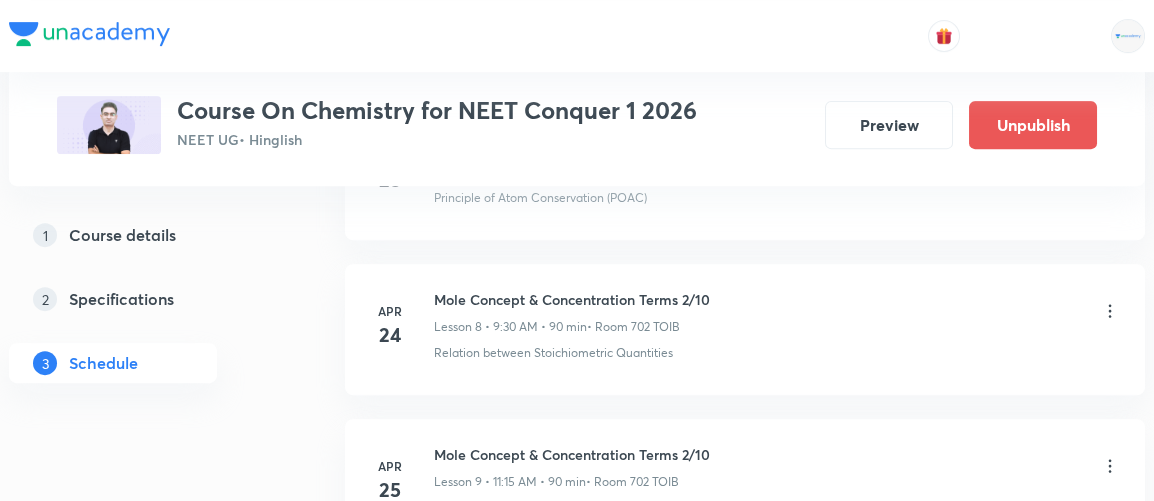 scroll, scrollTop: 2215, scrollLeft: 0, axis: vertical 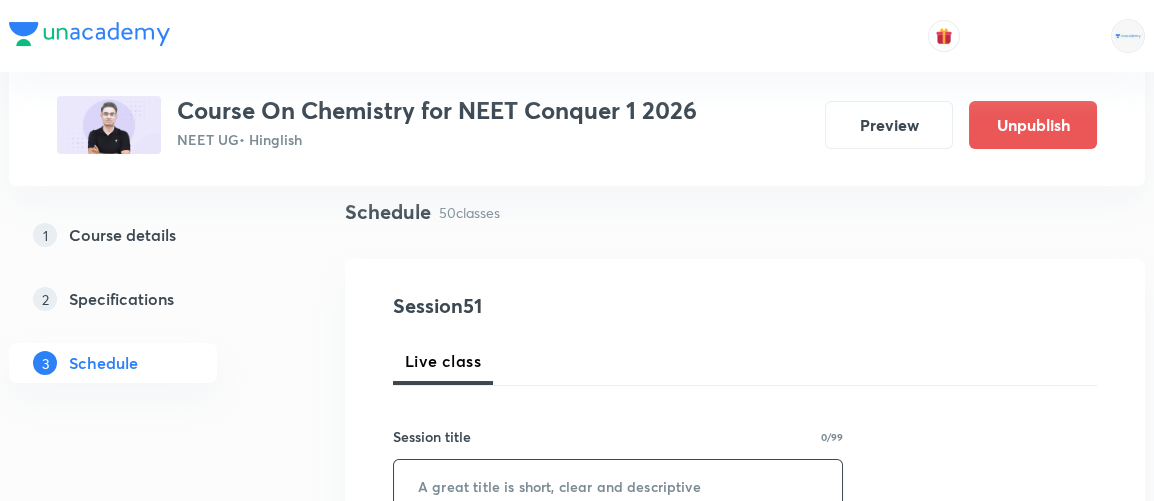 click at bounding box center [618, 485] 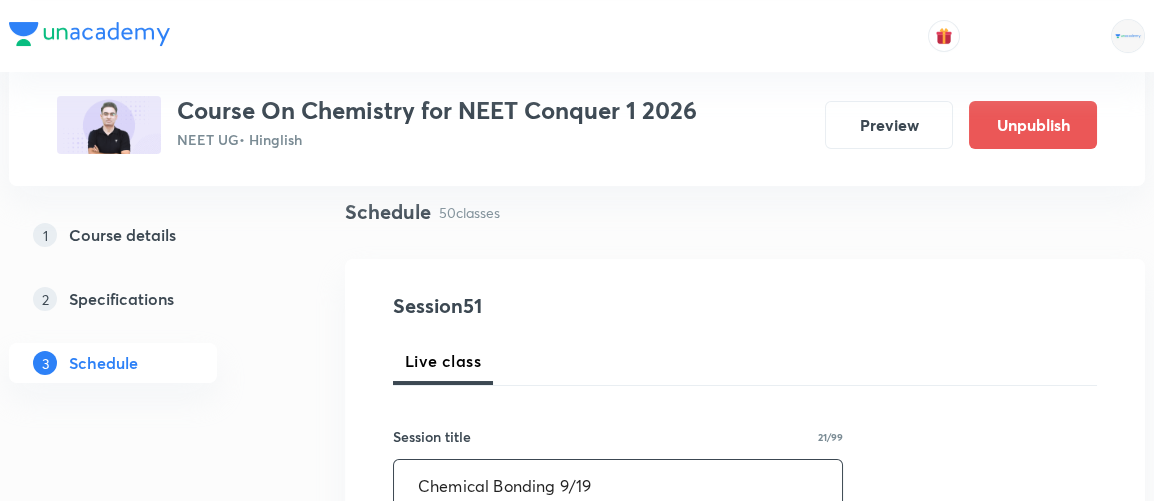 click on "Chemical Bonding 9/19" at bounding box center (618, 485) 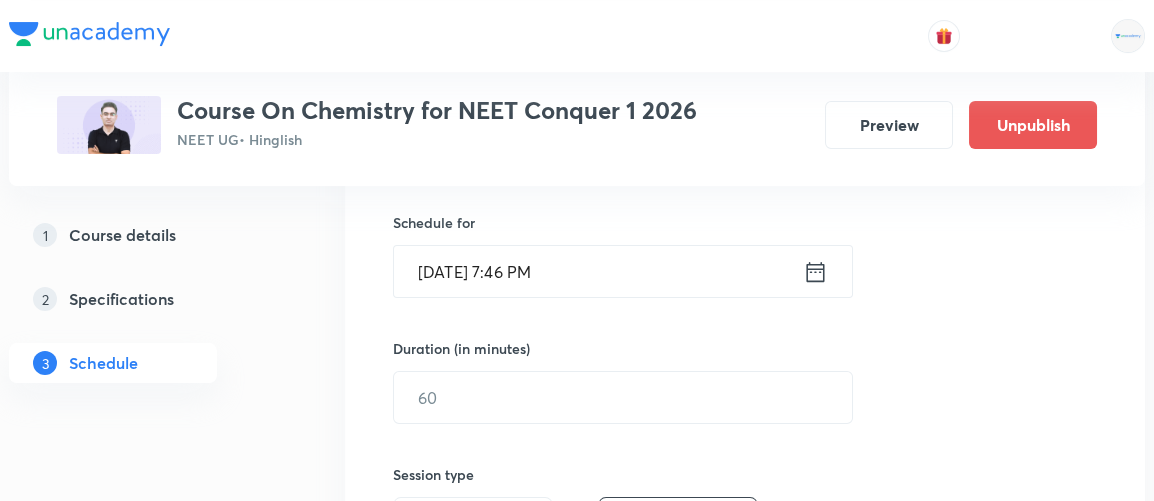 scroll, scrollTop: 481, scrollLeft: 0, axis: vertical 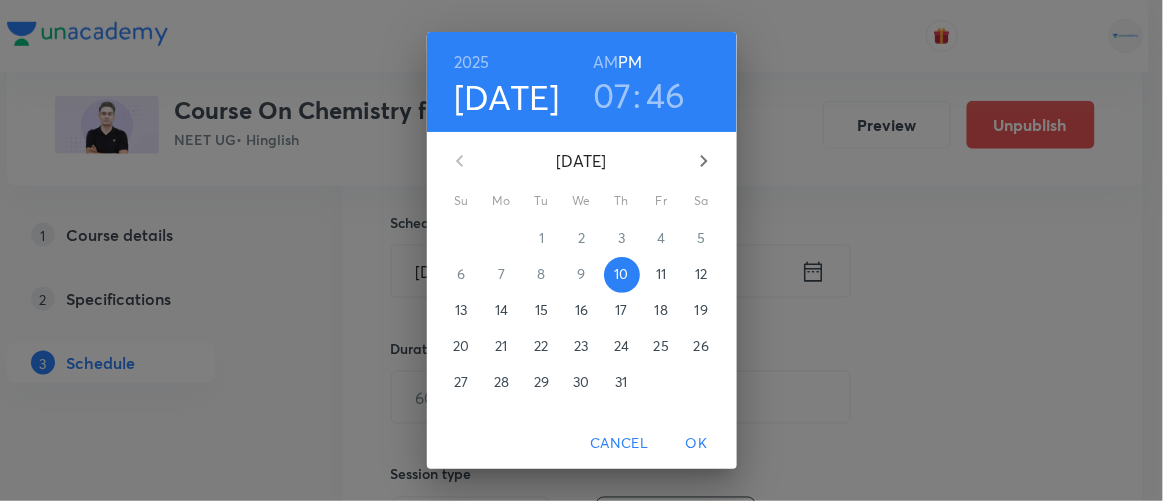 click on "07" at bounding box center [612, 95] 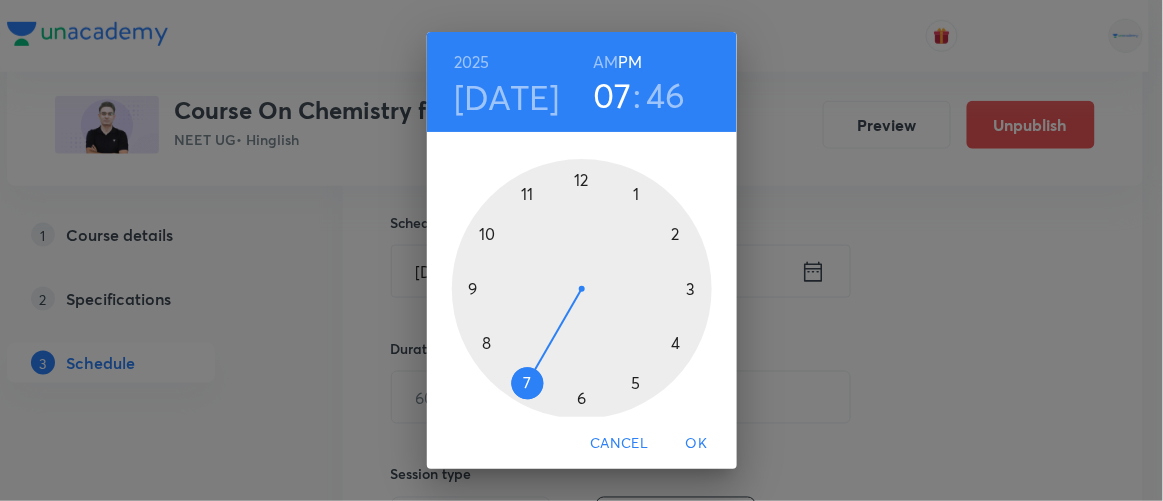 click at bounding box center (582, 289) 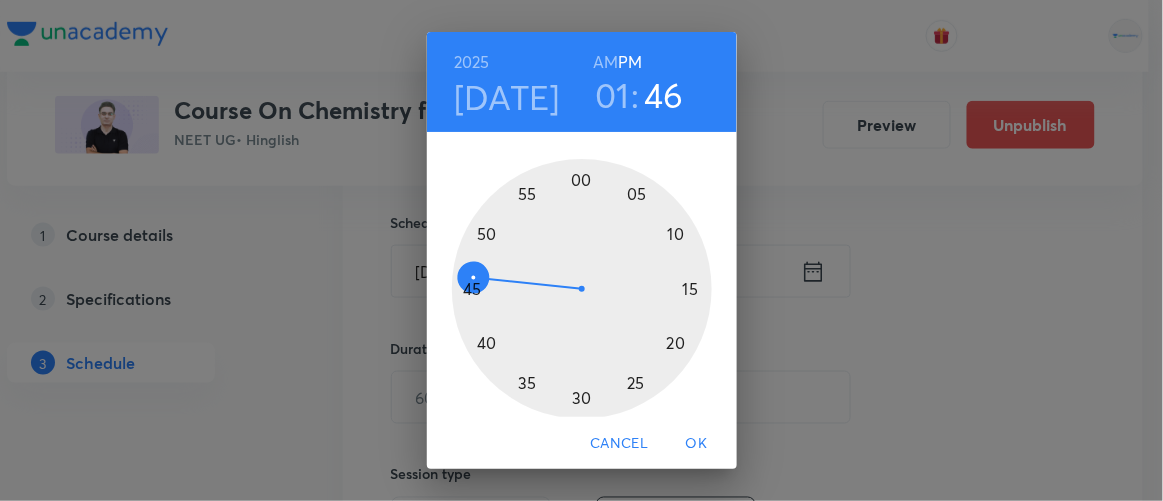 click at bounding box center [582, 289] 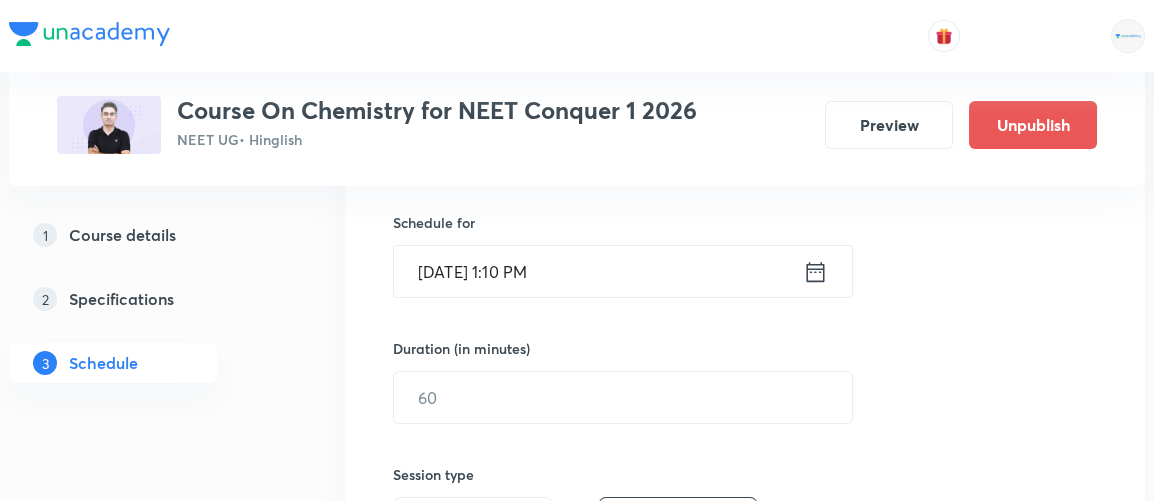 click on "[DATE] 1:10 PM" at bounding box center [598, 271] 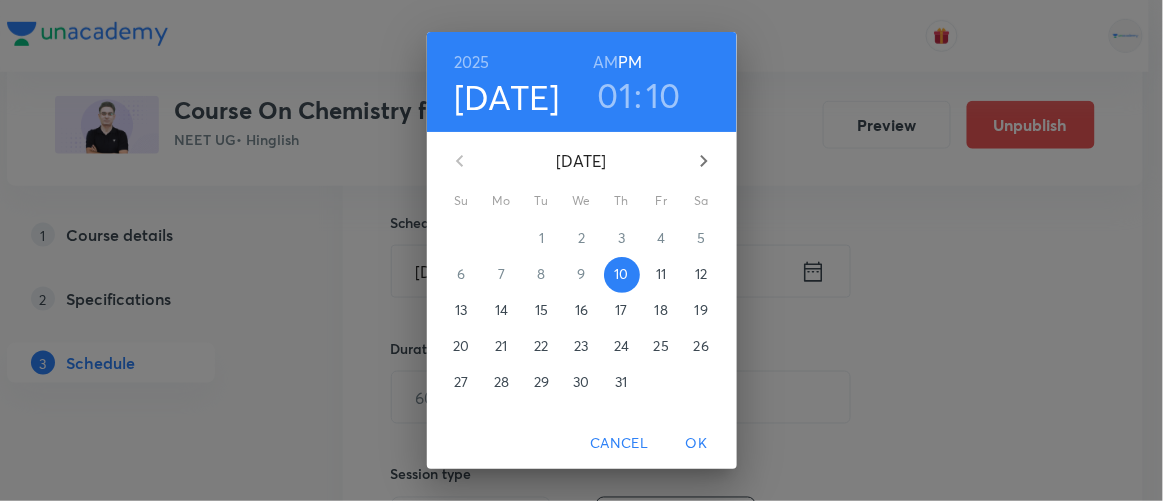 click on "11" at bounding box center [661, 274] 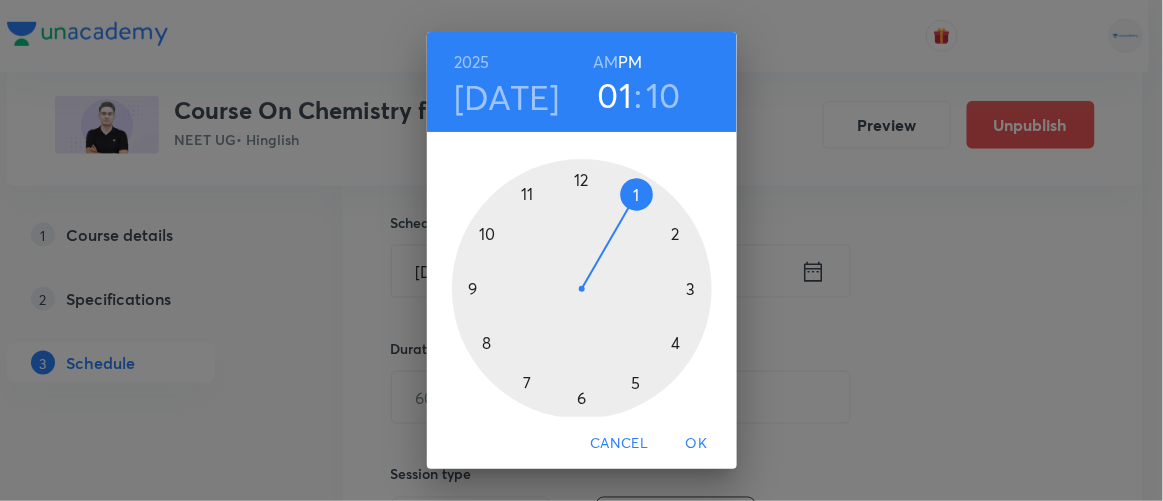 click on "OK" at bounding box center (697, 443) 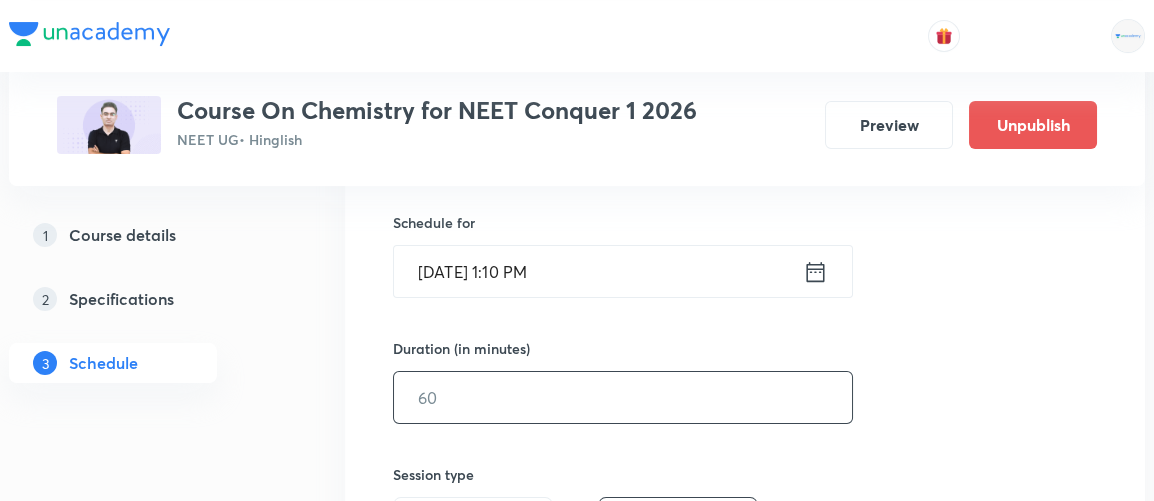 click at bounding box center (623, 397) 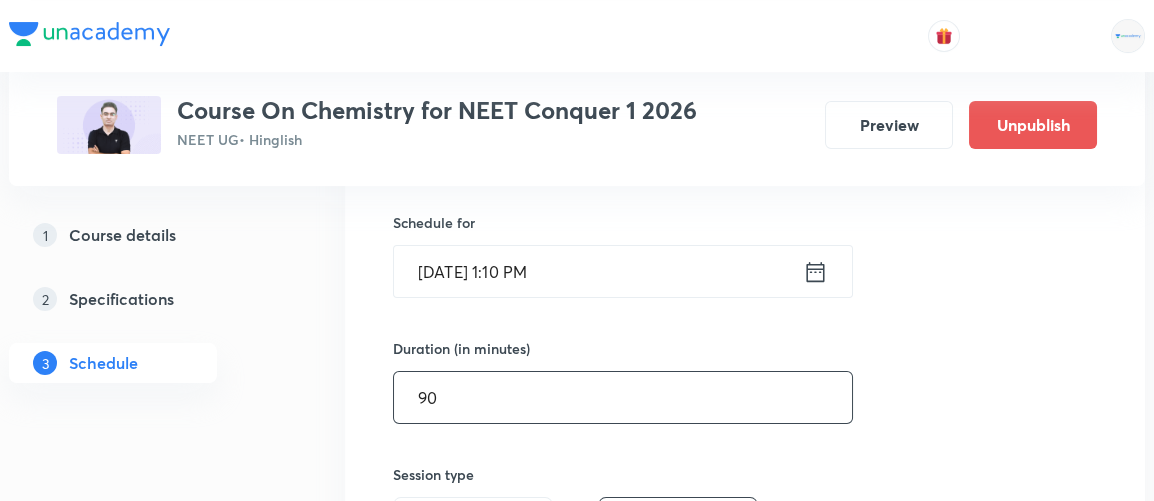 type on "90" 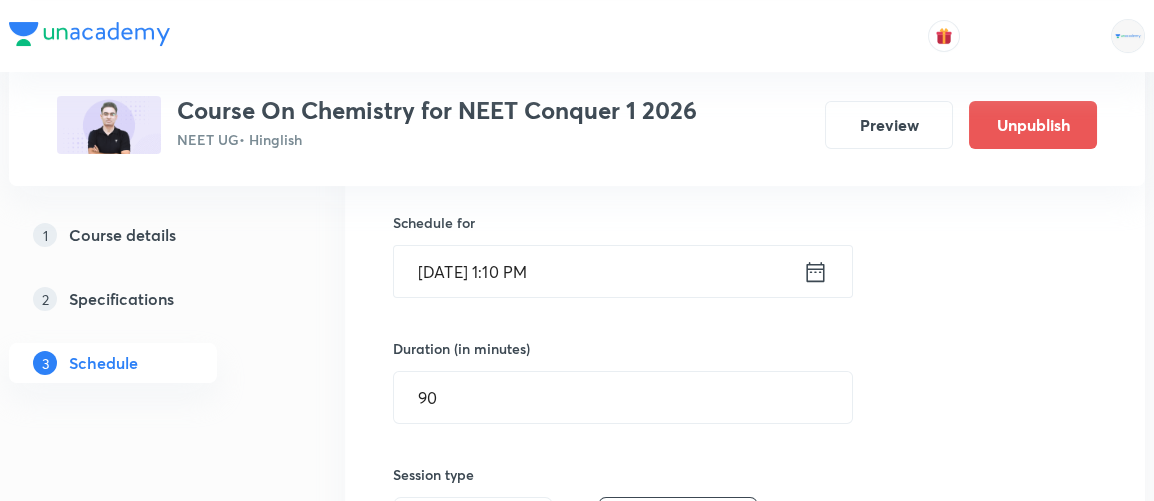 click on "Session  51 Live class Session title 22/99 Chemical Bonding 10/19 ​ Schedule for [DATE] 1:10 PM ​ Duration (in minutes) 90 ​   Session type Online Offline Room Select centre room Sub-concepts Select concepts that wil be covered in this session Add Cancel" at bounding box center [745, 420] 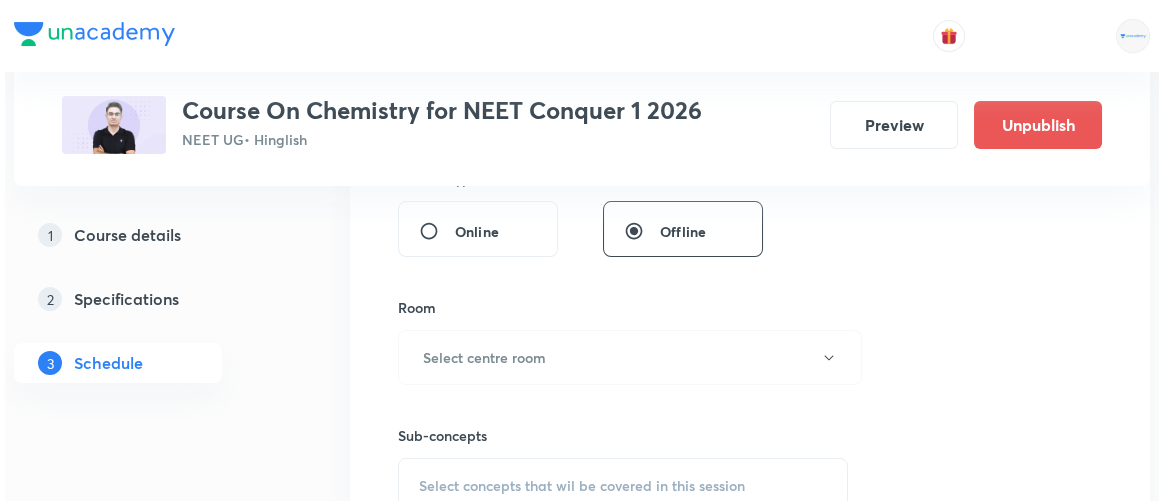scroll, scrollTop: 779, scrollLeft: 0, axis: vertical 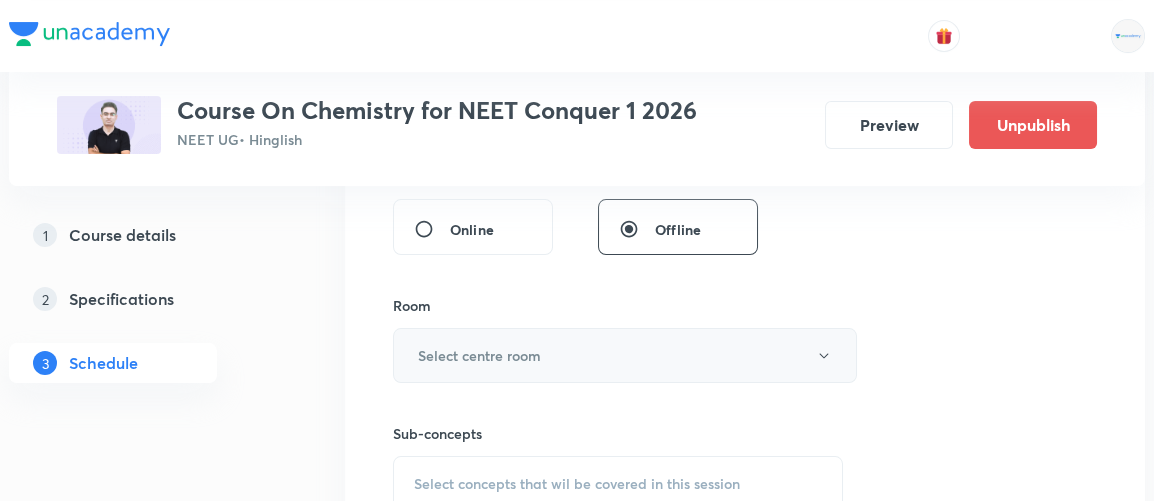 click on "Select centre room" at bounding box center (479, 355) 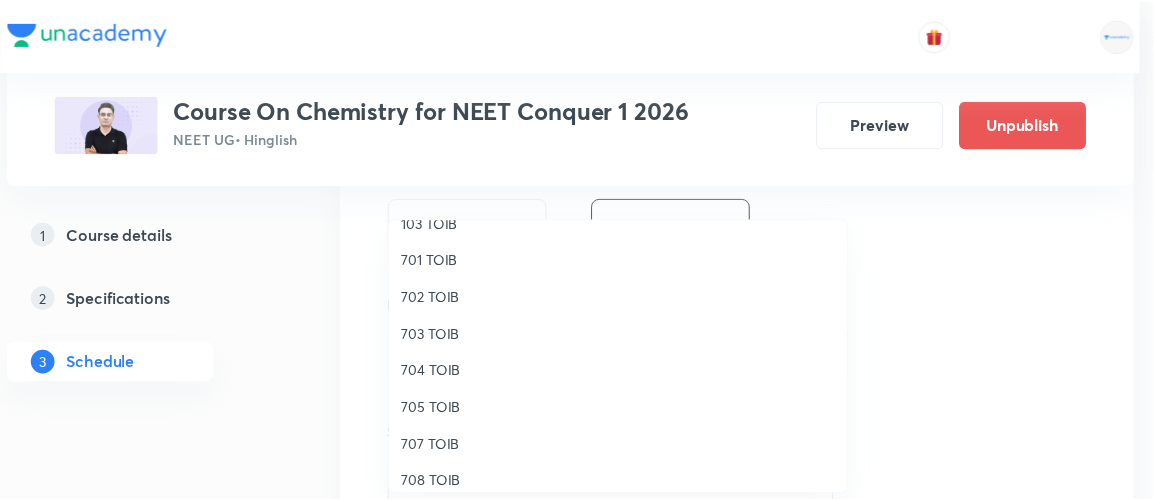 scroll, scrollTop: 184, scrollLeft: 0, axis: vertical 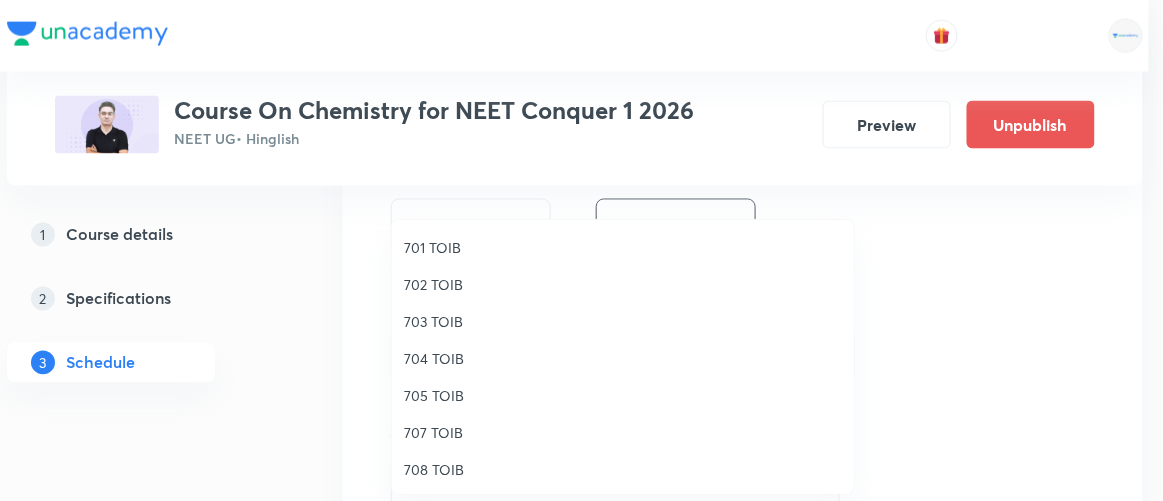 click on "701 TOIB" at bounding box center [623, 247] 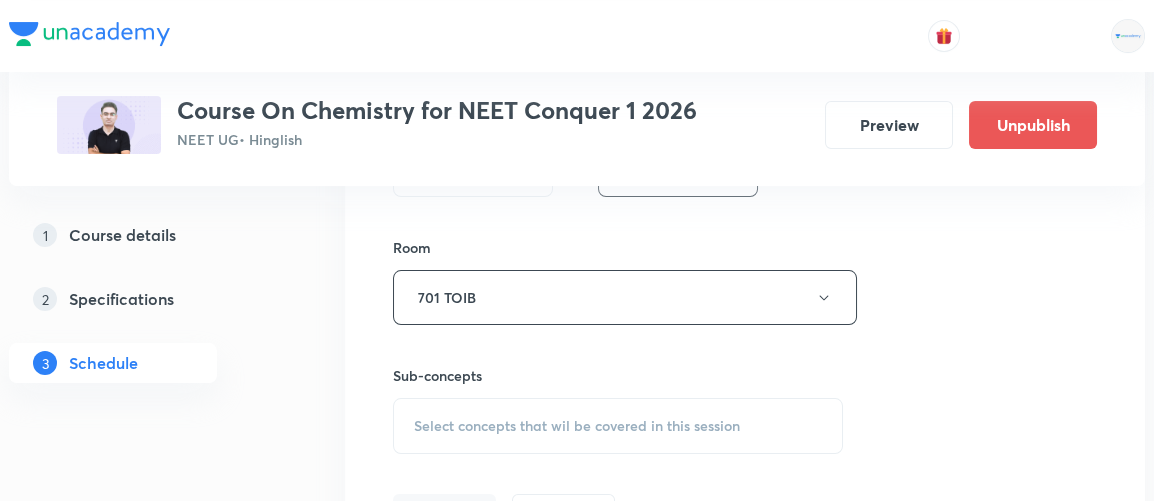 scroll, scrollTop: 866, scrollLeft: 0, axis: vertical 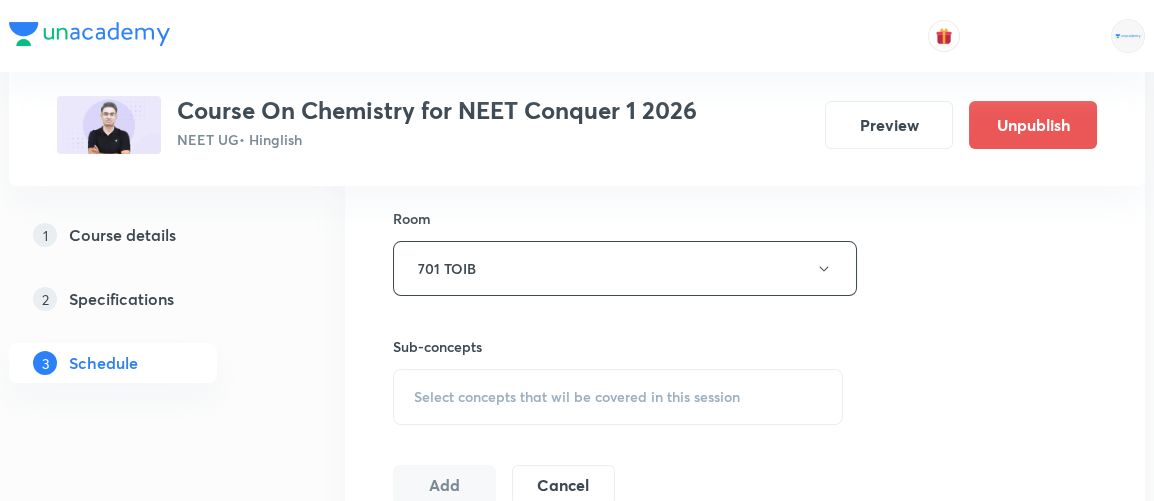 click on "Select concepts that wil be covered in this session" at bounding box center [577, 397] 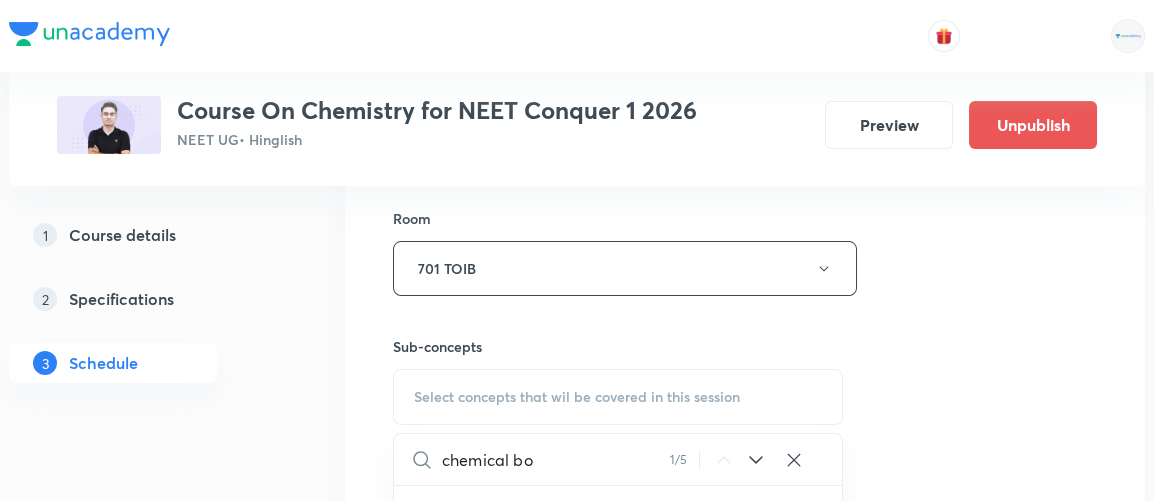 scroll, scrollTop: 8039, scrollLeft: 0, axis: vertical 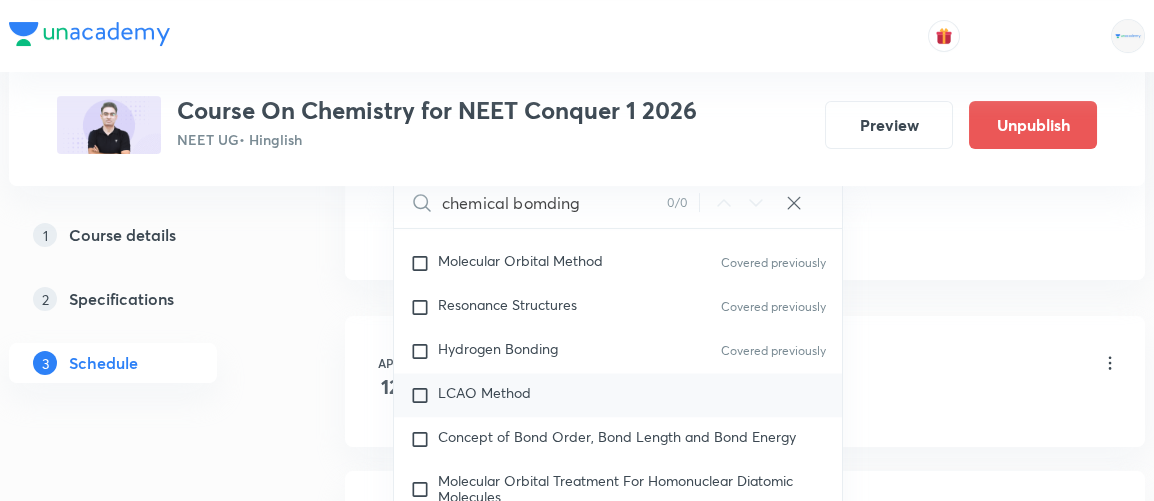 type on "chemical bomding" 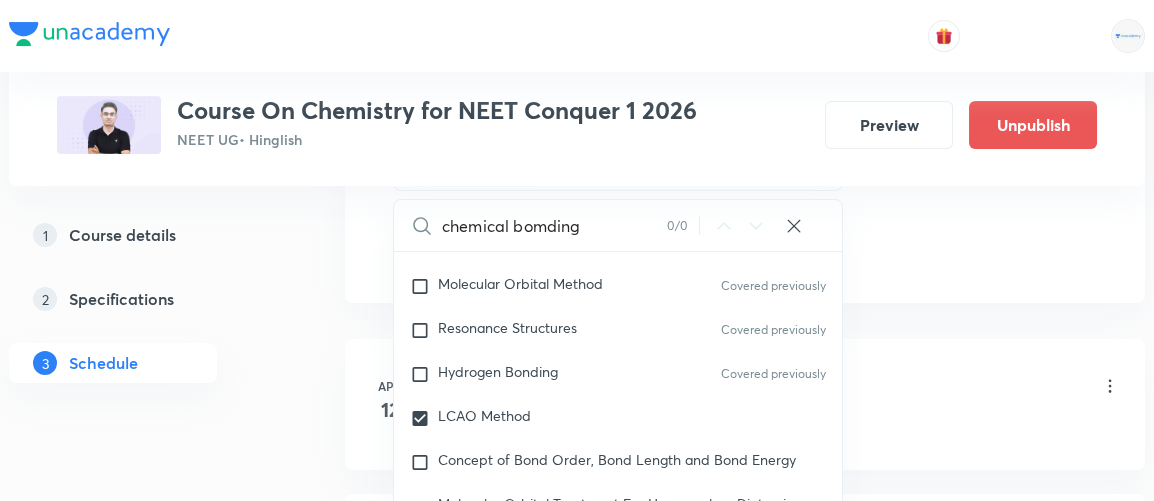 click on "Plus Courses Course On Chemistry for NEET Conquer 1 2026 NEET UG  • Hinglish Preview Unpublish 1 Course details 2 Specifications 3 Schedule Schedule 50  classes Session  51 Live class Session title 22/99 Chemical Bonding 10/19 ​ Schedule for Jul 11, 2025, 1:10 PM ​ Duration (in minutes) 90 ​   Session type Online Offline Room 701 TOIB Sub-concepts LCAO Method CLEAR chemical bomding 0 / 0 ​ General Topics & Mole Concept Basic Concepts Covered previously Mole – Basic Introduction Covered previously Percentage Composition Covered previously Stoichiometry Covered previously Principle of Atom Conservation (POAC) Covered previously Relation between Stoichiometric Quantities Covered previously Application of Mole Concept: Gravimetric Analysis Covered previously Electronic Configuration Of Atoms (Hund's rule) Covered previously  Quantum Numbers (Magnetic Quantum no.) Covered previously Quantum Numbers(Pauli's Exclusion law) Covered previously Mean Molar Mass or Molecular Mass Covered previously Spectrum 6" at bounding box center (577, 3633) 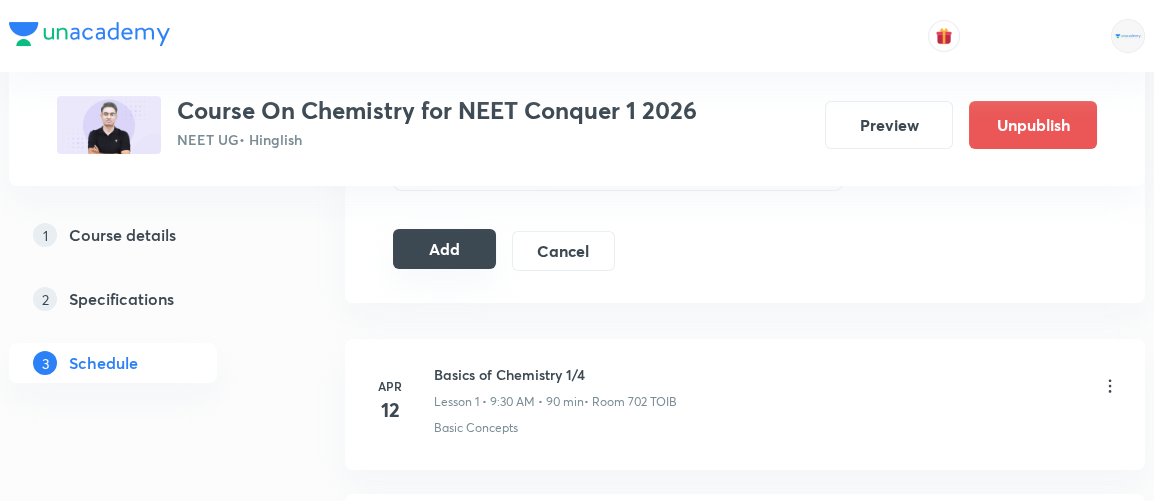 click on "Add" at bounding box center [444, 249] 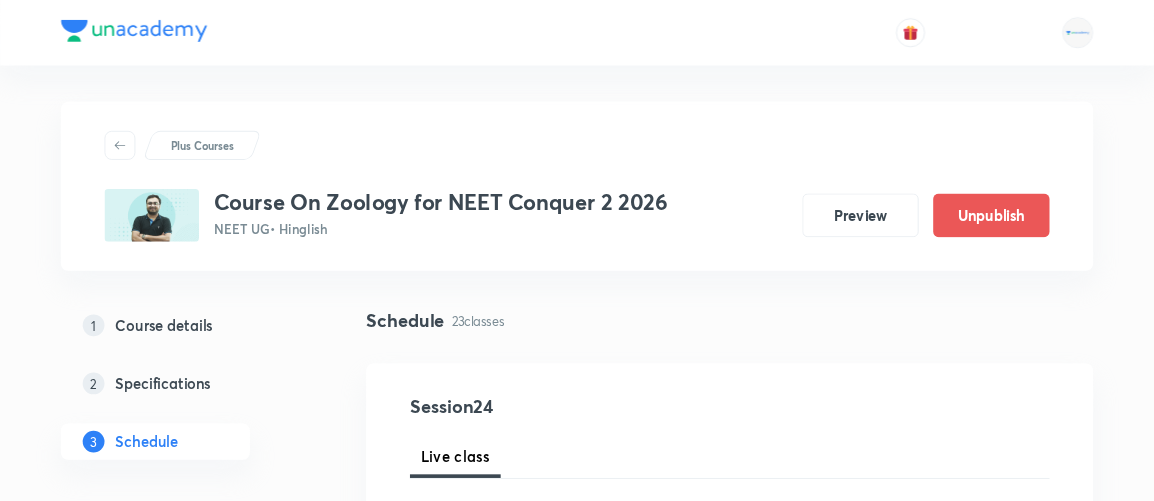 scroll, scrollTop: 0, scrollLeft: 0, axis: both 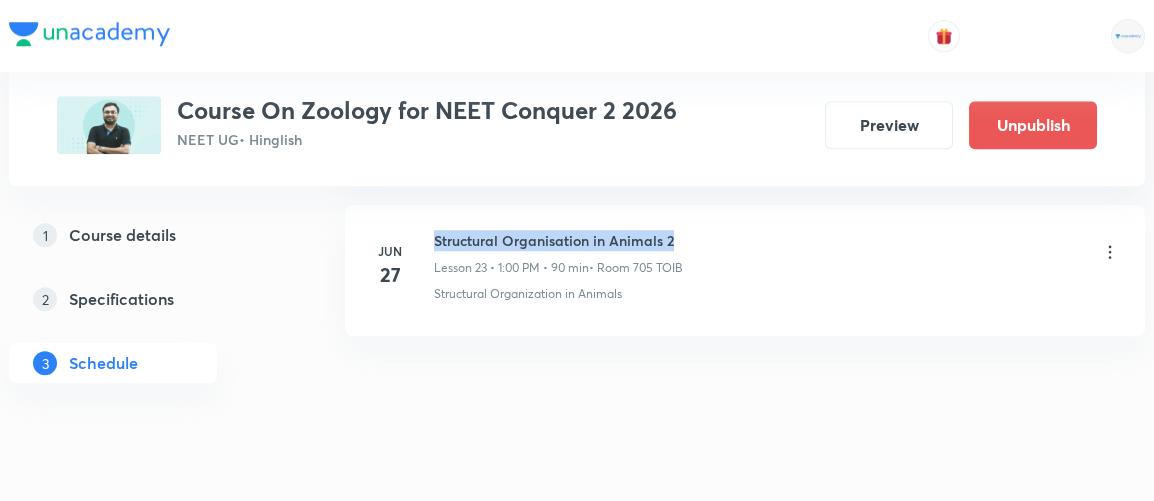 drag, startPoint x: 435, startPoint y: 219, endPoint x: 671, endPoint y: 200, distance: 236.7636 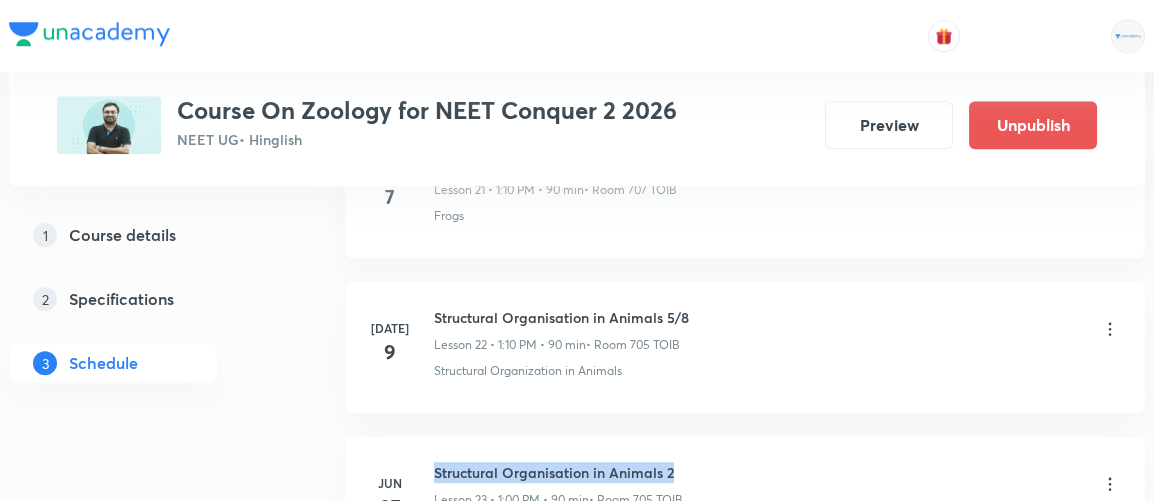scroll, scrollTop: 4414, scrollLeft: 0, axis: vertical 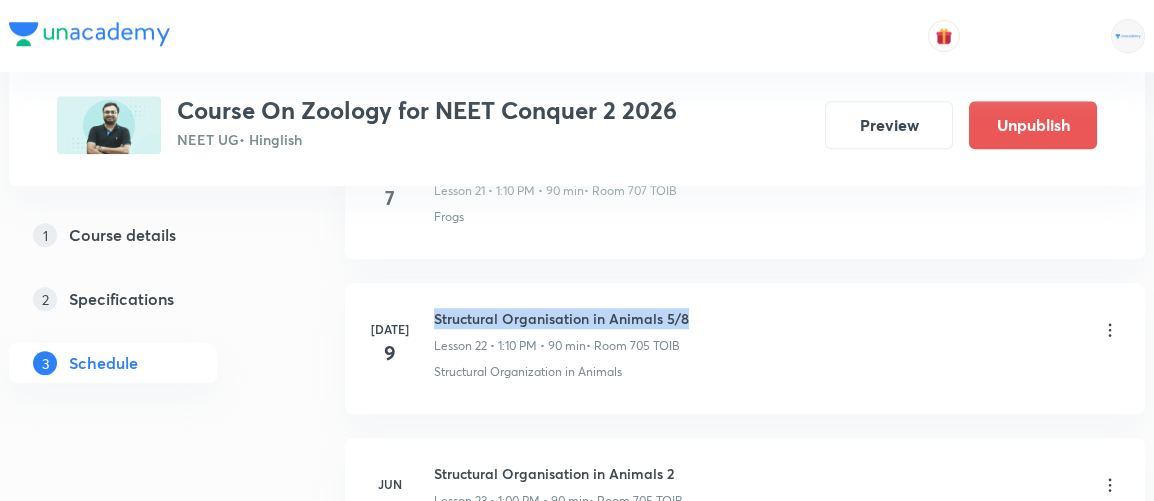 drag, startPoint x: 435, startPoint y: 298, endPoint x: 698, endPoint y: 285, distance: 263.3211 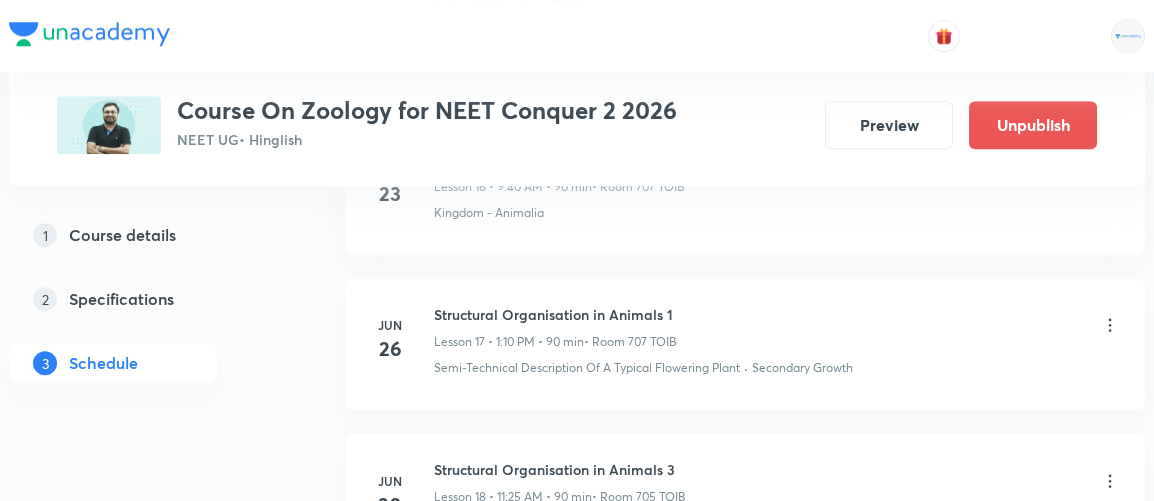 scroll, scrollTop: 3641, scrollLeft: 0, axis: vertical 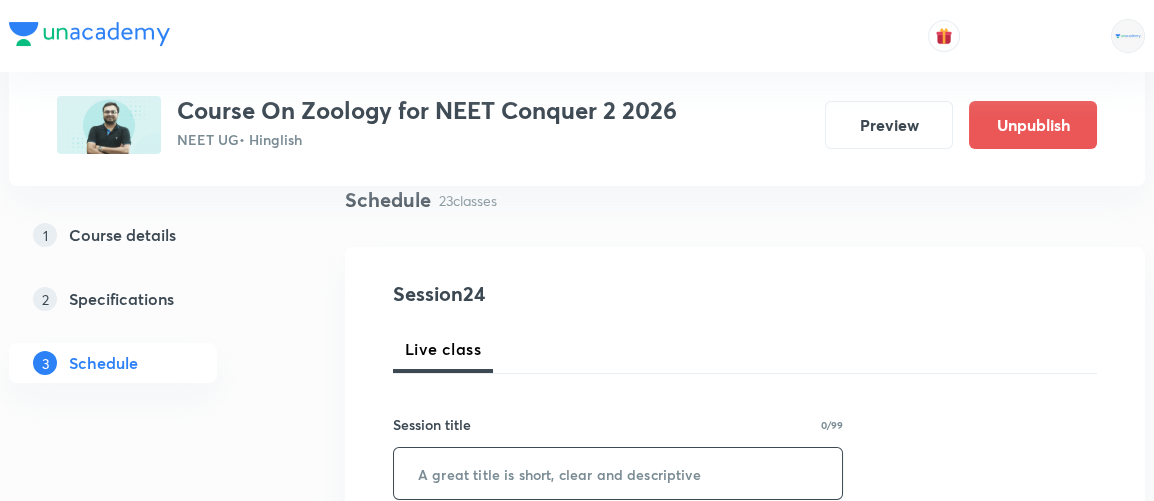 click at bounding box center [618, 473] 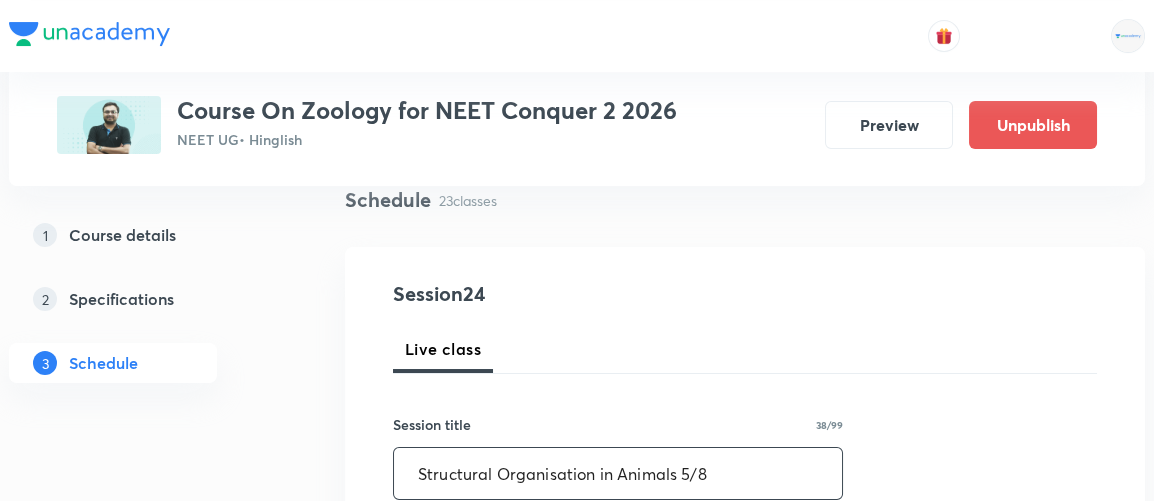 click on "Structural Organisation in Animals 5/8" at bounding box center (618, 473) 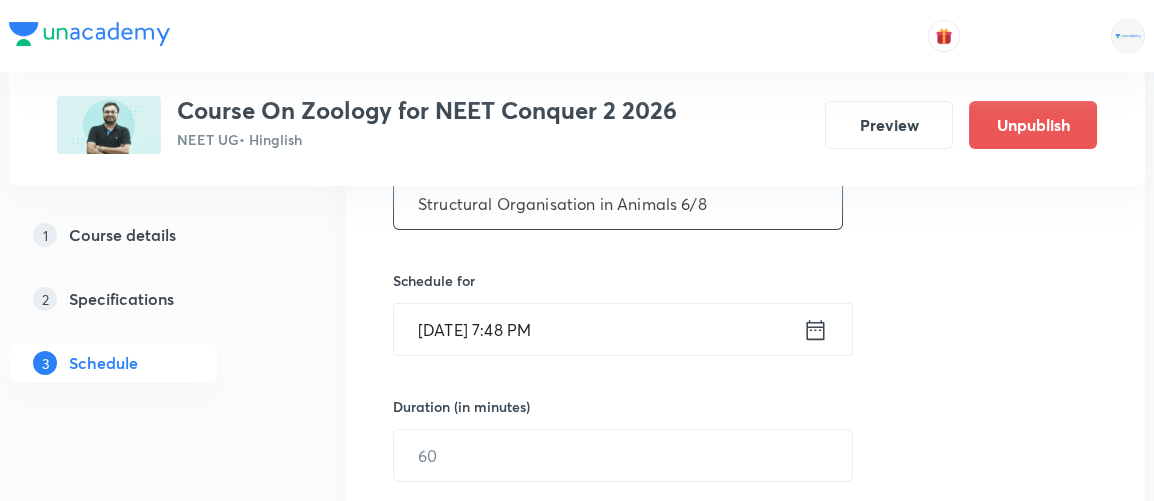 scroll, scrollTop: 424, scrollLeft: 0, axis: vertical 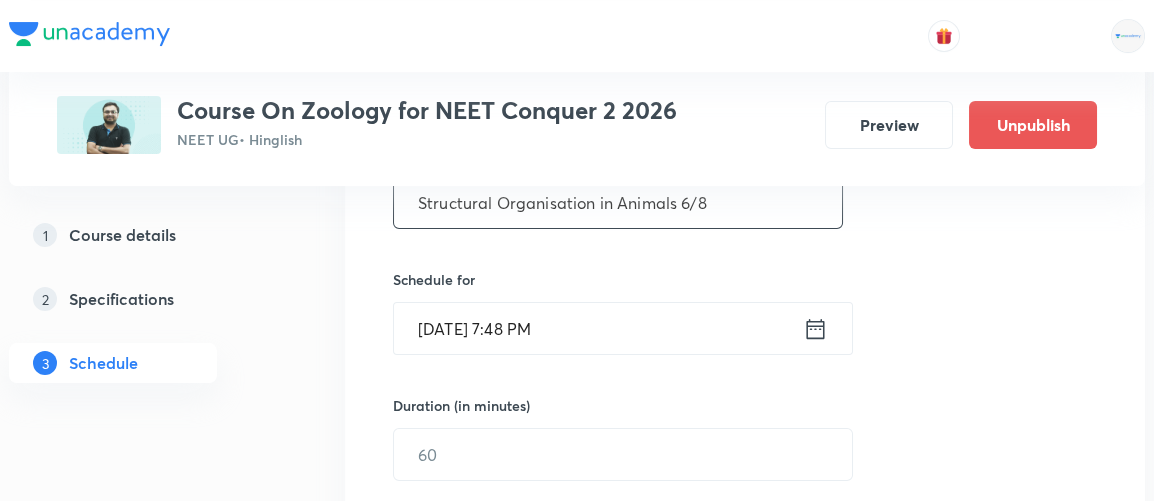 type on "Structural Organisation in Animals 6/8" 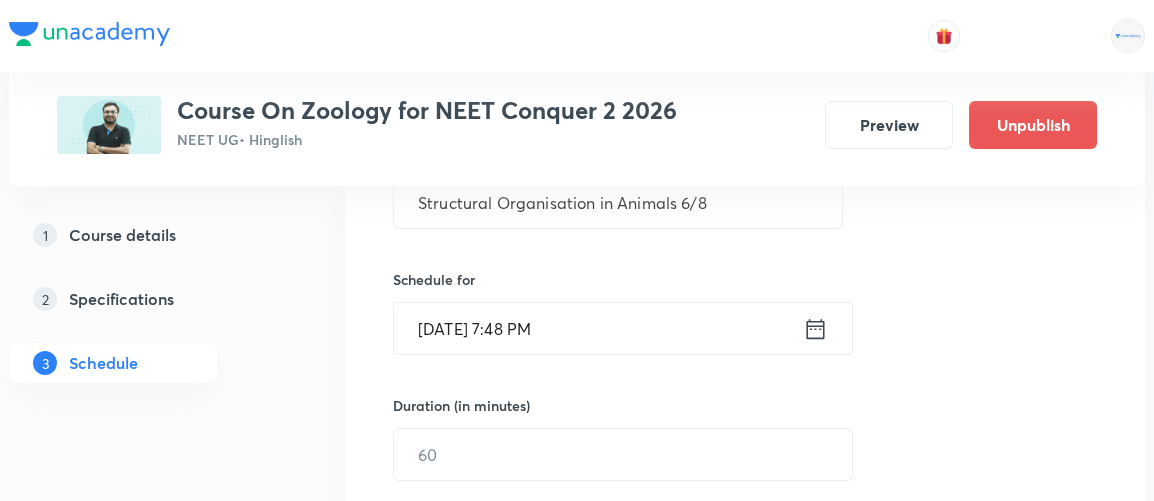 click 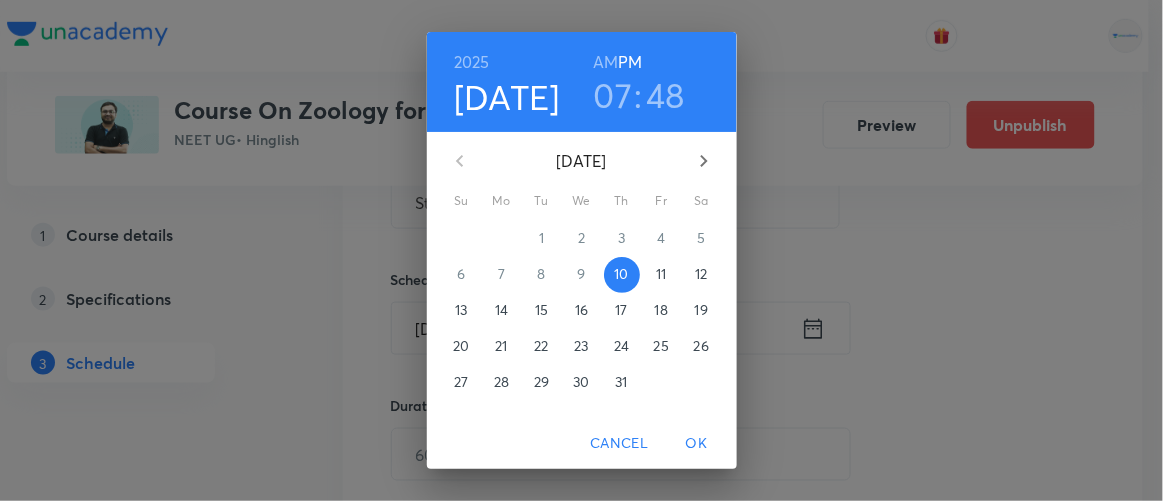 click on "11" at bounding box center [661, 274] 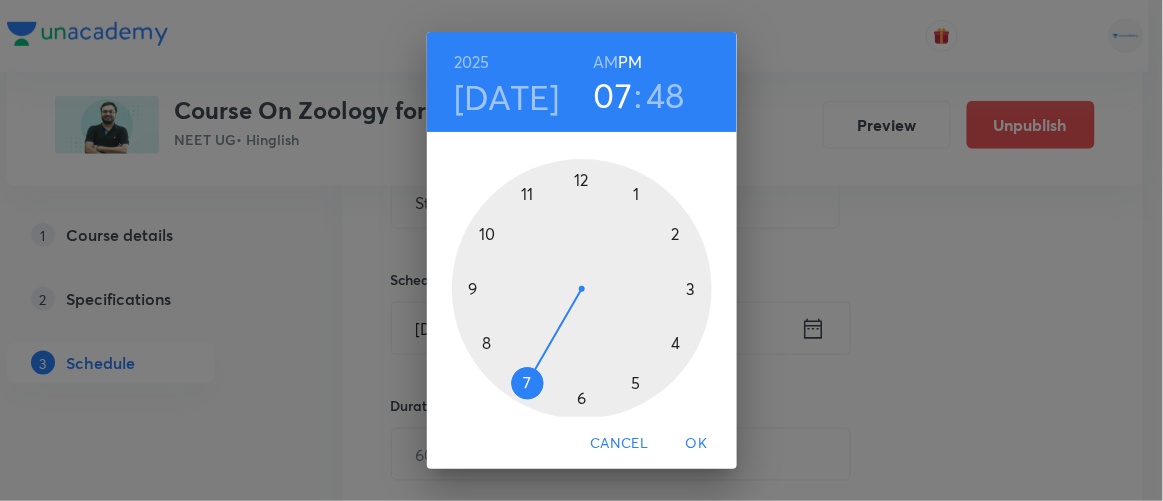 click on "07" at bounding box center (613, 95) 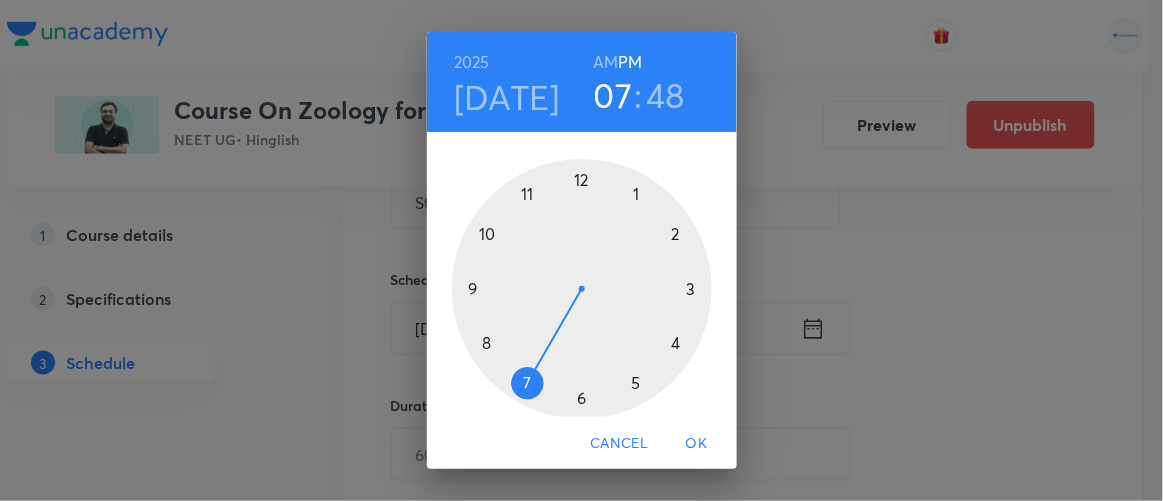 click at bounding box center [582, 289] 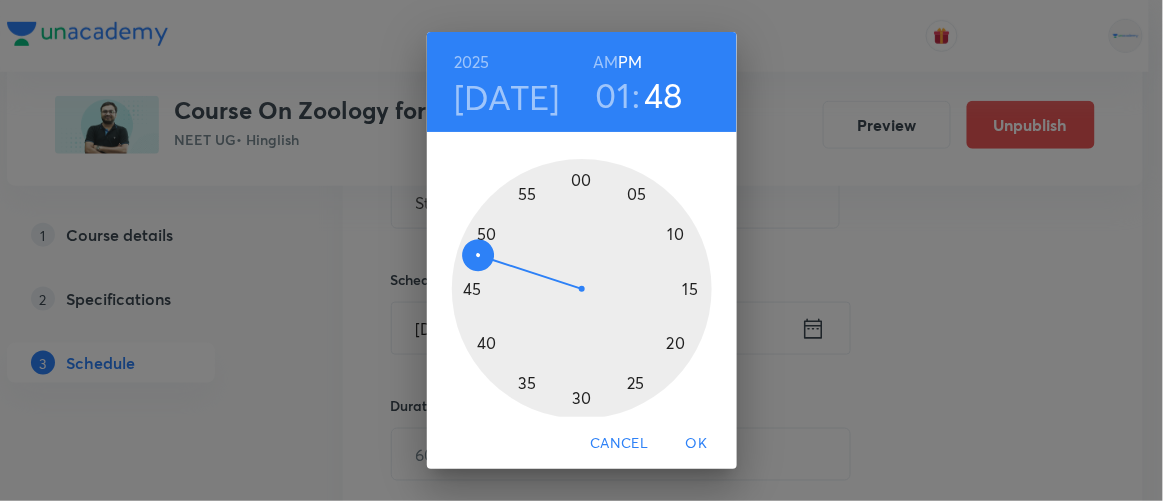 click at bounding box center [582, 289] 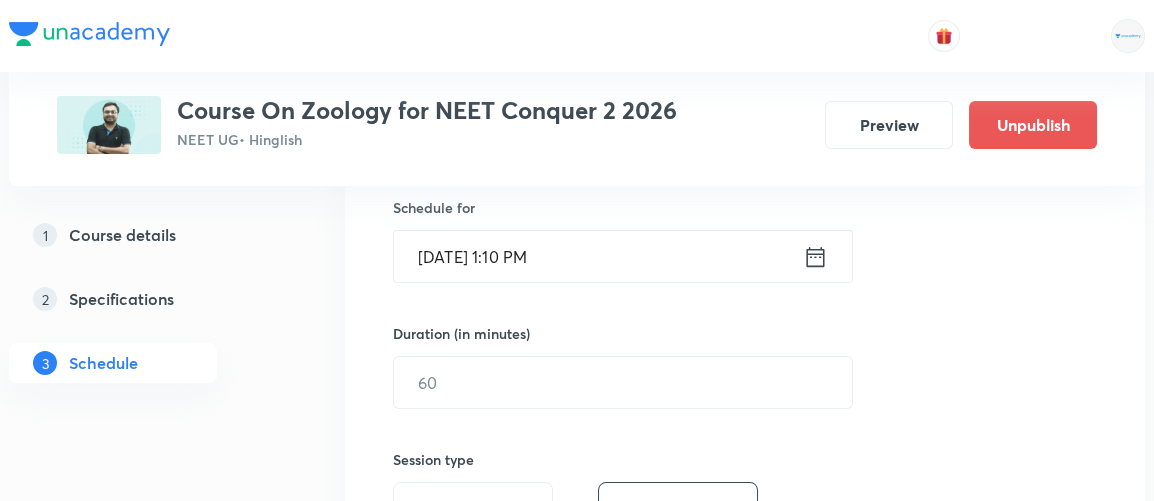 scroll, scrollTop: 499, scrollLeft: 0, axis: vertical 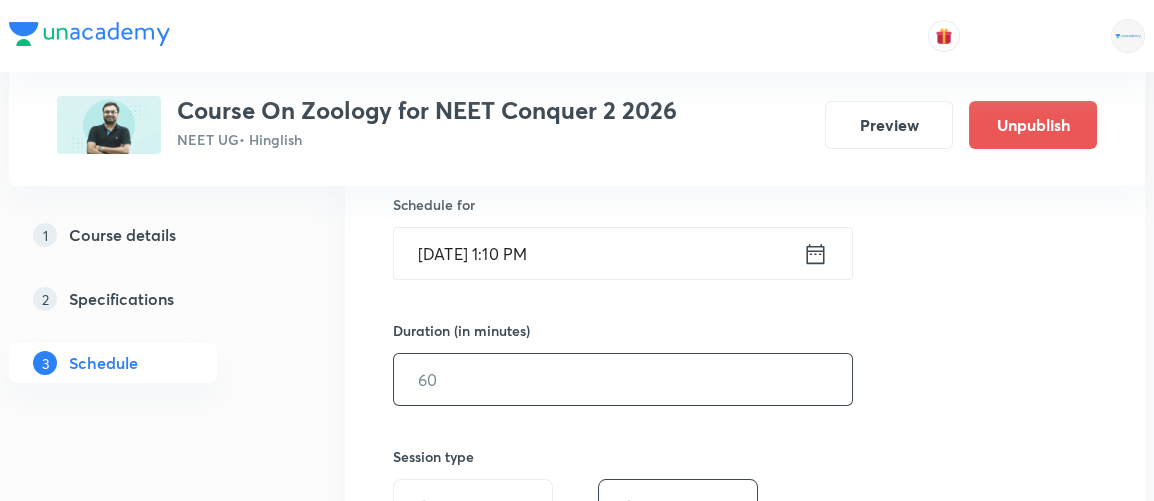 click at bounding box center [623, 379] 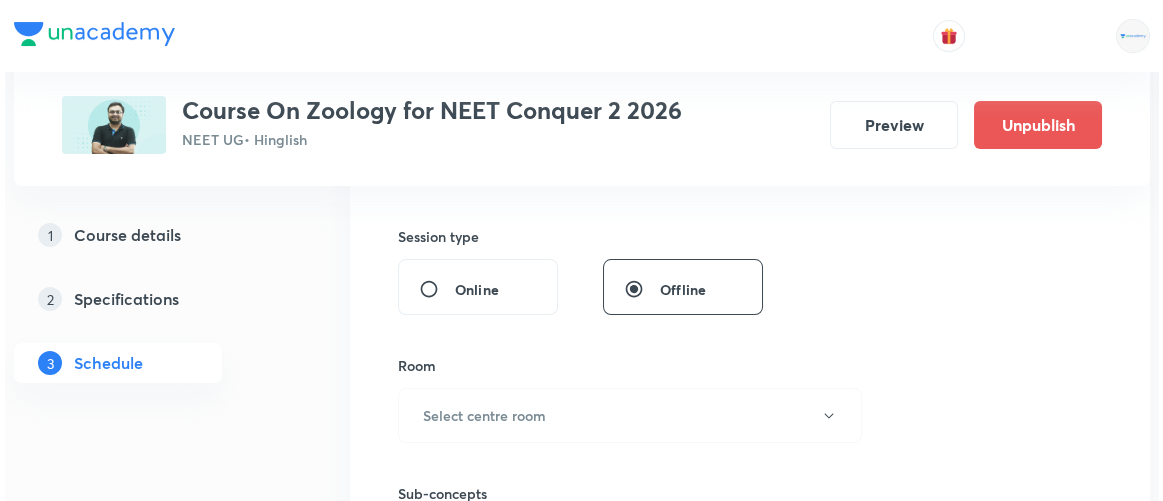 scroll, scrollTop: 724, scrollLeft: 0, axis: vertical 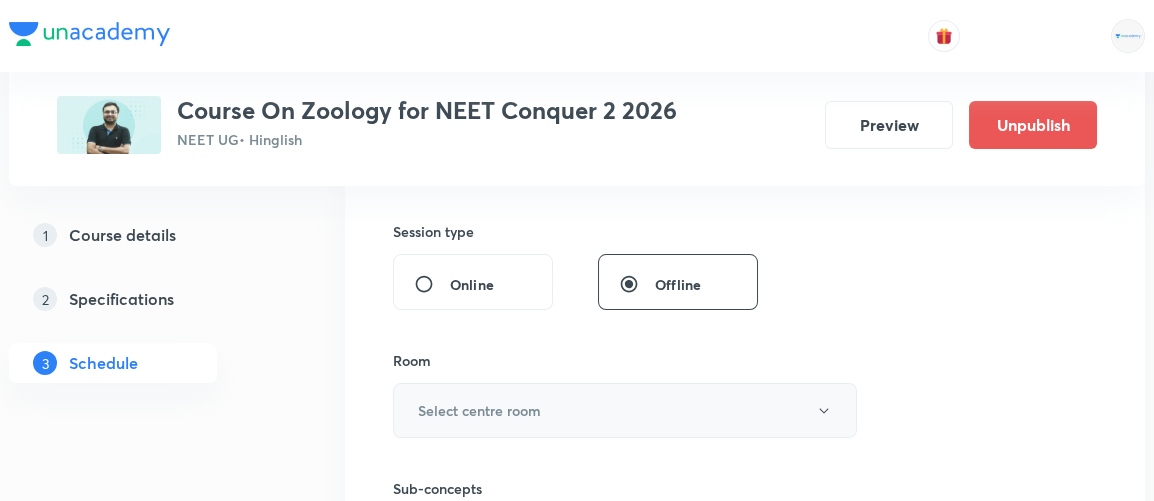 type on "90" 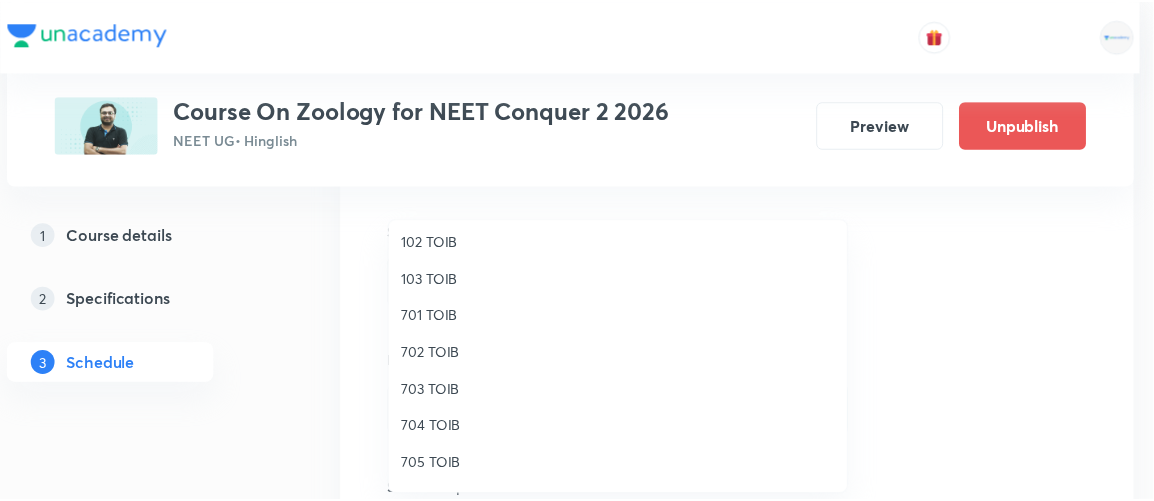 scroll, scrollTop: 122, scrollLeft: 0, axis: vertical 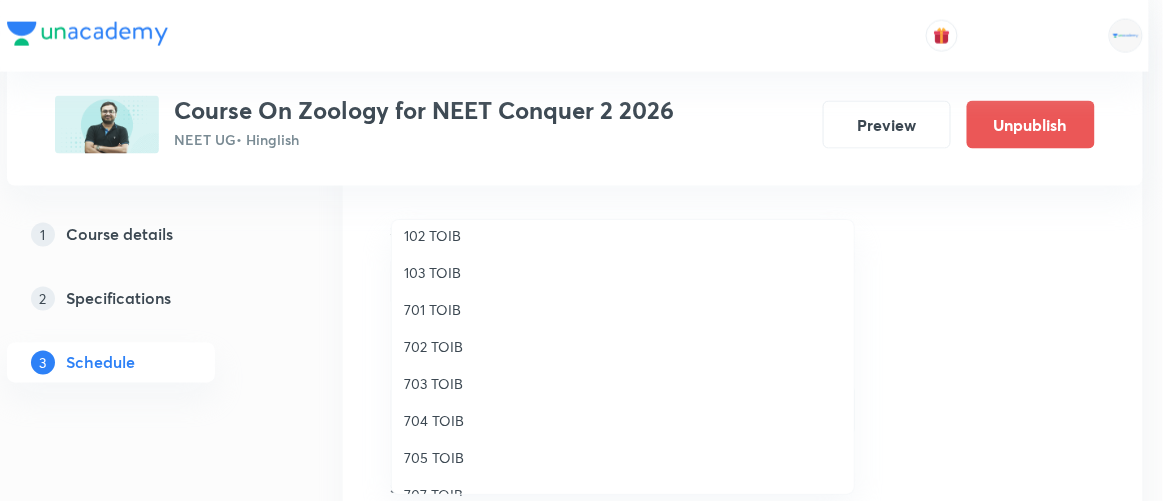 click on "705 TOIB" at bounding box center [623, 457] 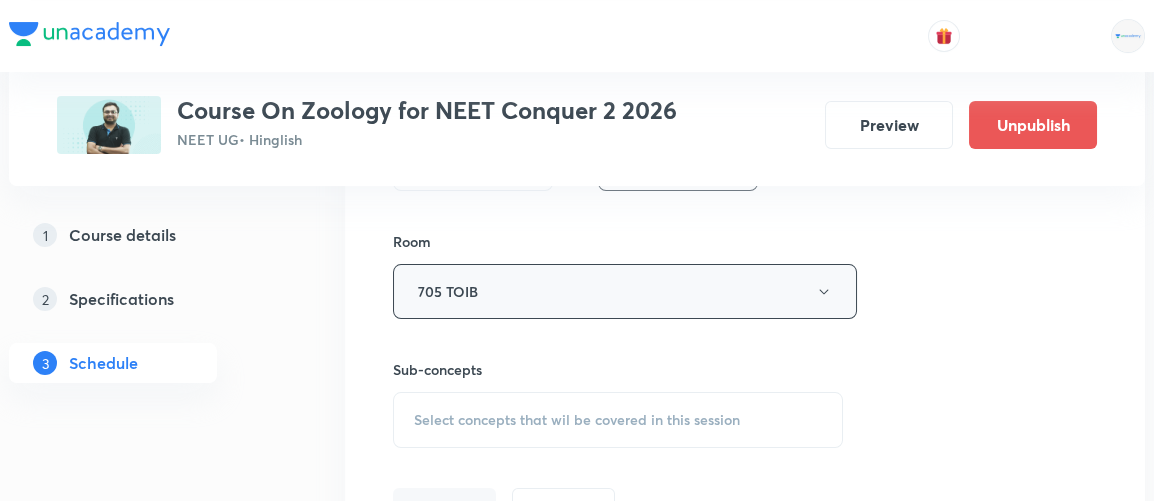 scroll, scrollTop: 849, scrollLeft: 0, axis: vertical 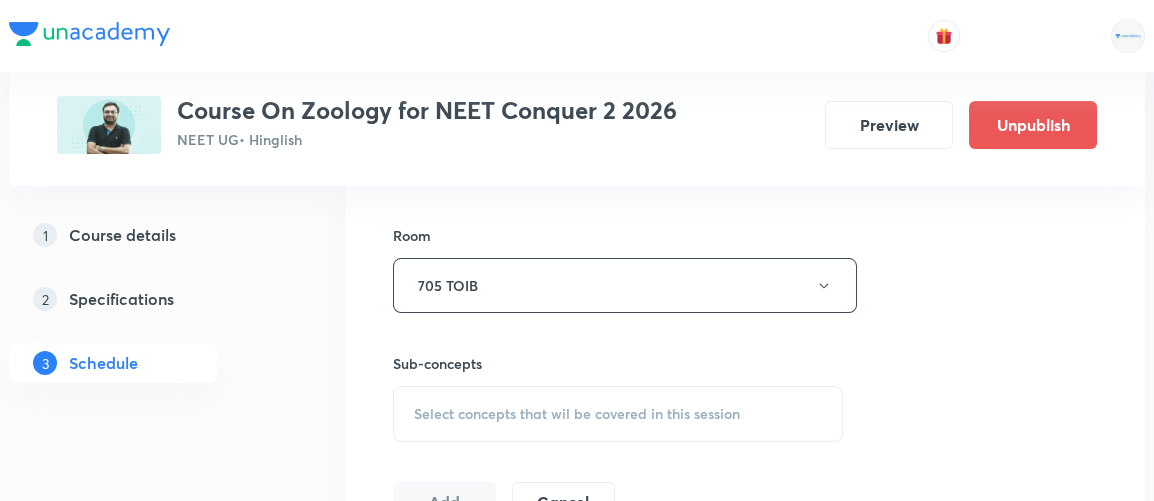 click on "Select concepts that wil be covered in this session" at bounding box center (577, 414) 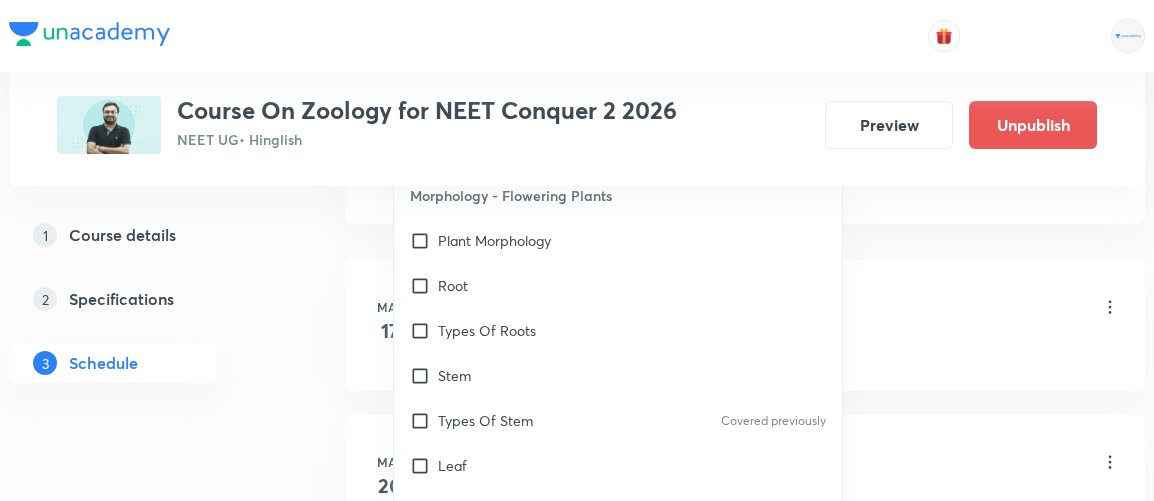 scroll, scrollTop: 1208, scrollLeft: 0, axis: vertical 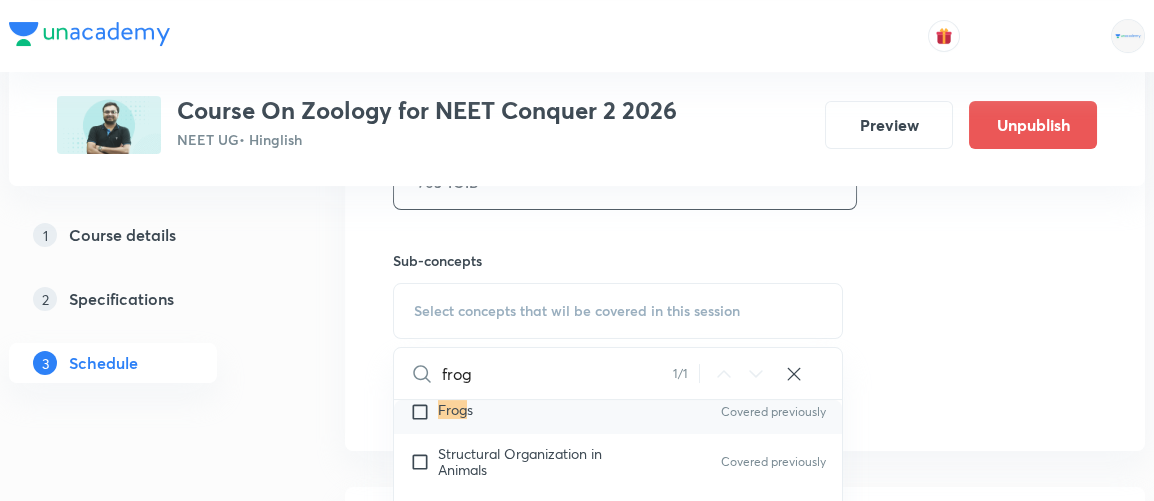 type on "frog" 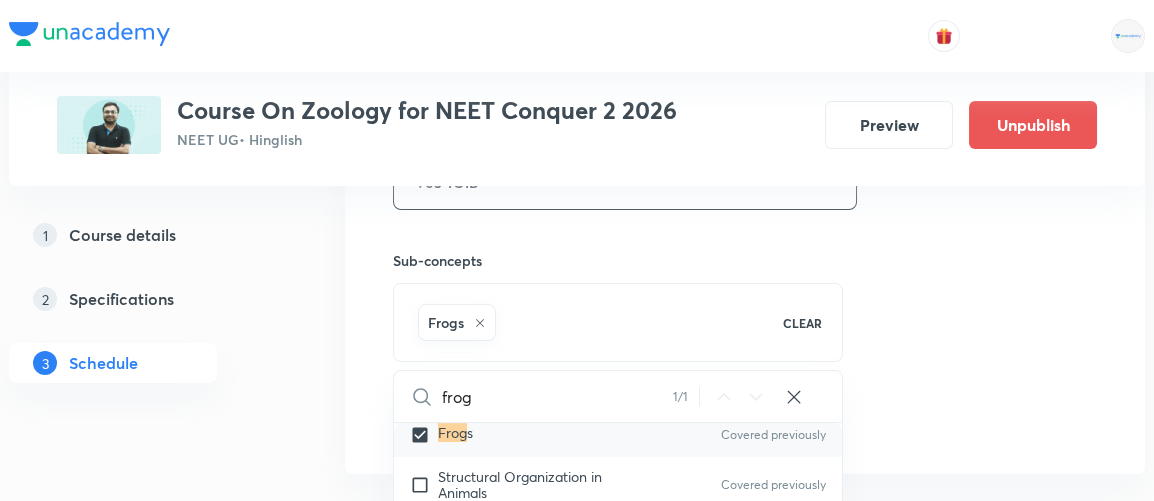 click on "Plus Courses Course On Zoology for NEET Conquer 2 2026 NEET UG  • Hinglish Preview Unpublish 1 Course details 2 Specifications 3 Schedule Schedule 23  classes Session  24 Live class Session title 38/99 Structural Organisation in Animals 6/8 ​ Schedule for Jul 11, 2025, 1:10 PM ​ Duration (in minutes) 90 ​   Session type Online Offline Room 705 TOIB Sub-concepts Frogs CLEAR frog 1 / 1 ​ Morphology - Flowering Plants Plant Morphology Root Types Of Roots Stem Types Of Stem  Covered previously Leaf Inflorescence Flower Fruit Seed Semi-Technical Description Of A Typical Flowering Plant Covered previously Description Of Some Important Families Covered previously Anatomy - Flowering Plants The Tissues  Tissue System Covered previously Anatomy Of Dicotyledonous And Monocotyledonous Plants Secondary Growth Covered previously Structural Organisation in Animals Animal Tissues Covered previously Organ And Organ System Covered previously Earthworm Covered previously Cockroach Covered previously Frog s Cockroach" at bounding box center (577, 1683) 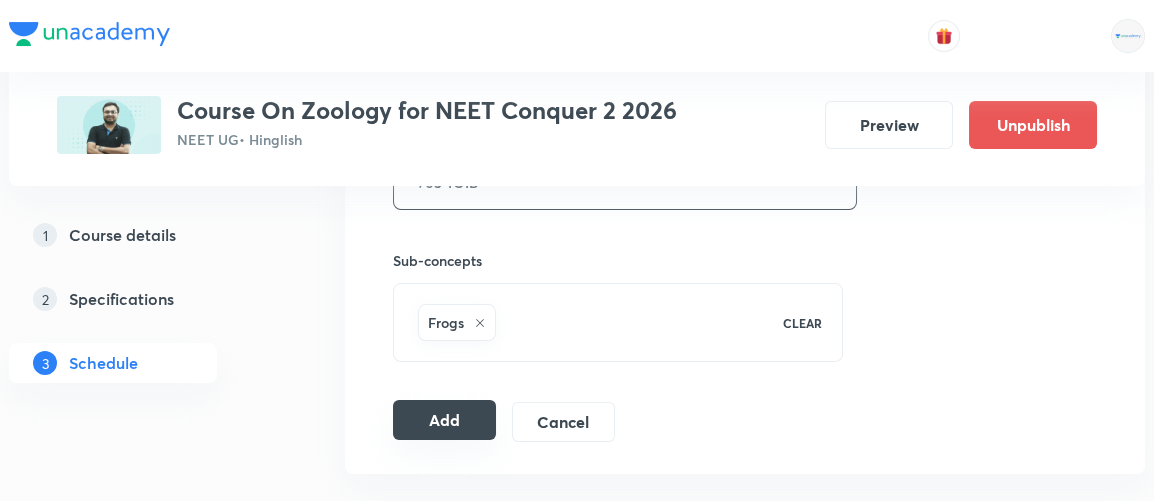 click on "Add" at bounding box center (444, 420) 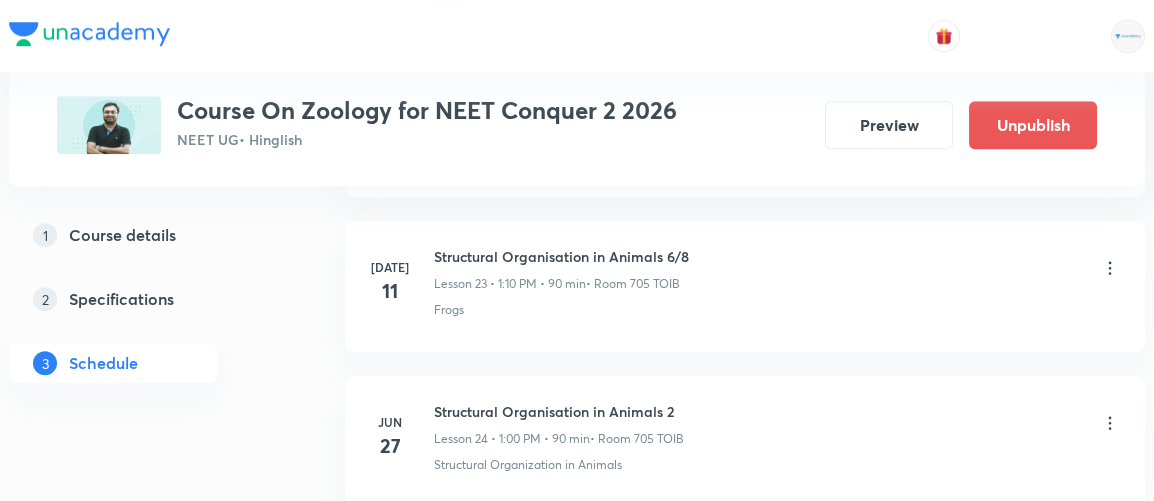 scroll, scrollTop: 3711, scrollLeft: 0, axis: vertical 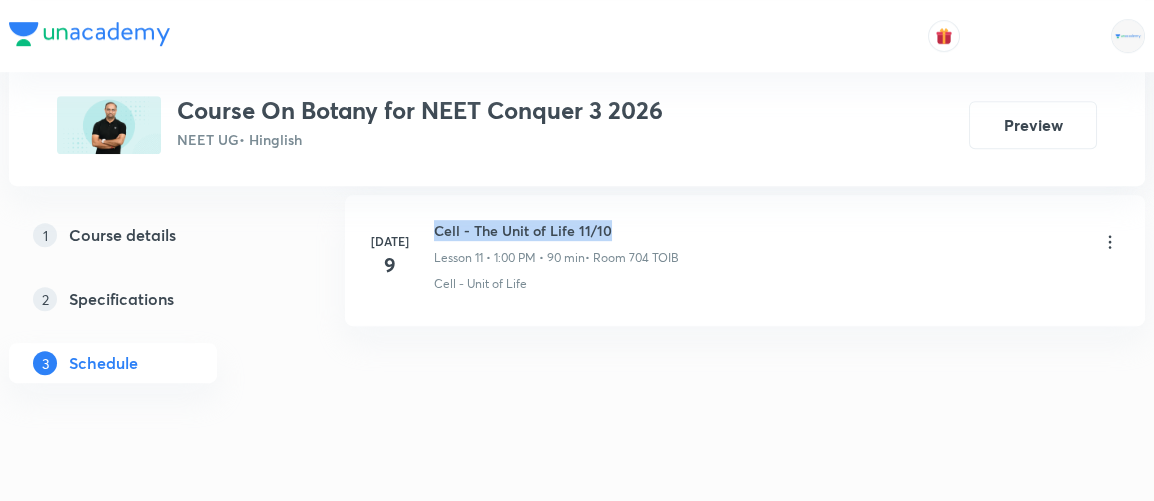 drag, startPoint x: 435, startPoint y: 219, endPoint x: 611, endPoint y: 203, distance: 176.72577 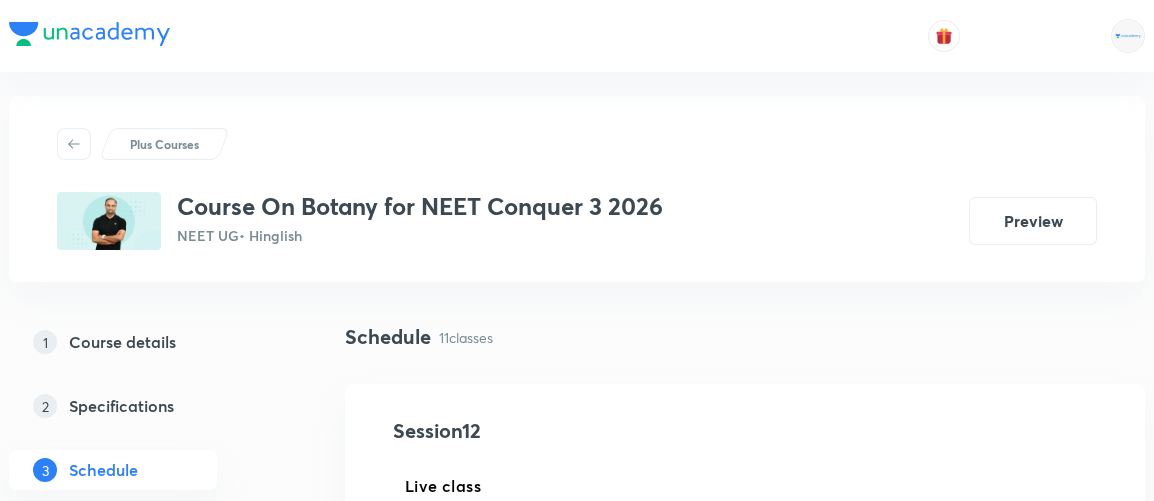 scroll, scrollTop: 227, scrollLeft: 0, axis: vertical 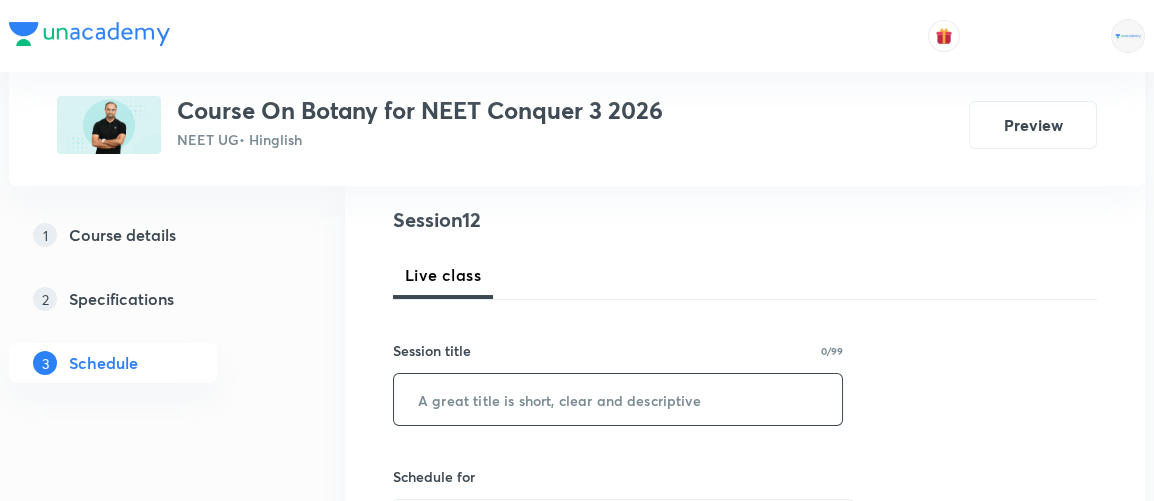 click at bounding box center [618, 399] 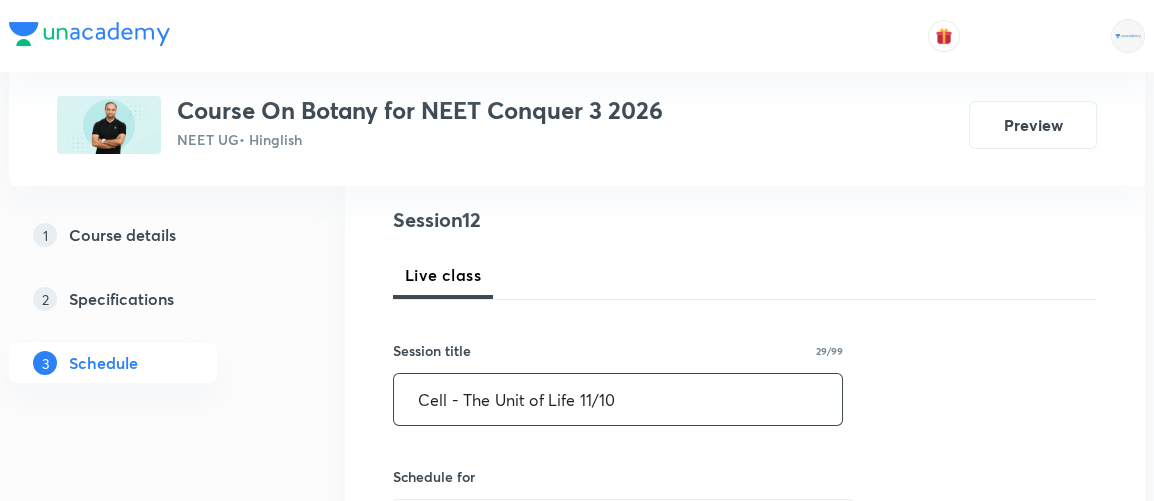click on "Cell - The Unit of Life 11/10" at bounding box center (618, 399) 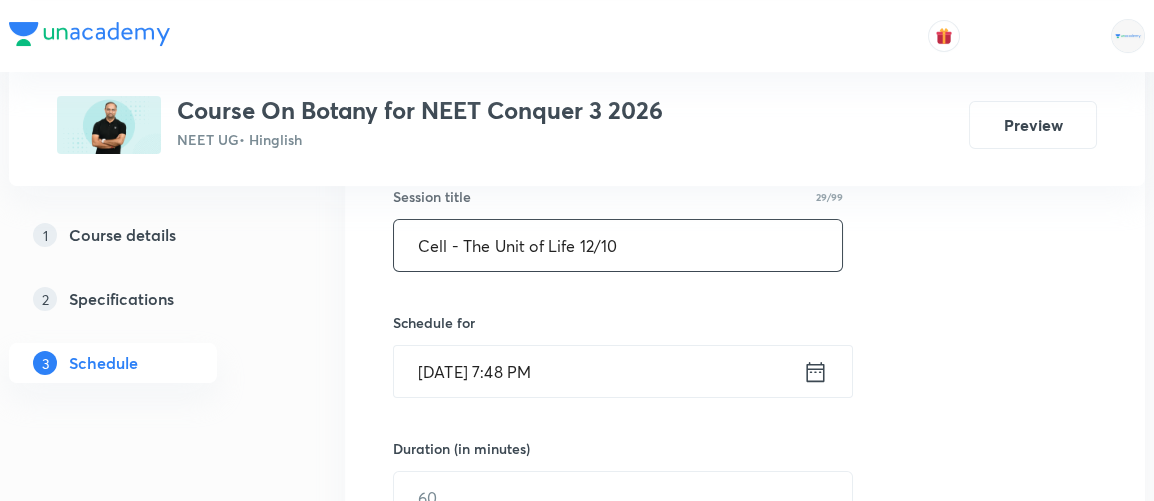 scroll, scrollTop: 389, scrollLeft: 0, axis: vertical 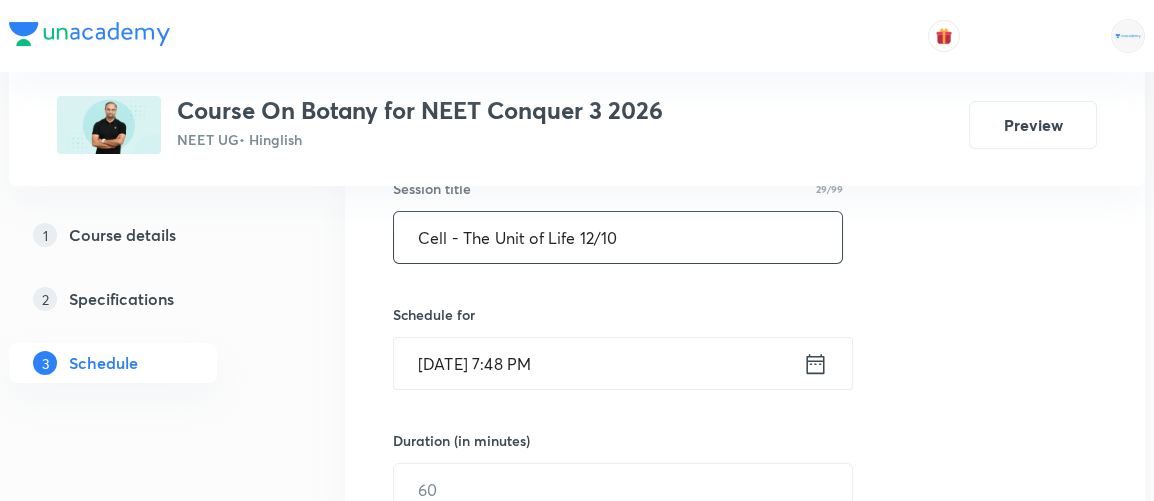 type on "Cell - The Unit of Life 12/10" 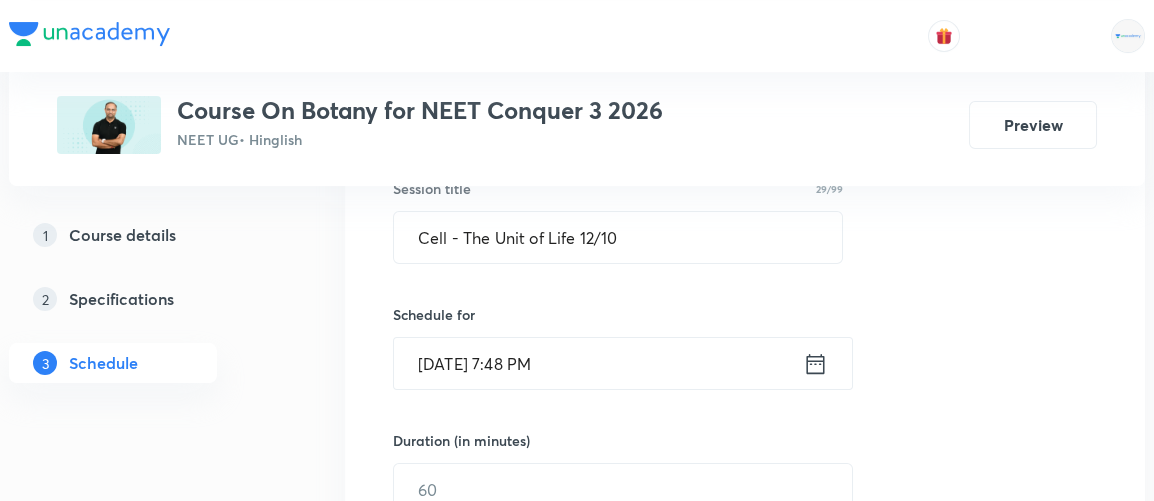 click 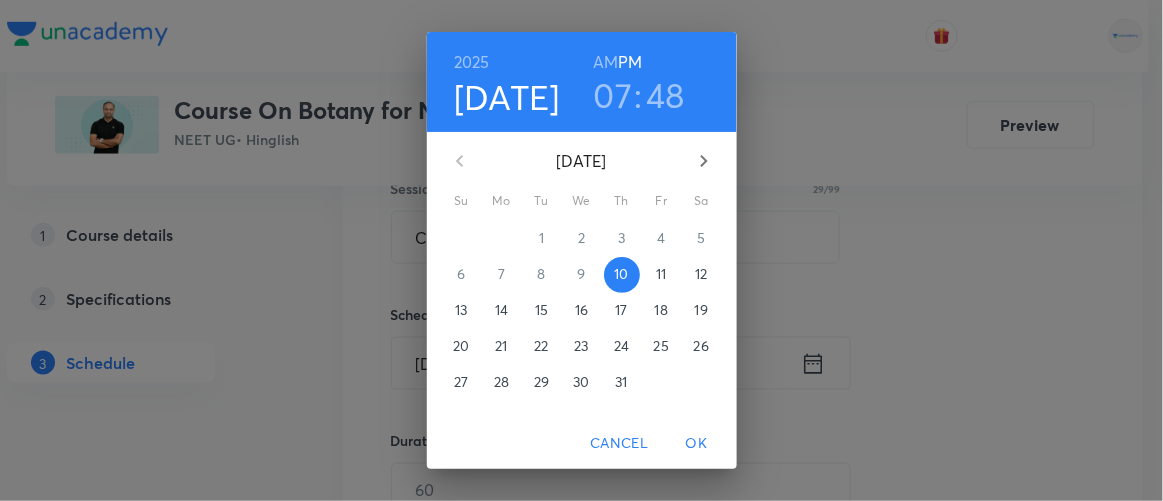 click on "11" at bounding box center (661, 274) 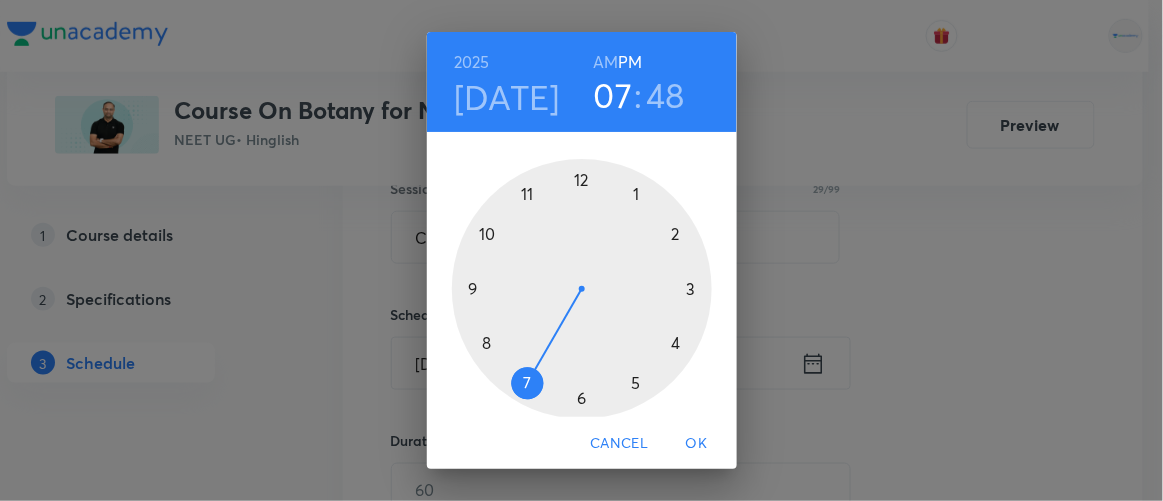 click at bounding box center [582, 289] 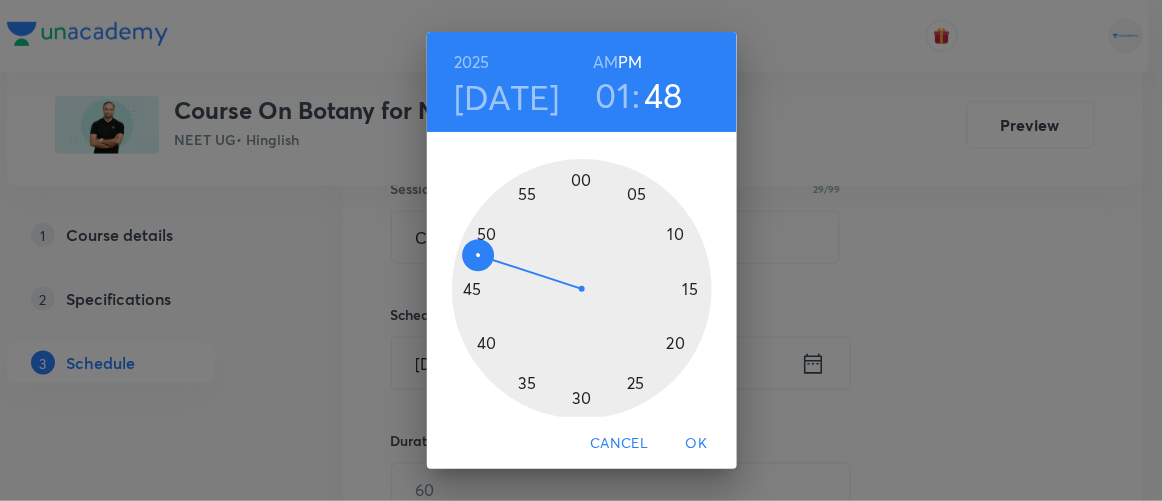 click at bounding box center (582, 289) 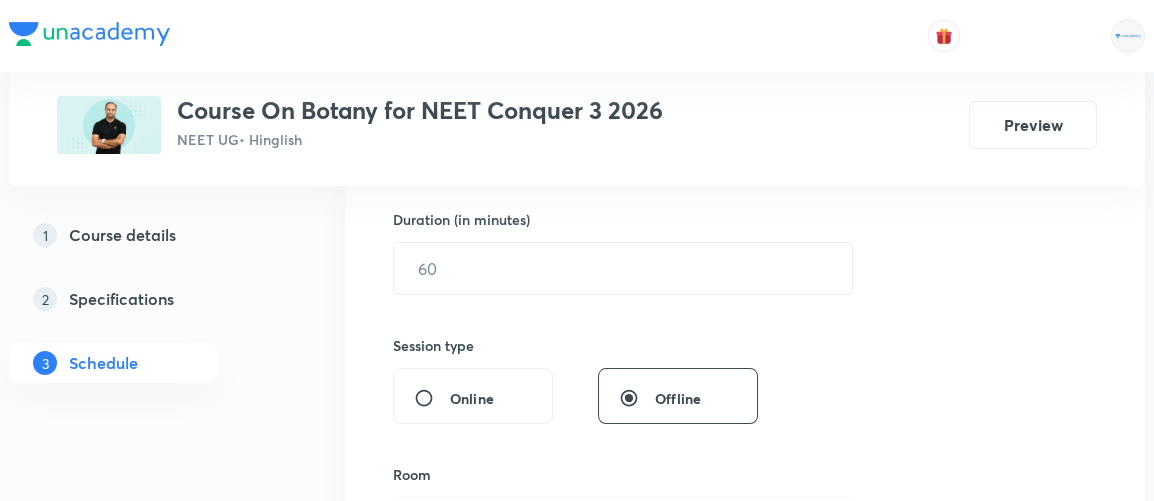 scroll, scrollTop: 612, scrollLeft: 0, axis: vertical 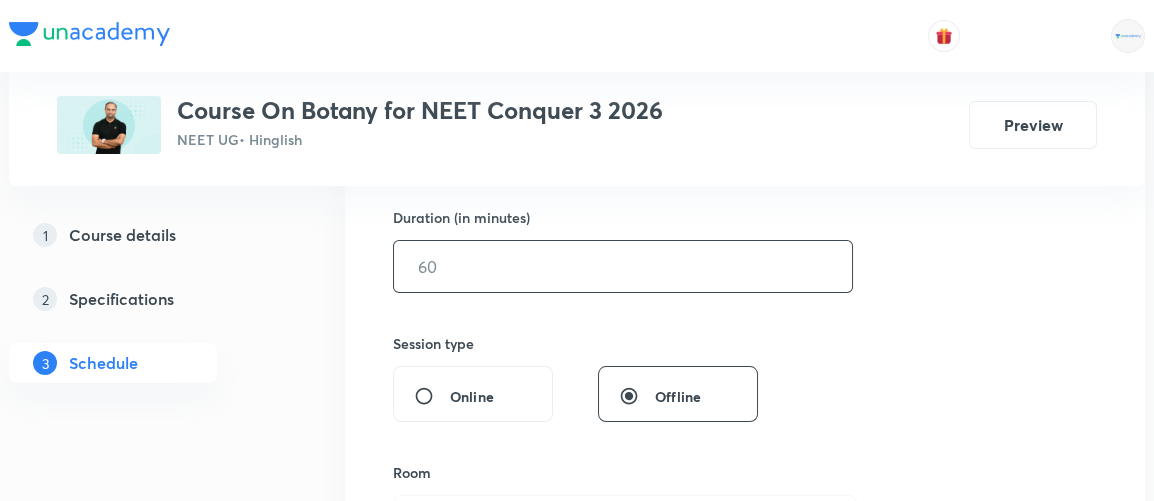 click at bounding box center (623, 266) 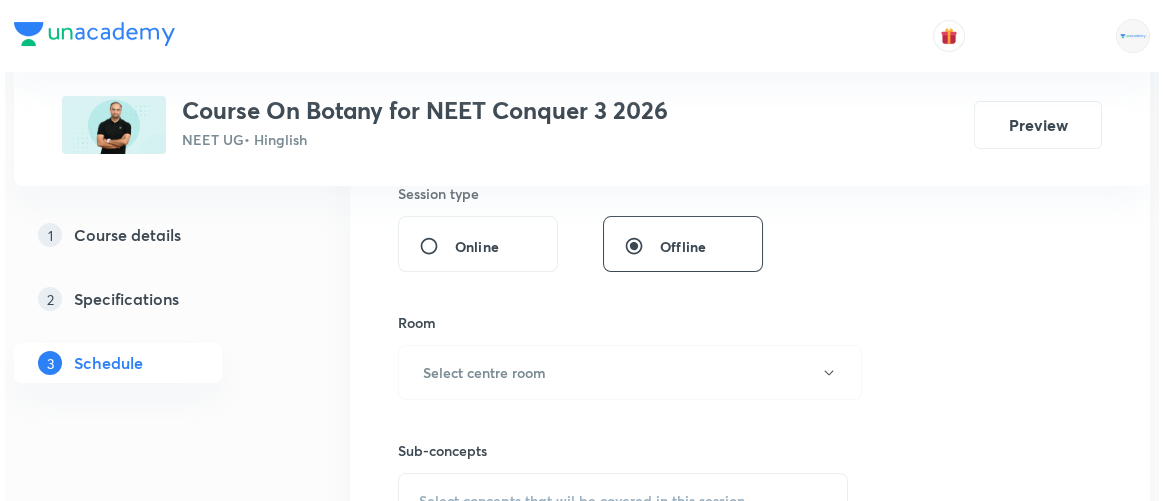 scroll, scrollTop: 769, scrollLeft: 0, axis: vertical 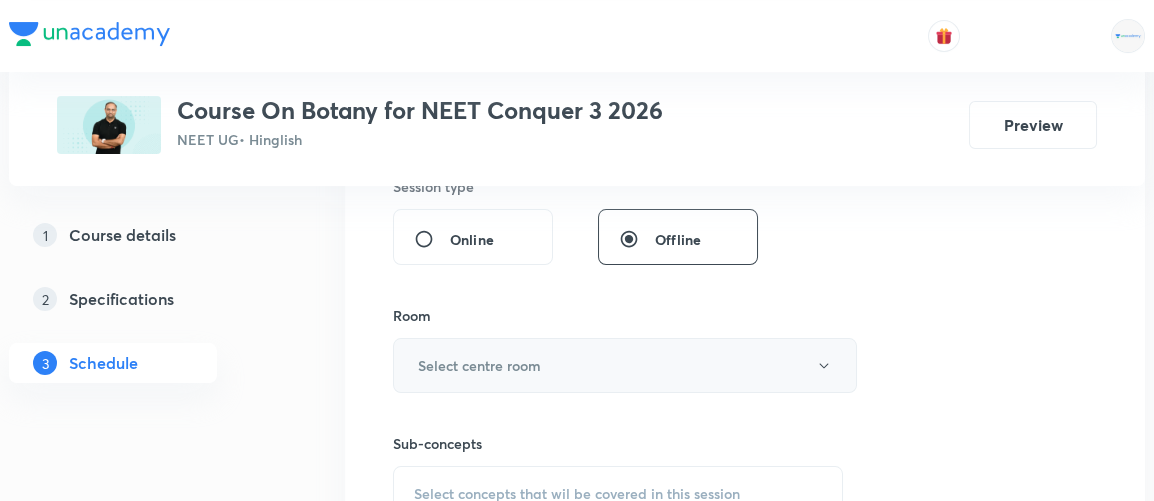 type on "90" 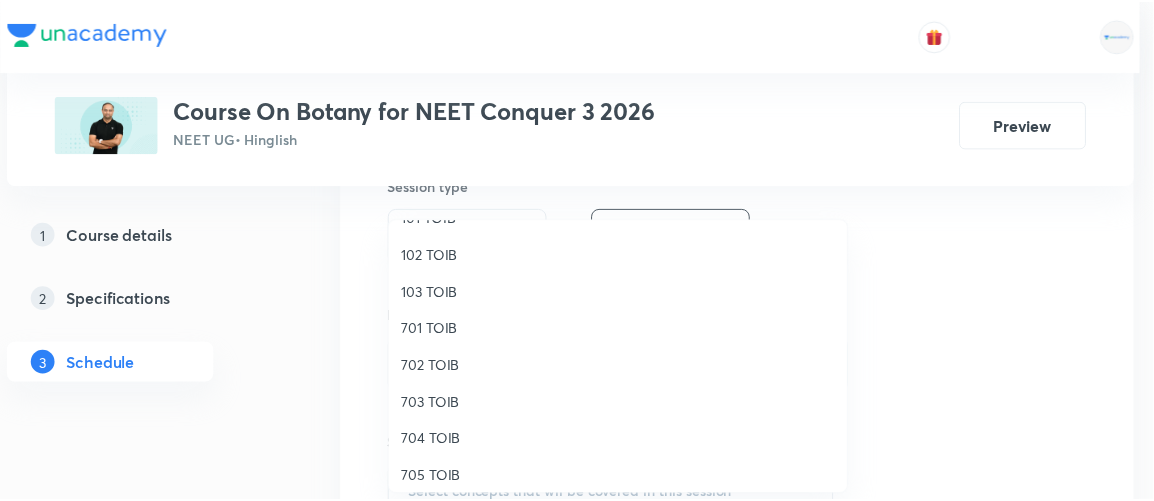 scroll, scrollTop: 104, scrollLeft: 0, axis: vertical 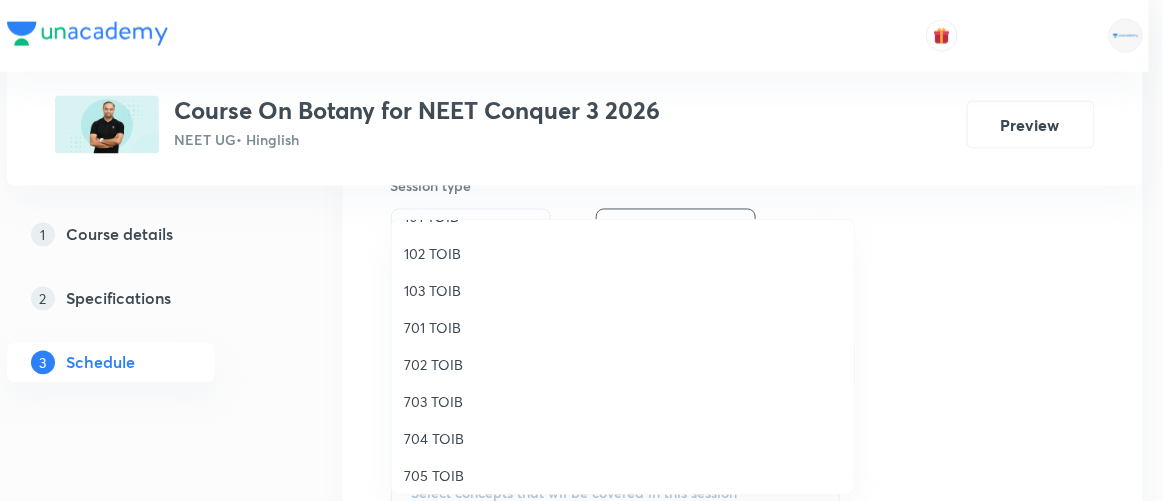 click on "704 TOIB" at bounding box center (623, 438) 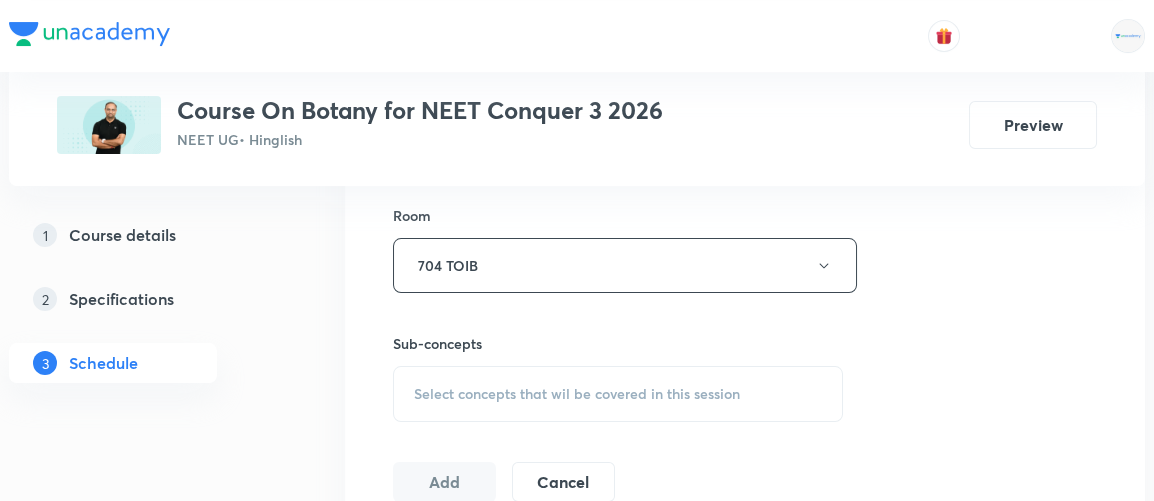 scroll, scrollTop: 872, scrollLeft: 0, axis: vertical 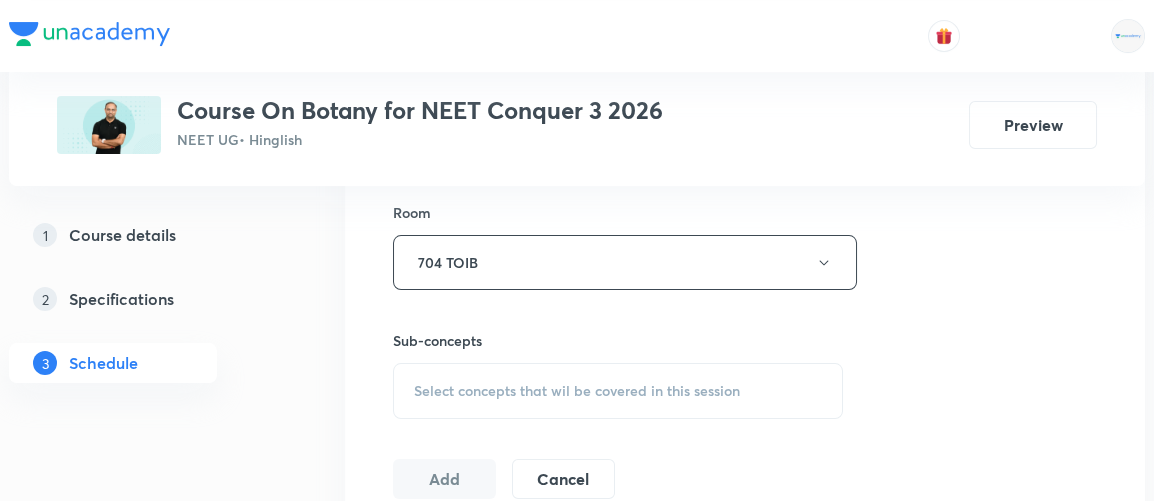 click on "Select concepts that wil be covered in this session" at bounding box center [577, 391] 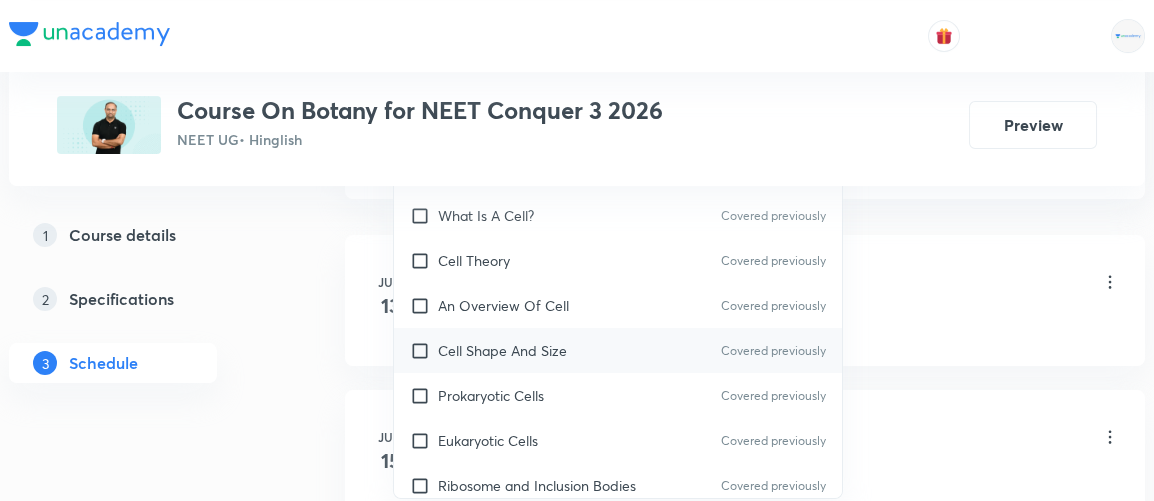 scroll, scrollTop: 1205, scrollLeft: 0, axis: vertical 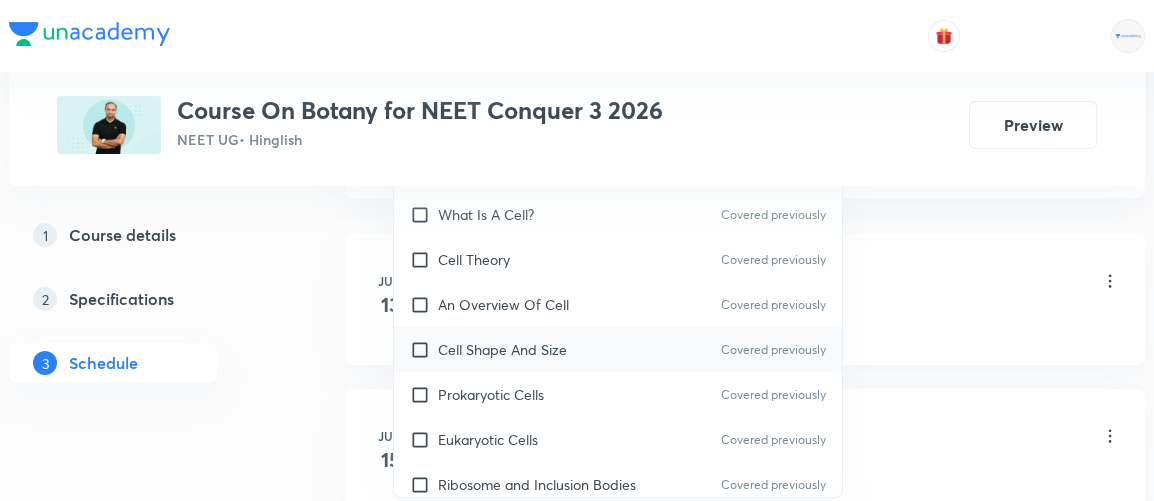click on "Cell Shape And Size" at bounding box center (502, 349) 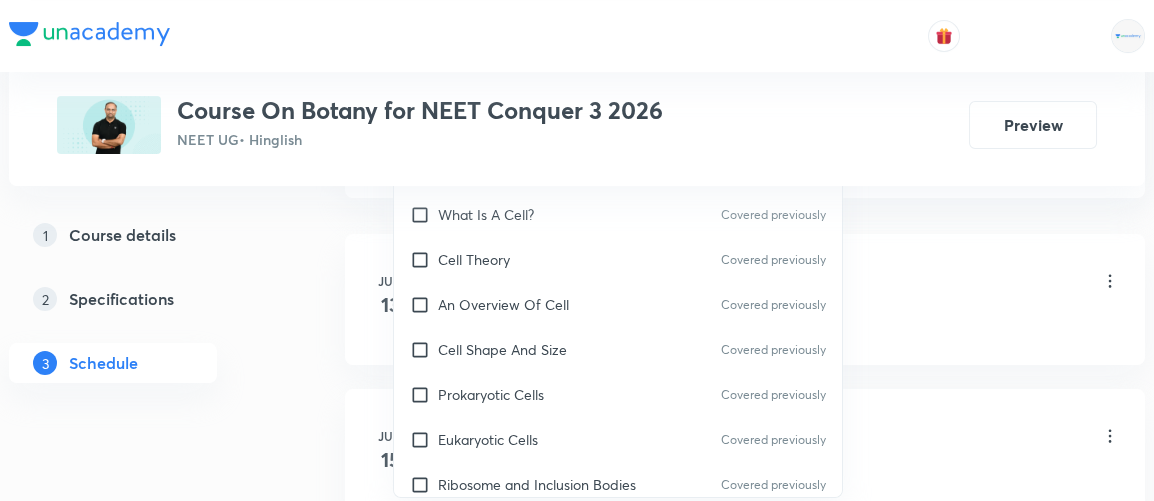 checkbox on "true" 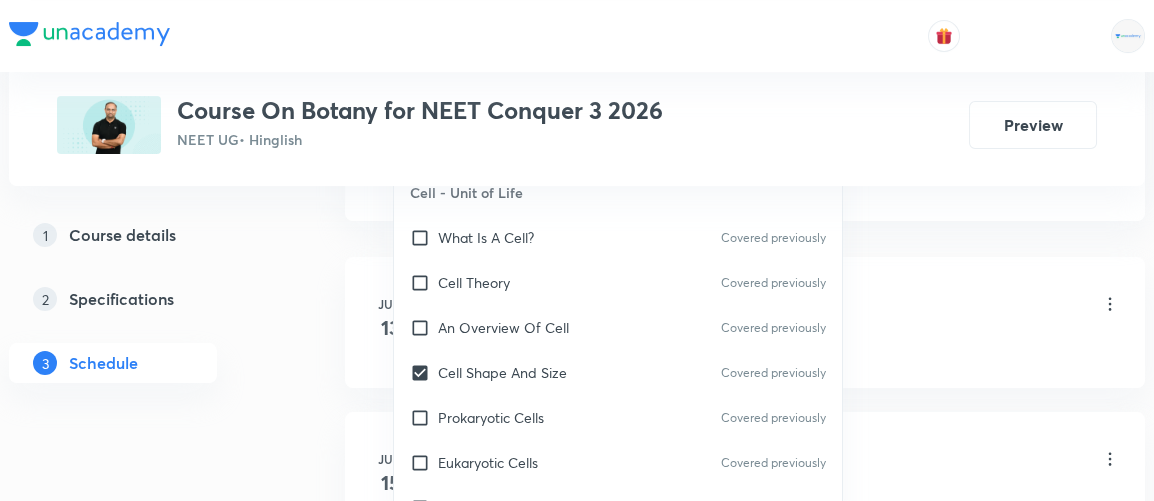 click on "1 Course details 2 Specifications 3 Schedule" at bounding box center (145, 311) 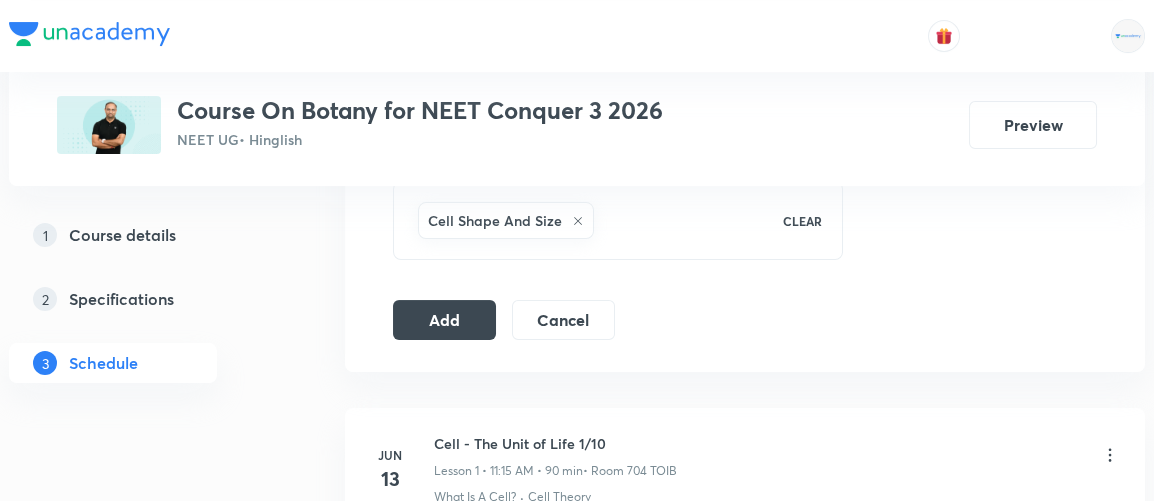 scroll, scrollTop: 1053, scrollLeft: 0, axis: vertical 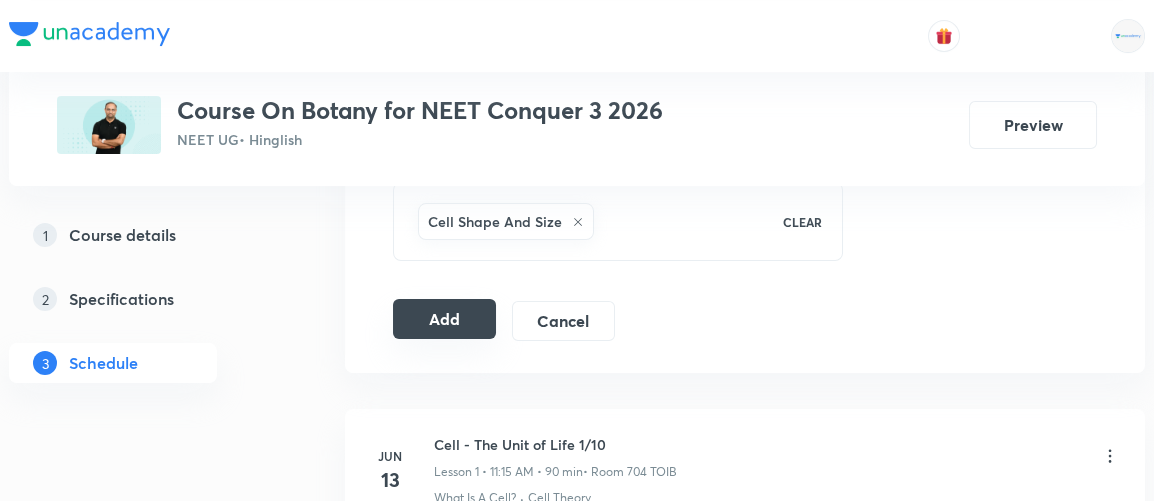 click on "Add" at bounding box center [444, 319] 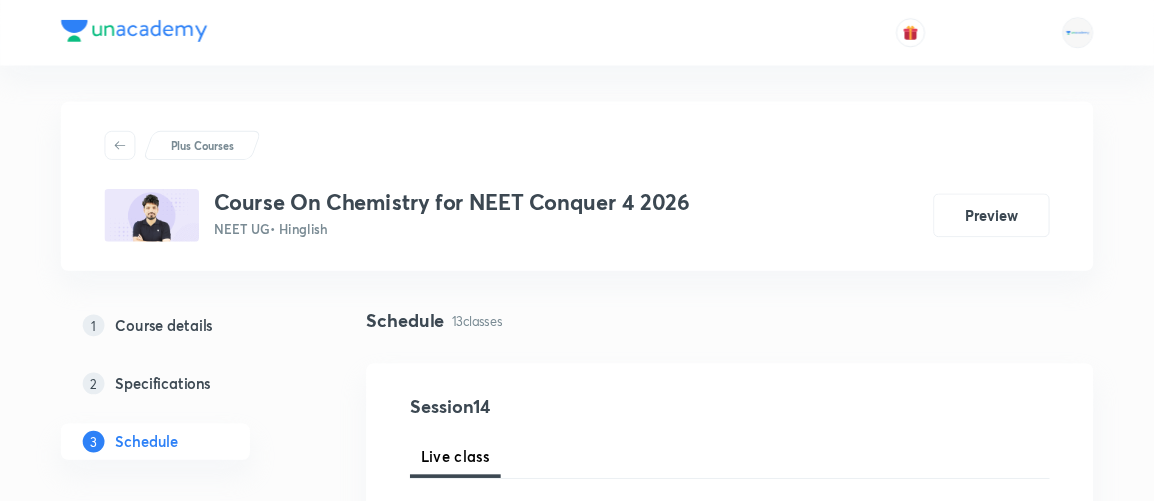 scroll, scrollTop: 0, scrollLeft: 0, axis: both 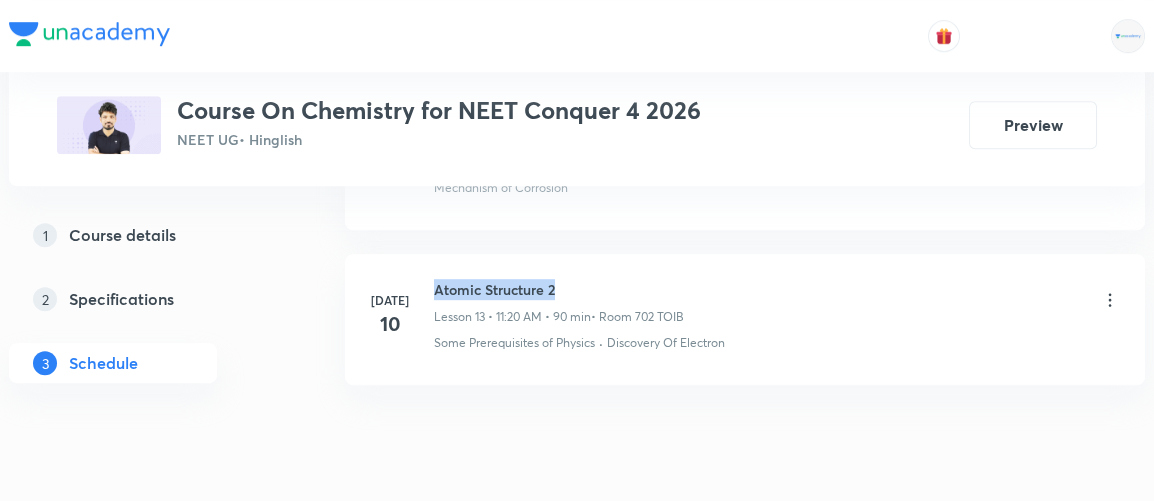 drag, startPoint x: 438, startPoint y: 274, endPoint x: 607, endPoint y: 248, distance: 170.9883 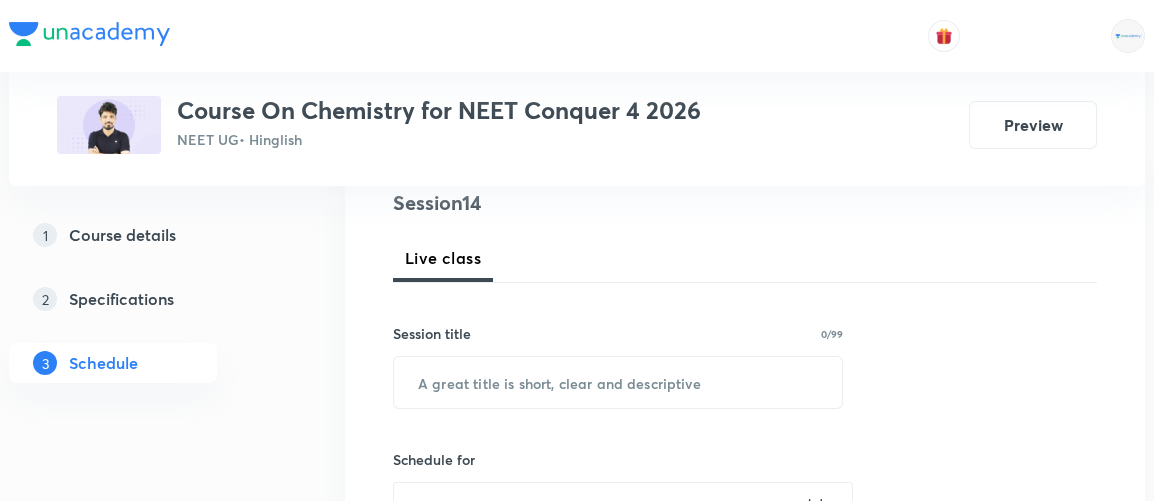 scroll, scrollTop: 0, scrollLeft: 0, axis: both 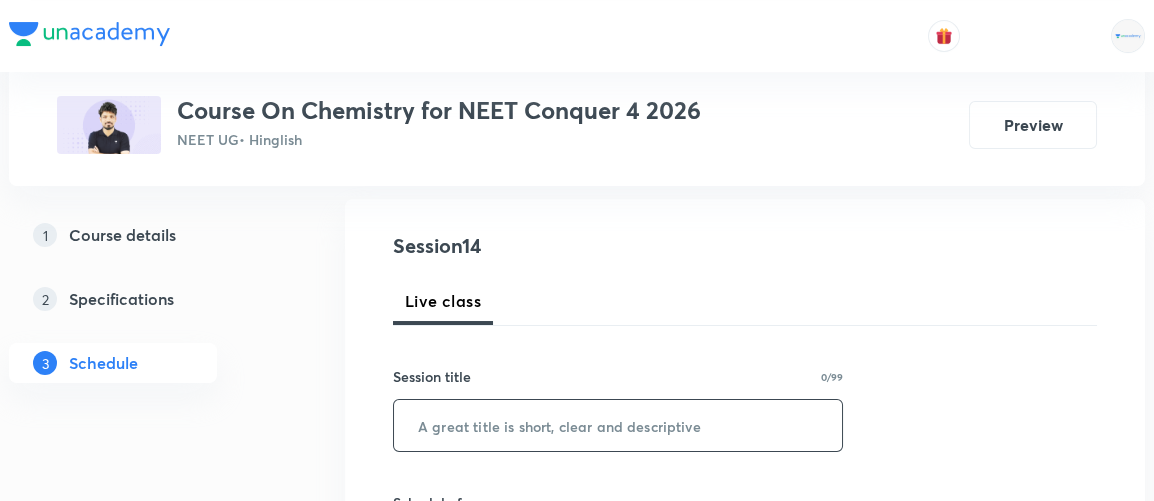 click at bounding box center [618, 425] 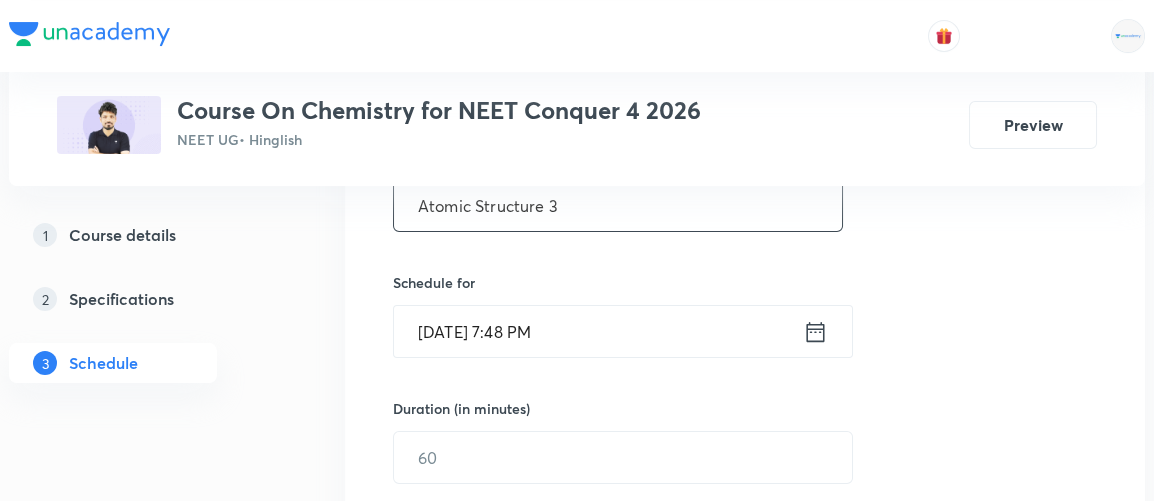 scroll, scrollTop: 423, scrollLeft: 0, axis: vertical 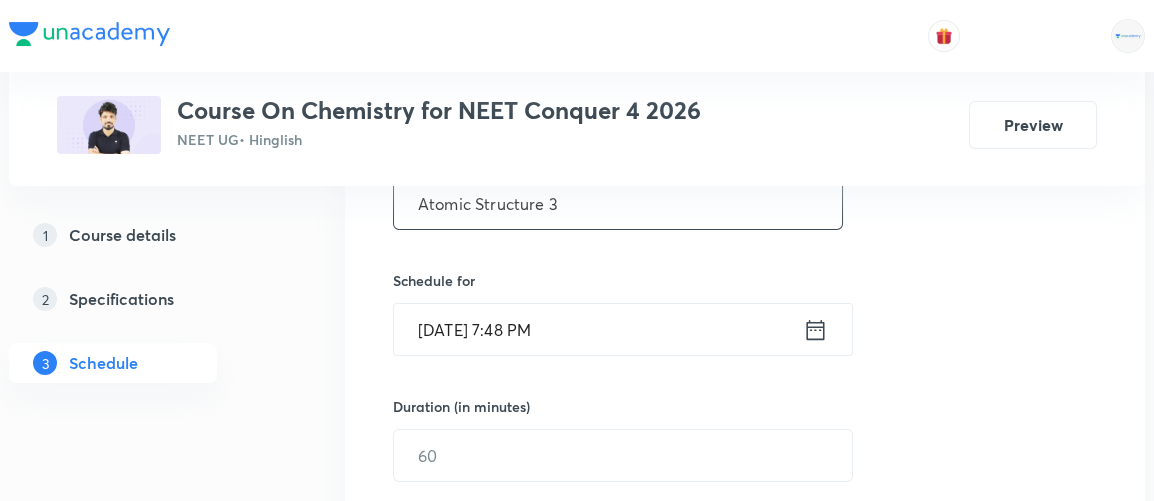 type on "Atomic Structure 3" 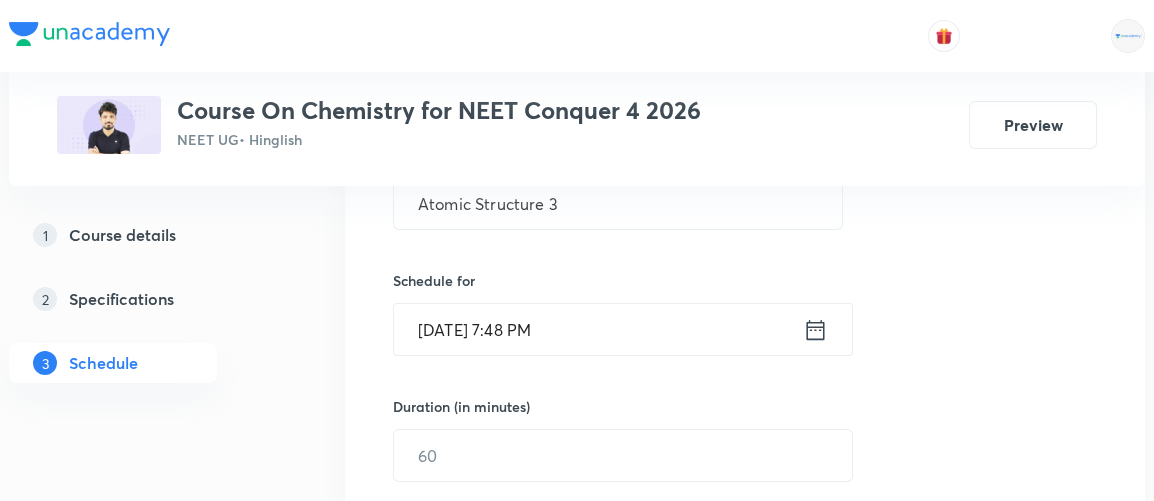 click 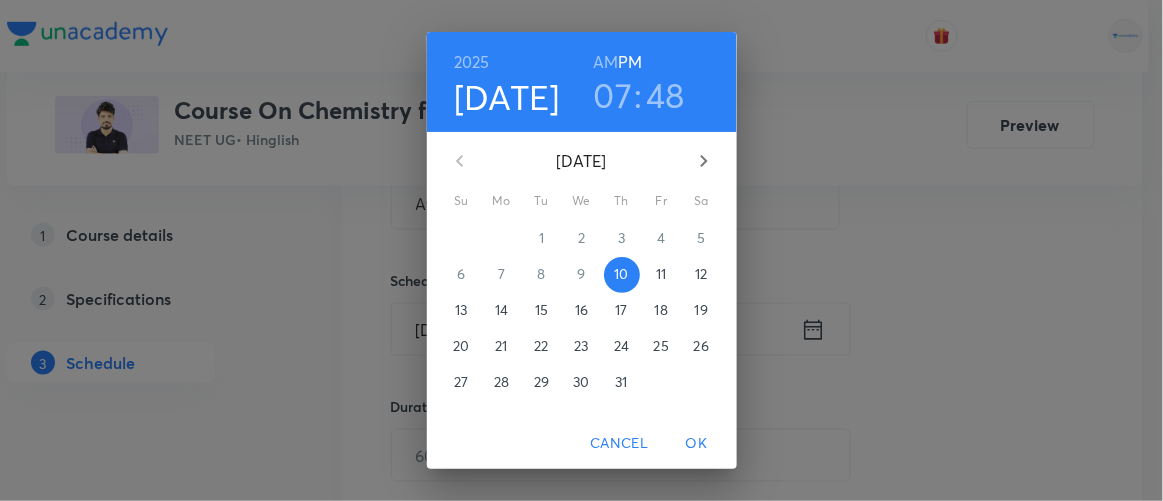 click on "11" at bounding box center [661, 274] 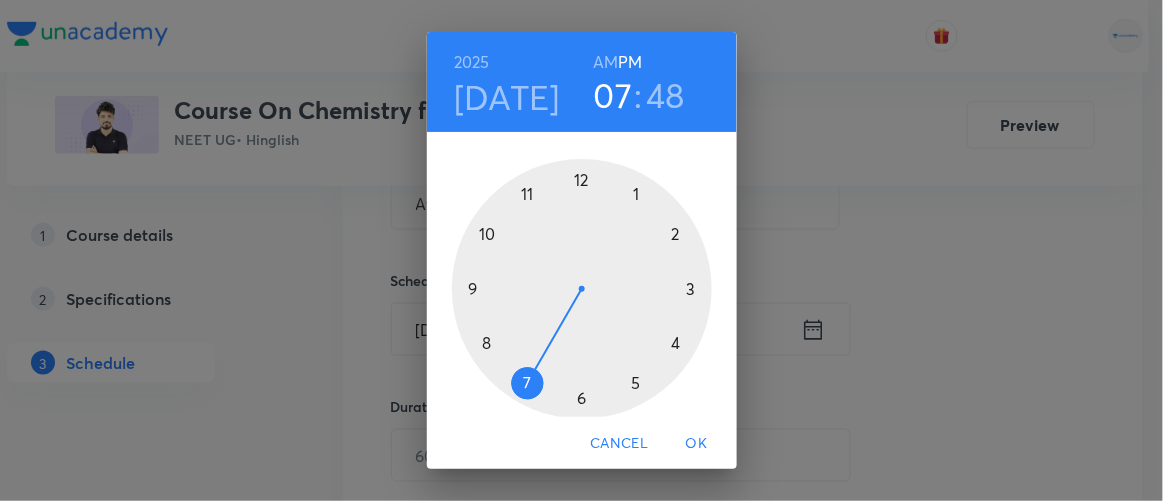 click at bounding box center [582, 289] 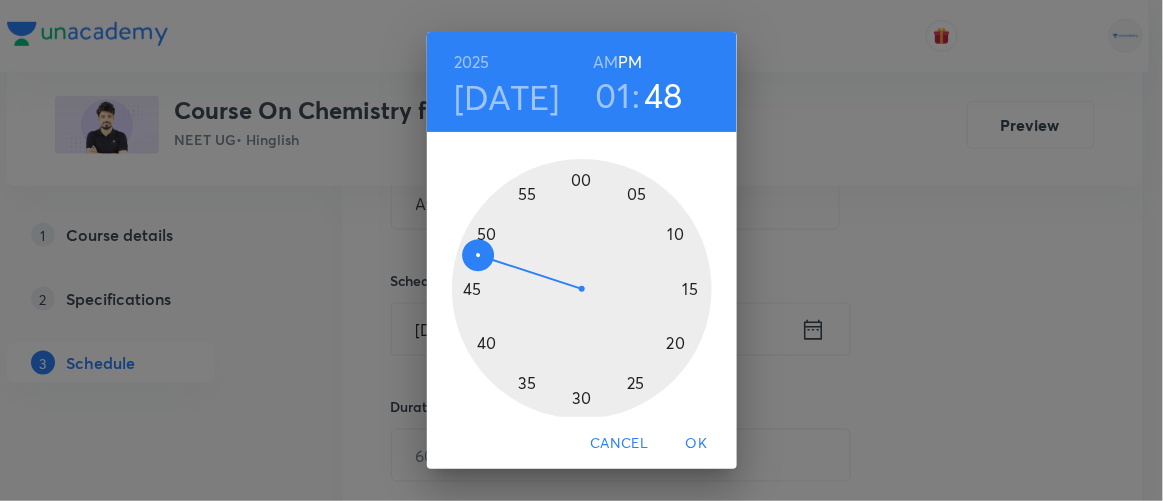 click at bounding box center (582, 289) 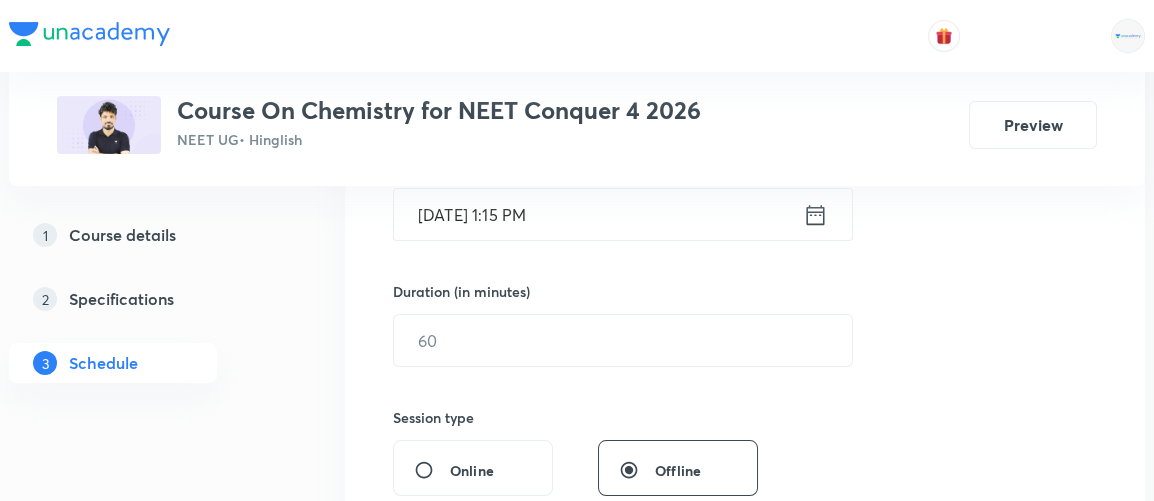 scroll, scrollTop: 539, scrollLeft: 0, axis: vertical 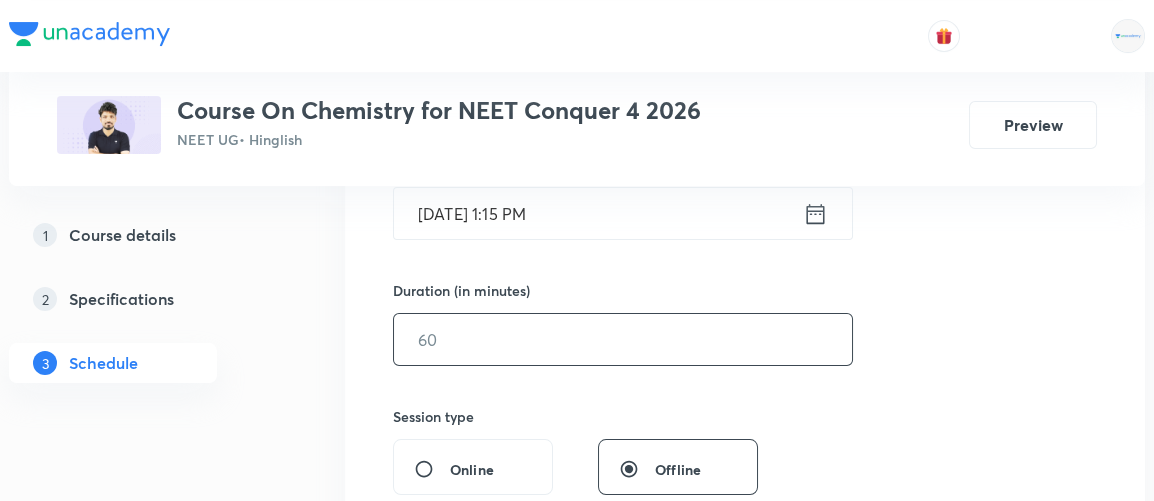click at bounding box center (623, 339) 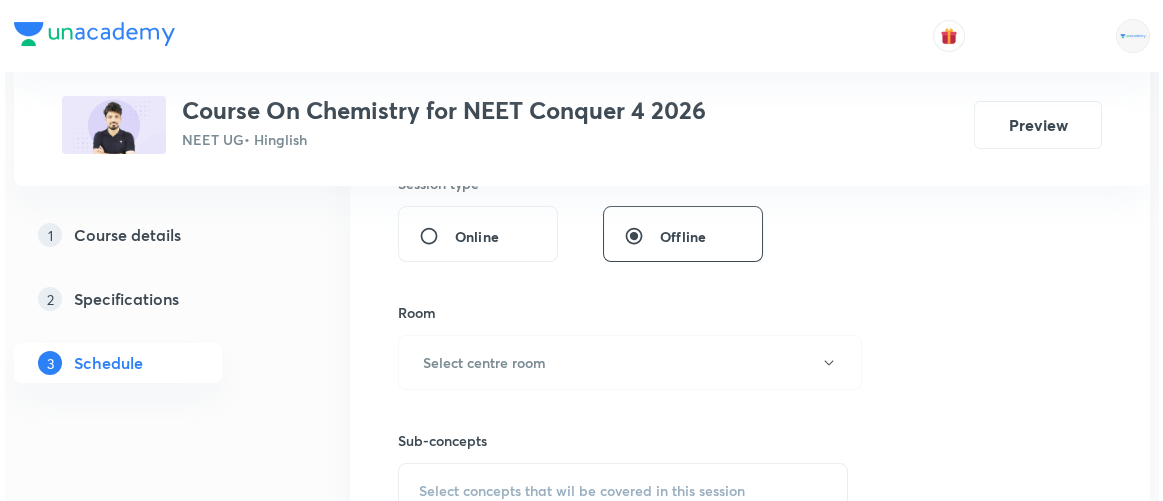 scroll, scrollTop: 775, scrollLeft: 0, axis: vertical 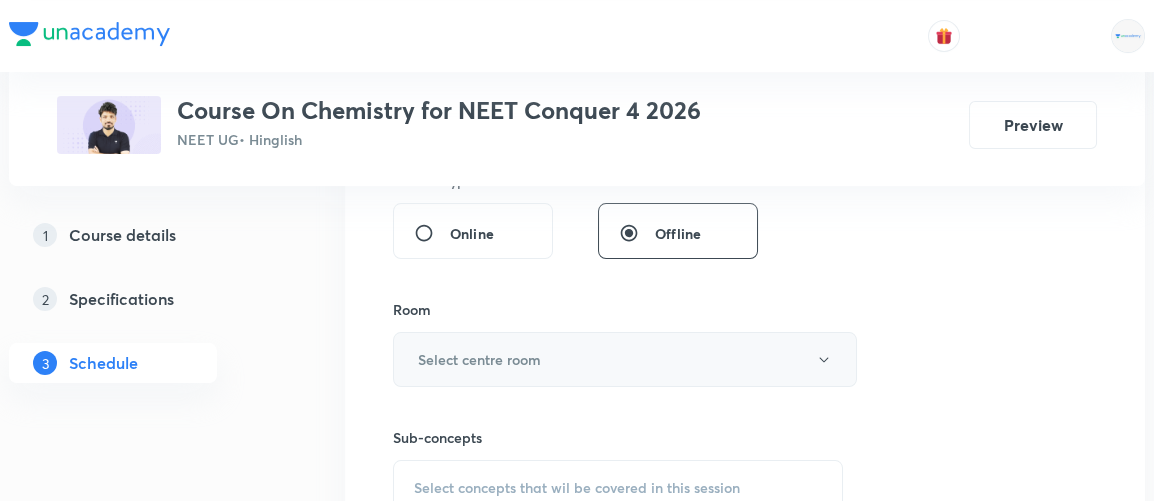 type on "90" 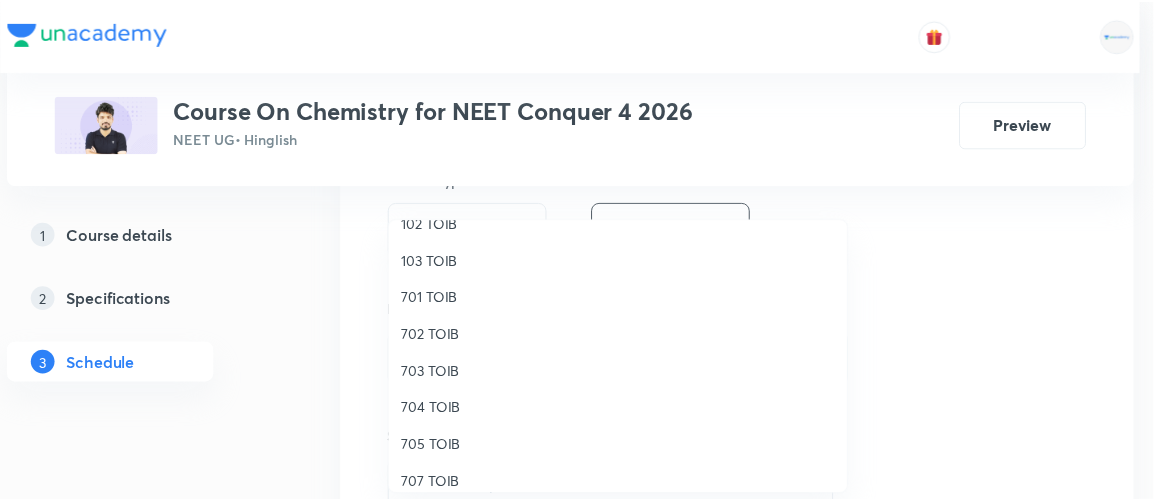 scroll, scrollTop: 184, scrollLeft: 0, axis: vertical 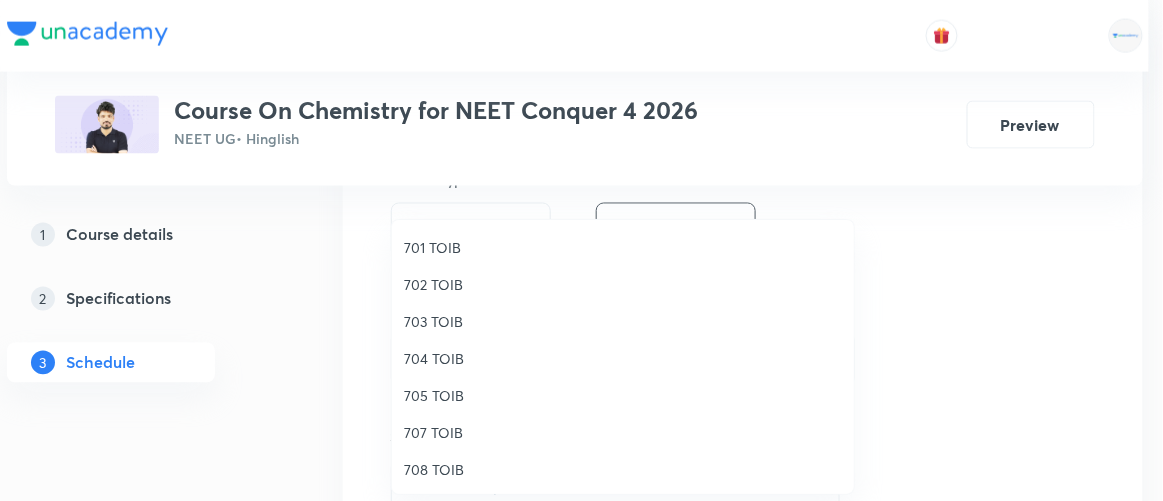 click on "702 TOIB" at bounding box center [623, 284] 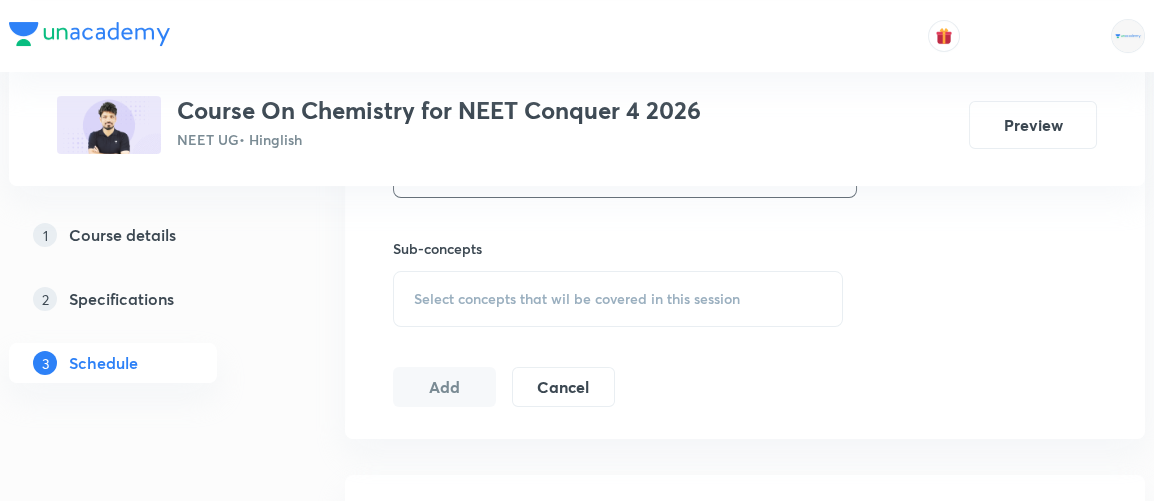 scroll, scrollTop: 965, scrollLeft: 0, axis: vertical 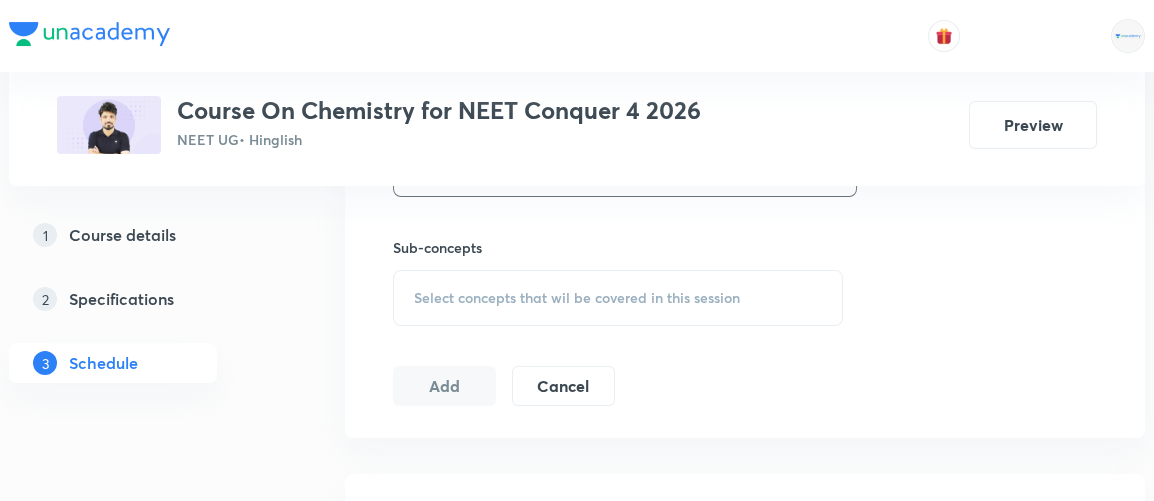 click on "Select concepts that wil be covered in this session" at bounding box center (577, 298) 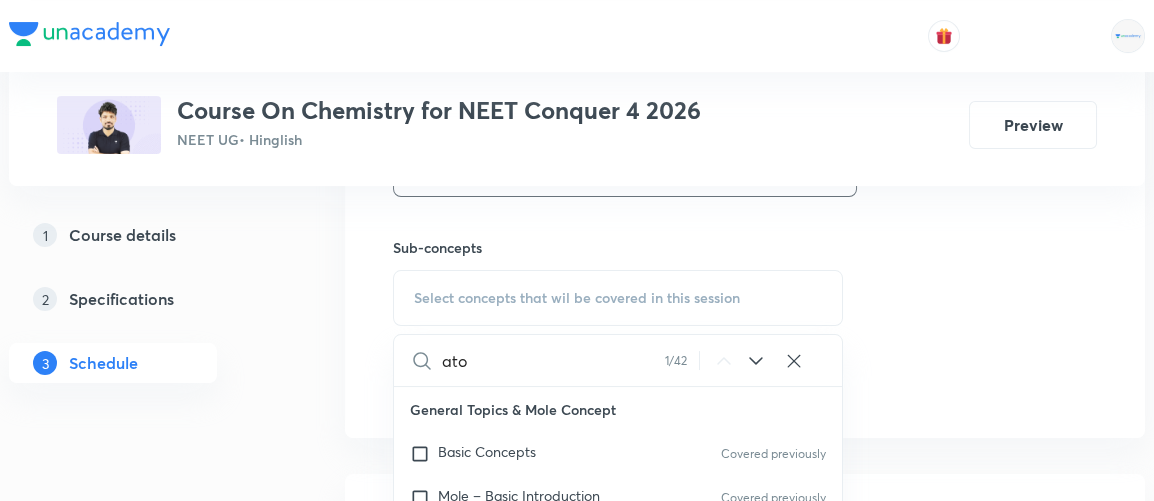 click on "Select concepts that wil be covered in this session" at bounding box center (577, 298) 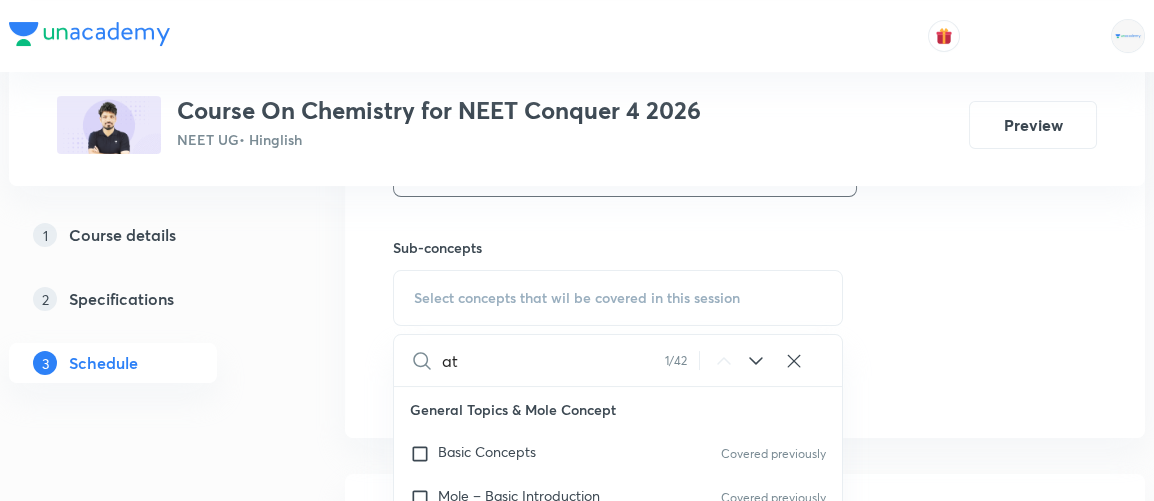 type on "a" 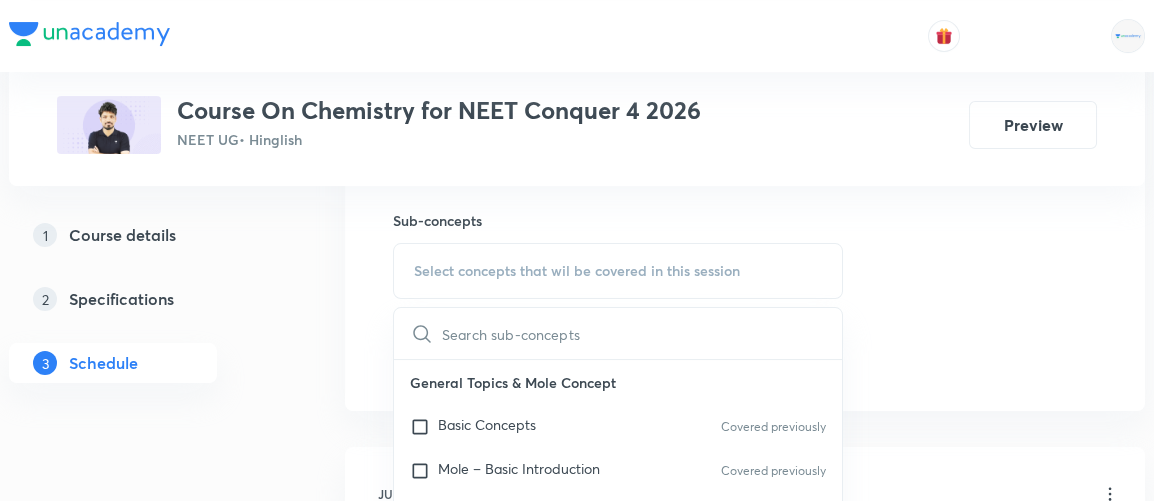 scroll, scrollTop: 993, scrollLeft: 0, axis: vertical 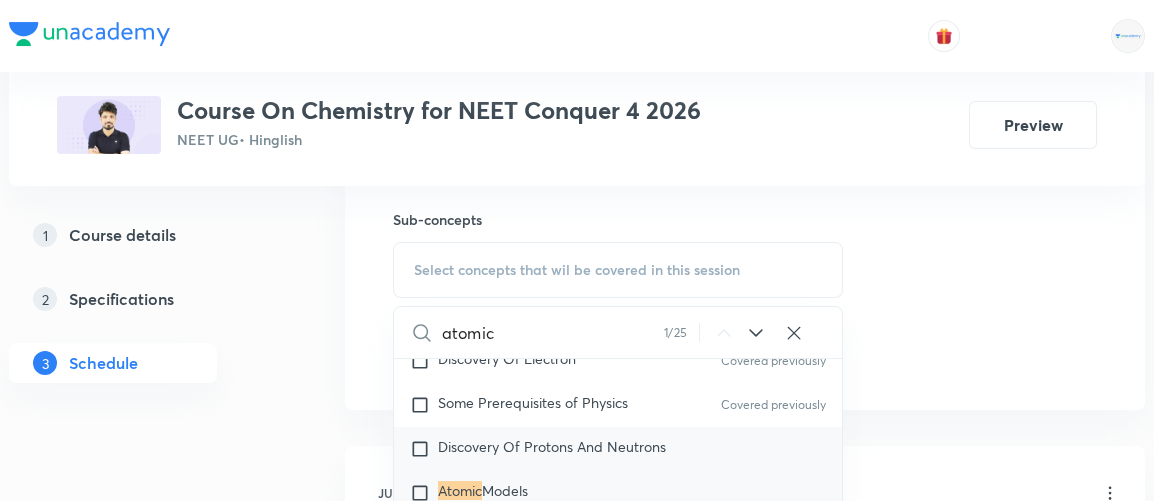 type on "atomic" 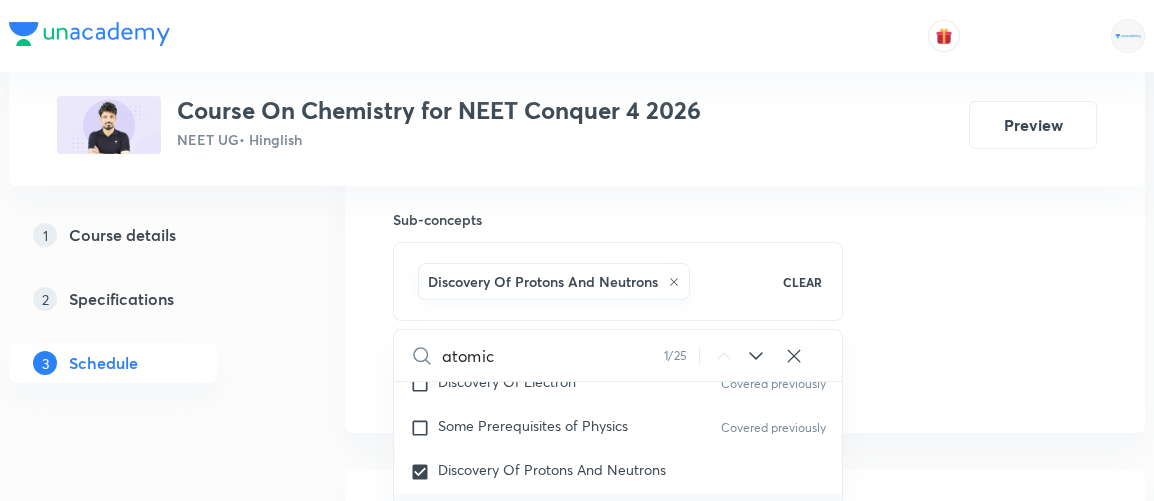 click on "Plus Courses Course On Chemistry for NEET Conquer 4 2026 NEET UG  • Hinglish Preview 1 Course details 2 Specifications 3 Schedule Schedule 13  classes Session  14 Live class Session title 18/99 Atomic Structure 3 ​ Schedule for Jul 11, 2025, 1:15 PM ​ Duration (in minutes) 90 ​   Session type Online Offline Room 702 TOIB Sub-concepts Discovery Of Protons And Neutrons CLEAR atomic 1 / 25 ​ General Topics & Mole Concept Basic Concepts Covered previously Mole – Basic Introduction Covered previously Percentage Composition Covered previously Stoichiometry Covered previously Principle of Atom Conservation (POAC) Covered previously Relation between Stoichiometric Quantities Covered previously Application of Mole Concept: Gravimetric Analysis Covered previously Electronic Configuration Of Atoms (Hund's rule) Covered previously  Quantum Numbers (Magnetic Quantum no.) Covered previously Quantum Numbers(Pauli's Exclusion law) Covered previously Mean Molar Mass or Molecular Mass Covered previously Atomic Wave" at bounding box center [577, 875] 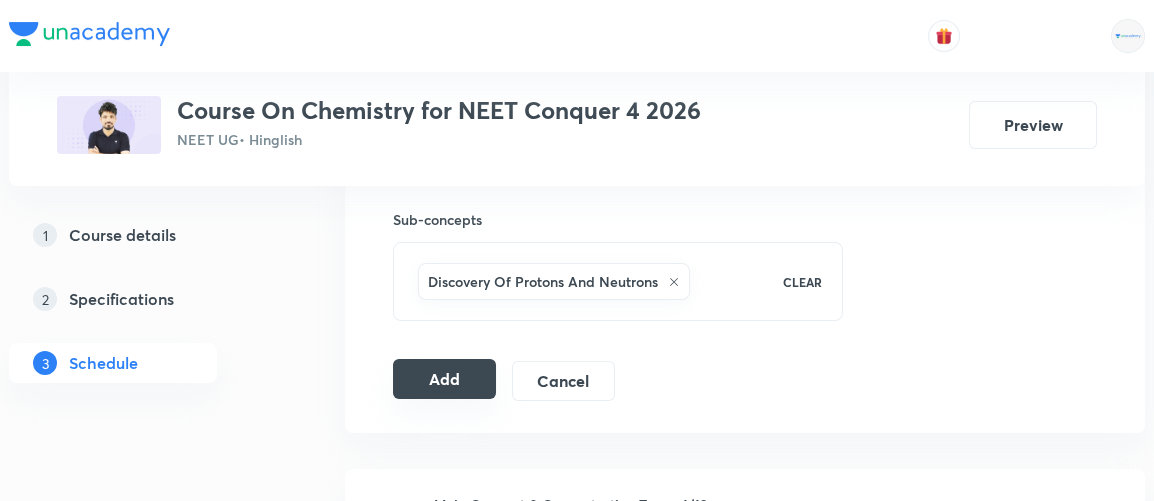 click on "Add" at bounding box center (444, 379) 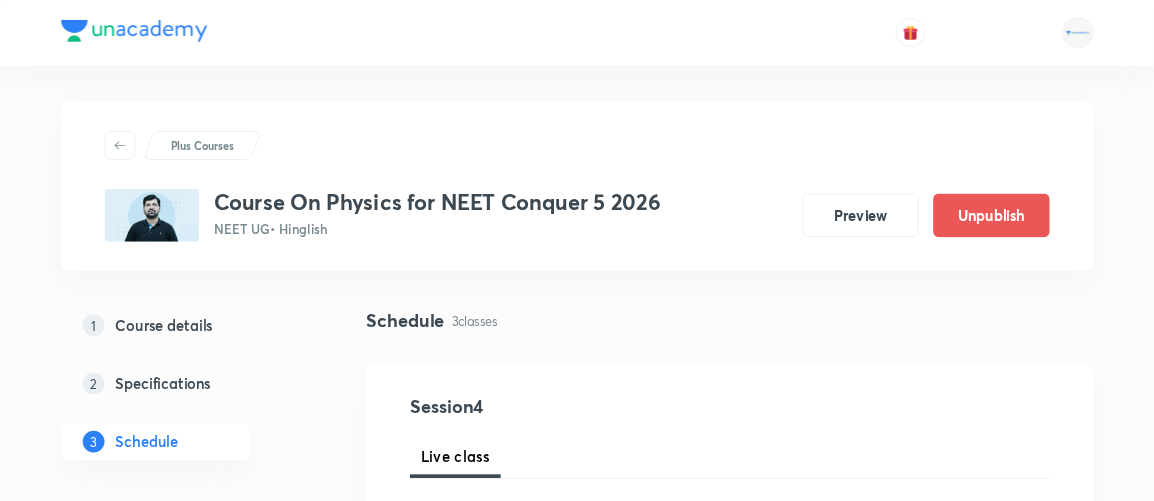 scroll, scrollTop: 0, scrollLeft: 0, axis: both 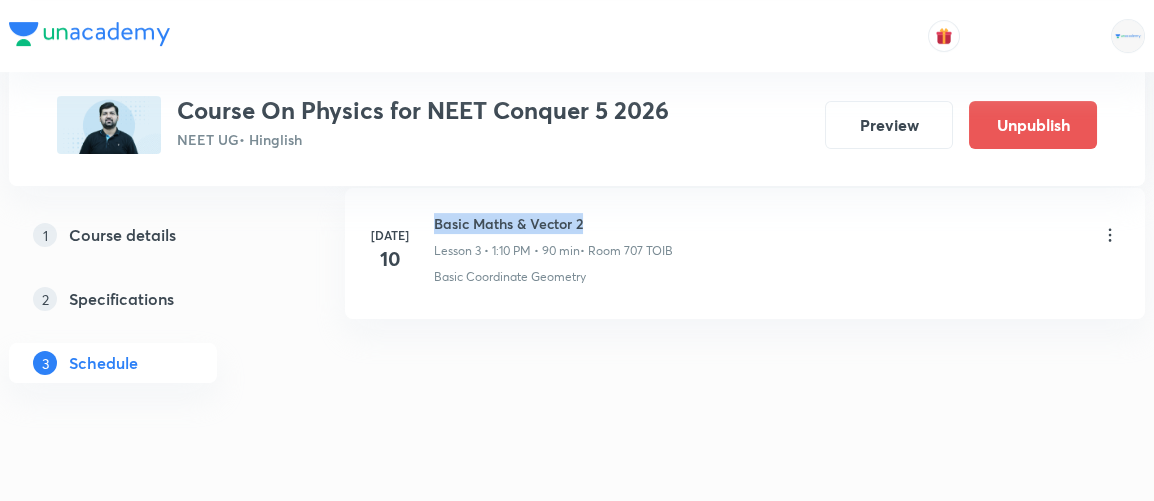 drag, startPoint x: 435, startPoint y: 220, endPoint x: 586, endPoint y: 222, distance: 151.01324 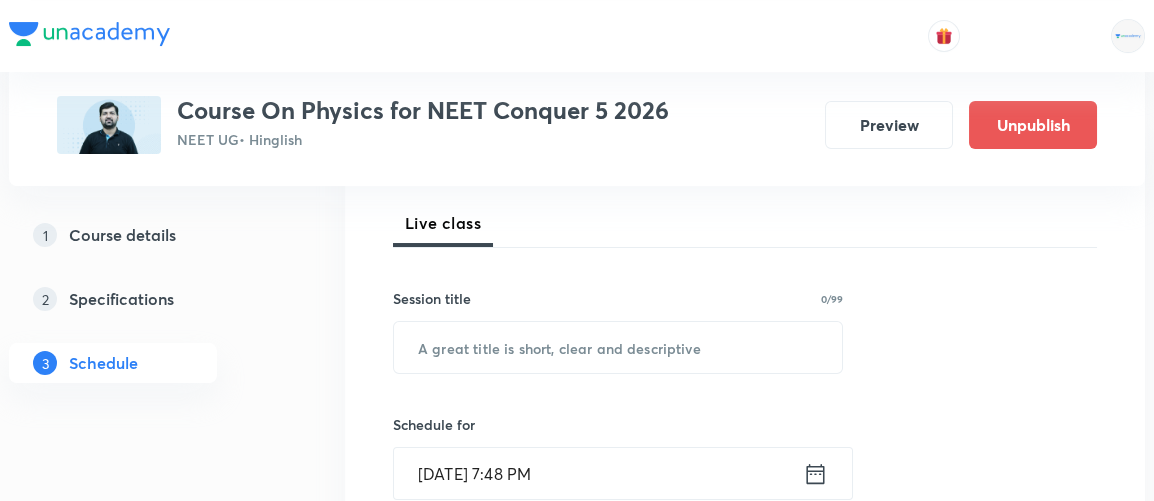 scroll, scrollTop: 0, scrollLeft: 0, axis: both 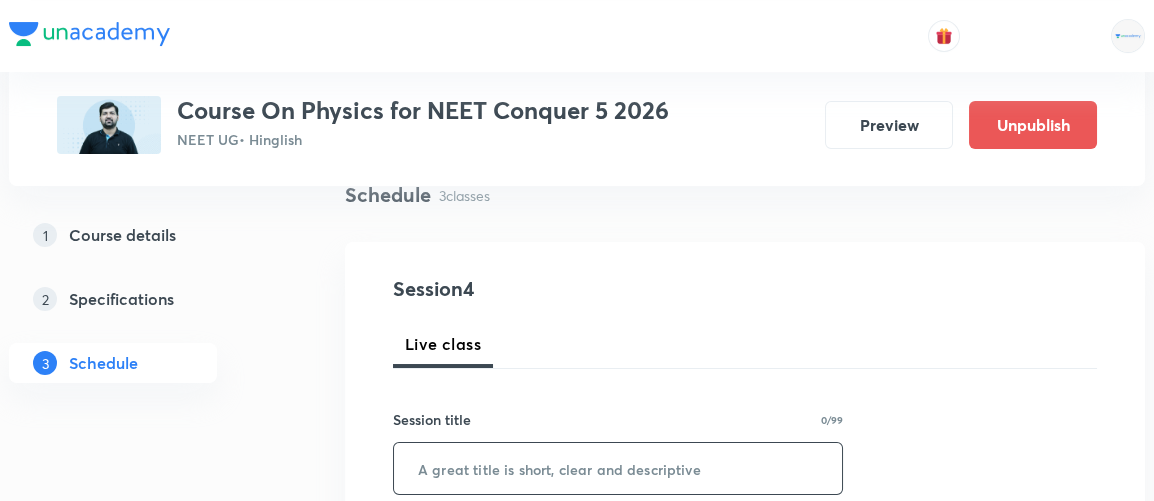 click at bounding box center [618, 468] 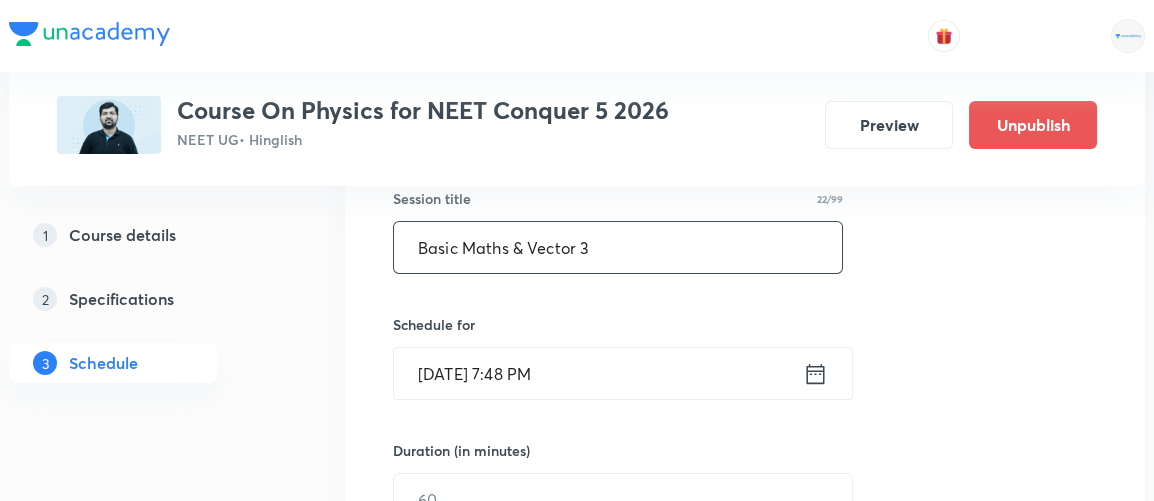 scroll, scrollTop: 394, scrollLeft: 0, axis: vertical 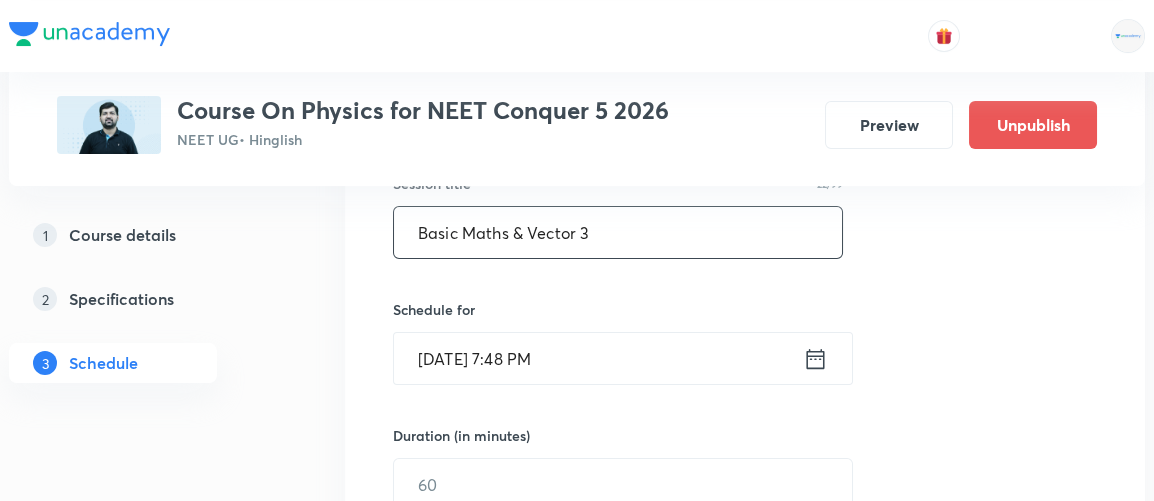 type on "Basic Maths & Vector 3" 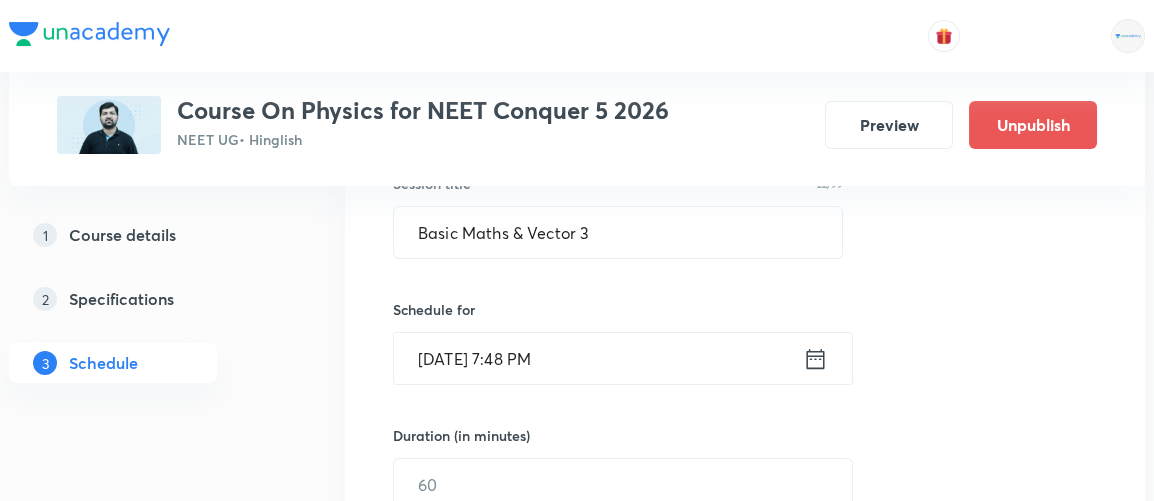 click 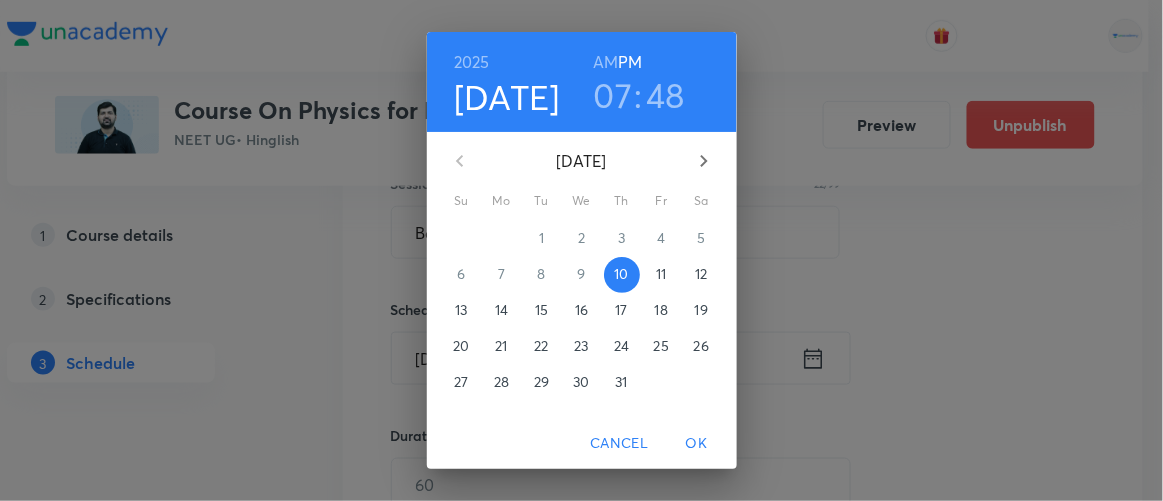 click on "11" at bounding box center (661, 274) 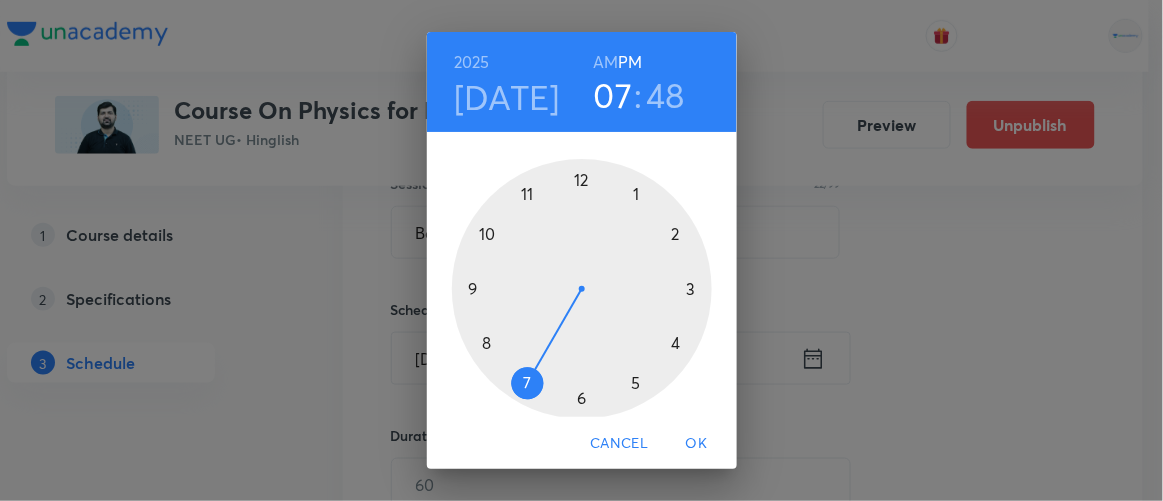 click at bounding box center [582, 289] 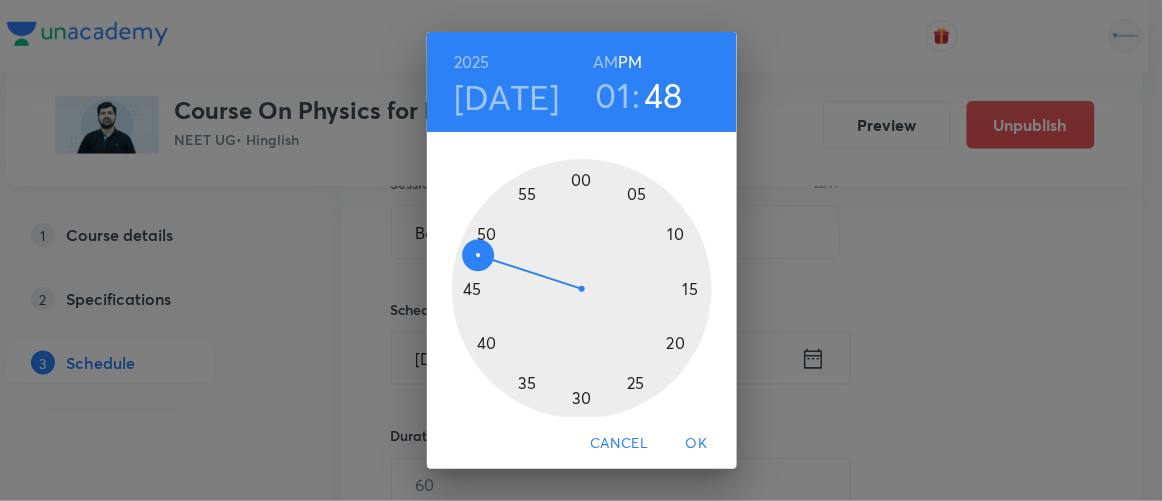 click at bounding box center (582, 289) 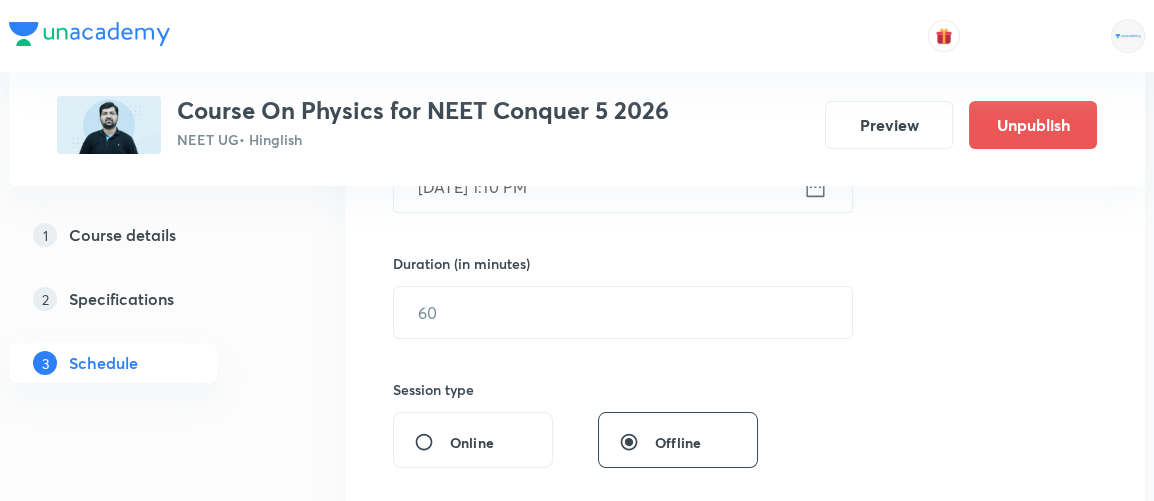 scroll, scrollTop: 579, scrollLeft: 0, axis: vertical 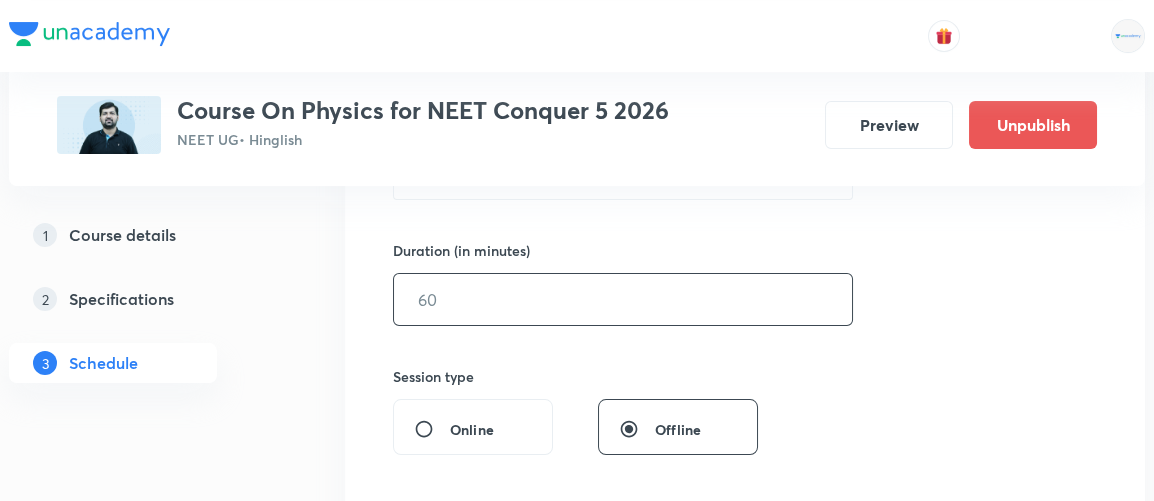 click at bounding box center (623, 299) 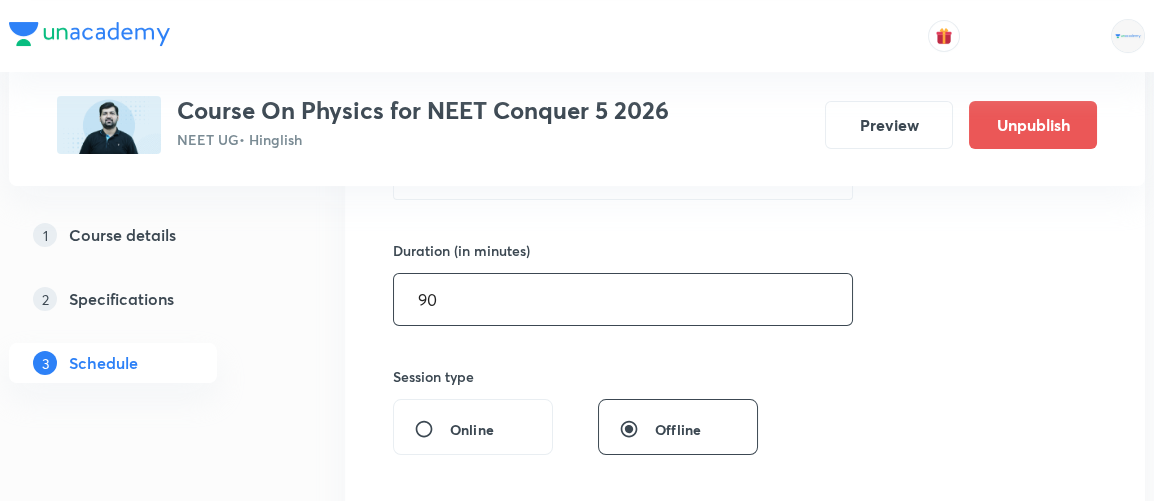 type on "90" 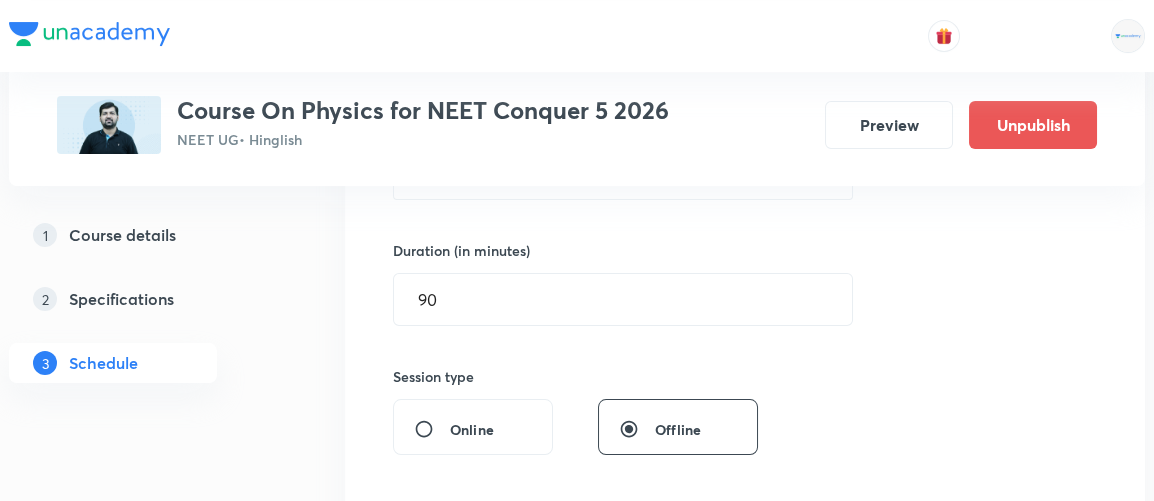 click on "Session  4 Live class Session title 22/99 Basic Maths & Vector 3 ​ Schedule for [DATE] 1:10 PM ​ Duration (in minutes) 90 ​   Session type Online Offline Room Select centre room Sub-concepts Select concepts that wil be covered in this session Add Cancel" at bounding box center [745, 322] 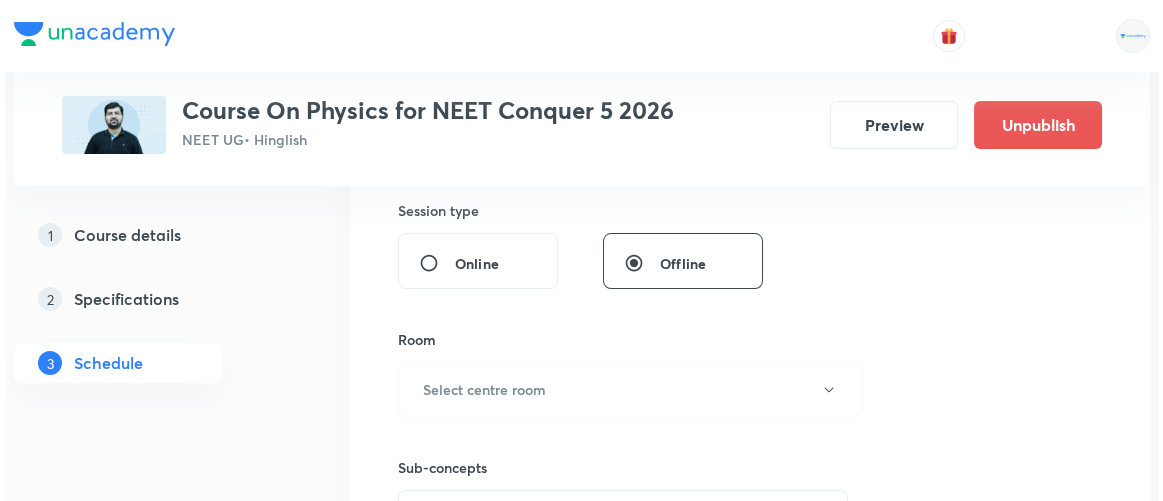 scroll, scrollTop: 752, scrollLeft: 0, axis: vertical 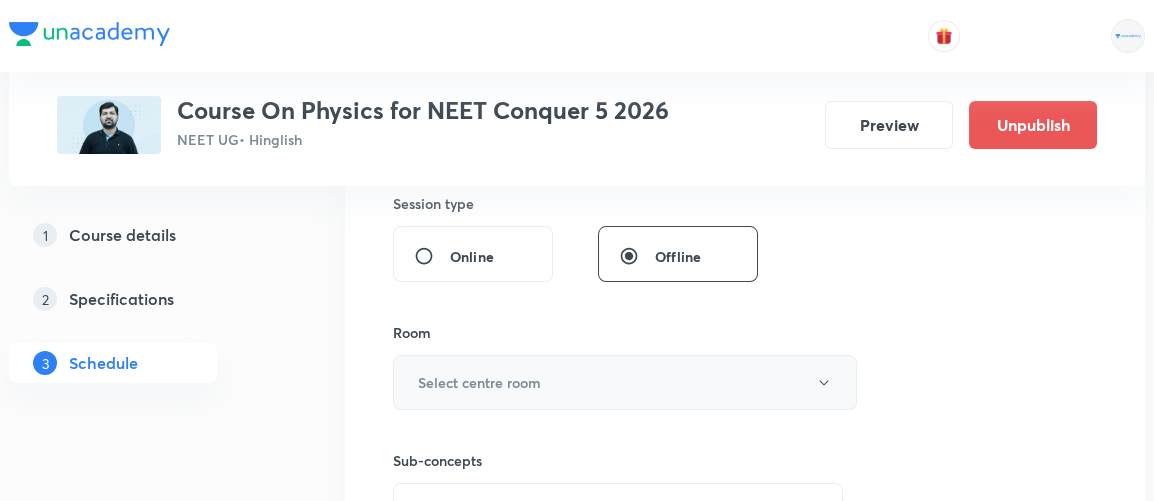 click on "Select centre room" at bounding box center (479, 382) 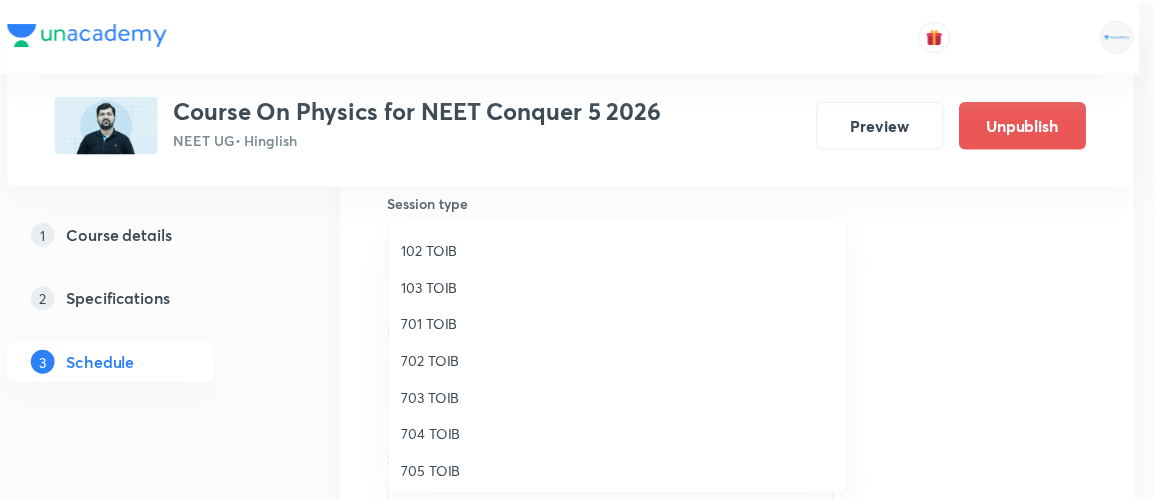 scroll, scrollTop: 184, scrollLeft: 0, axis: vertical 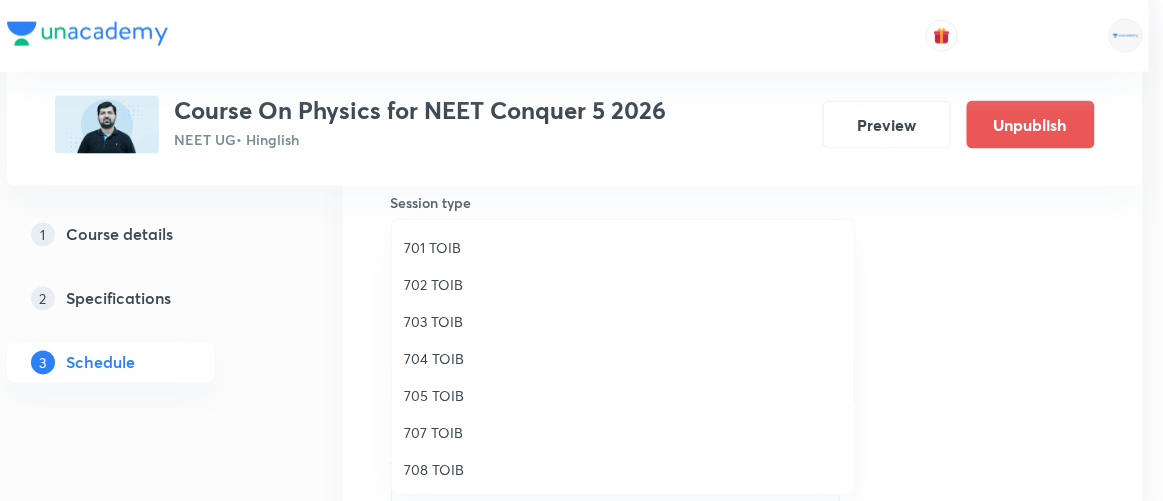 click on "707 TOIB" at bounding box center (623, 432) 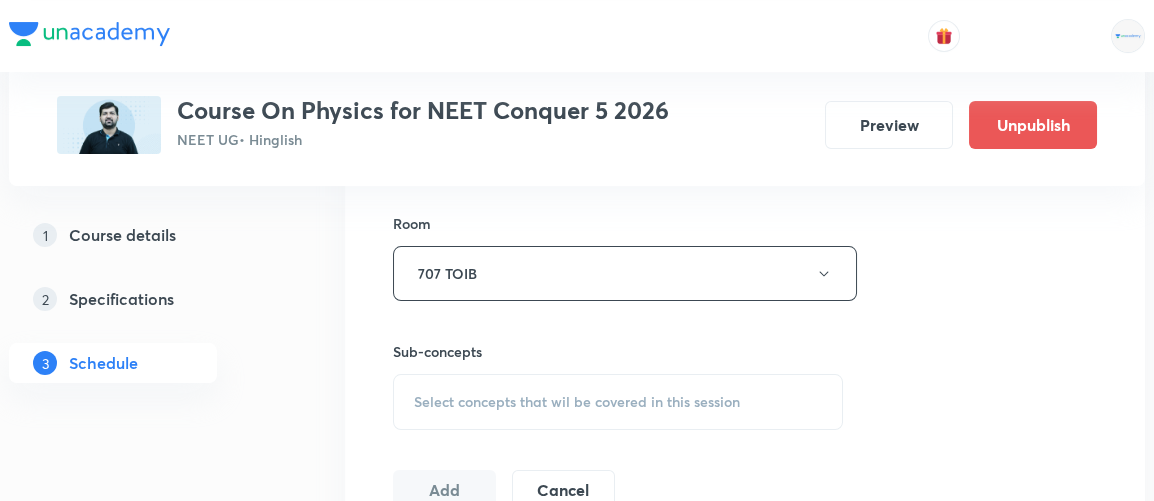 scroll, scrollTop: 861, scrollLeft: 0, axis: vertical 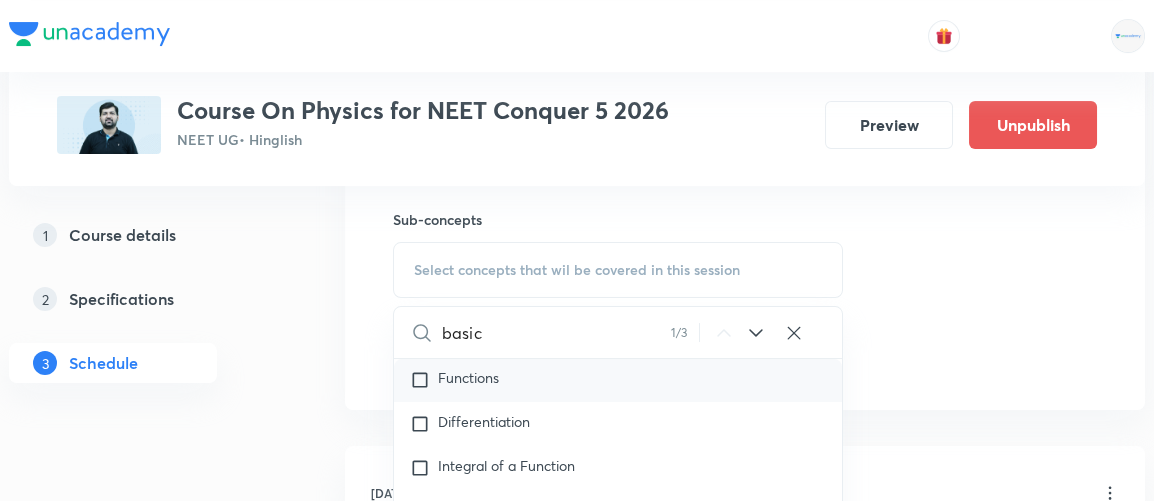 type on "basic" 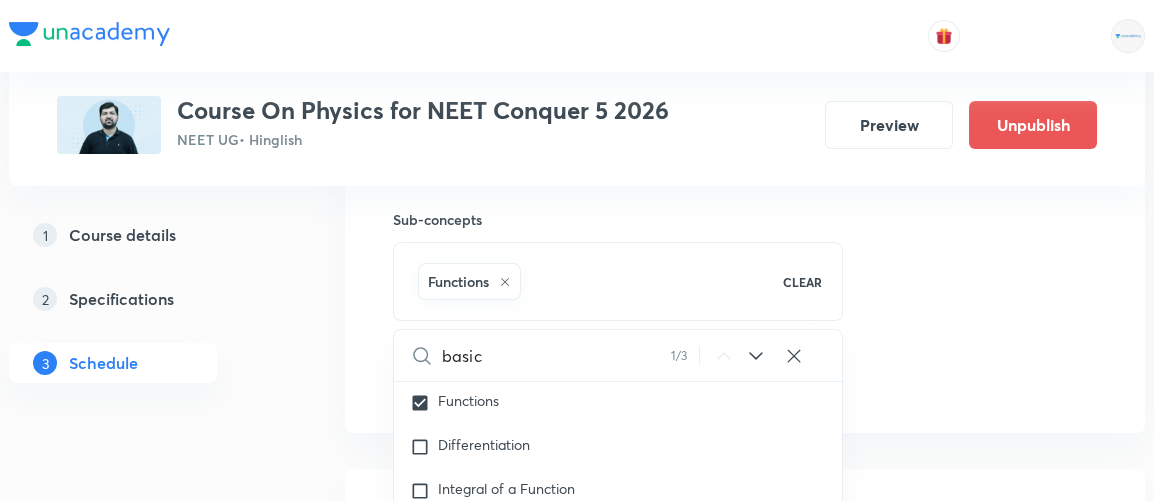click on "Plus Courses Course On Physics for NEET Conquer 5 2026 NEET UG  • Hinglish Preview Unpublish 1 Course details 2 Specifications 3 Schedule Schedule 3  classes Session  4 Live class Session title 22/99 Basic Maths & Vector 3 ​ Schedule for Jul 11, 2025, 1:10 PM ​ Duration (in minutes) 90 ​   Session type Online Offline Room 707 TOIB Sub-concepts Functions CLEAR basic 1 / 3 ​ Units & Dimensions Physical quantity Applications of Dimensional Analysis Significant Figures Units of Physical Quantities System of Units Dimensions of Some Mathematical Functions Unit and Dimension Product of Two Vectors Subtraction of Vectors Cross Product Least Count Analysis Errors of Measurement Vernier Callipers Screw Gauge Zero Error Basic Mathematics Elementary Algebra Covered previously Elementary Trigonometry Covered previously Basic  Coordinate Geometry Covered previously Functions Differentiation Integral of a Function Use of Differentiation & Integration in One Dimensional Motion Basic  Mathematics Unit Vectors Error" at bounding box center (577, 90) 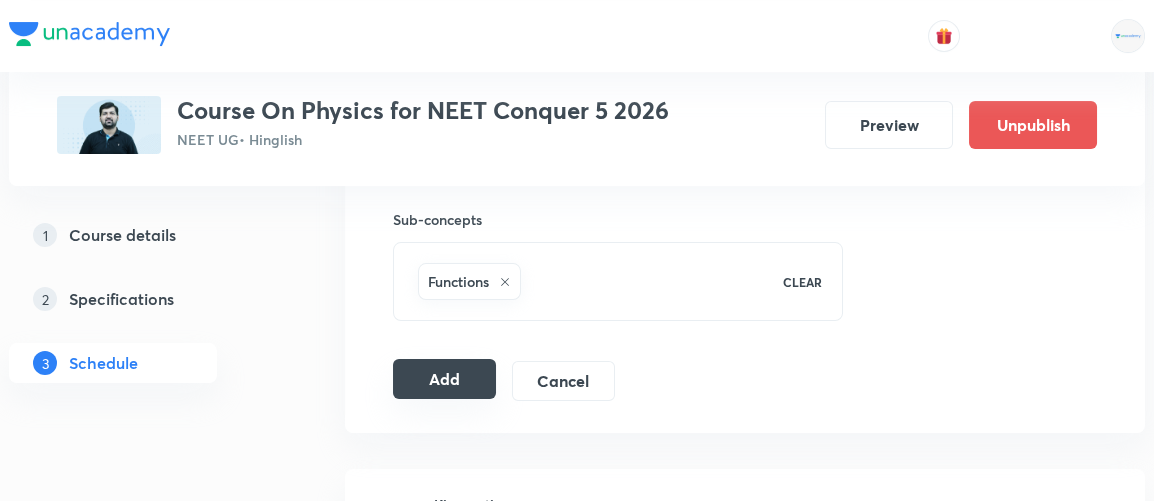 click on "Add" at bounding box center (444, 379) 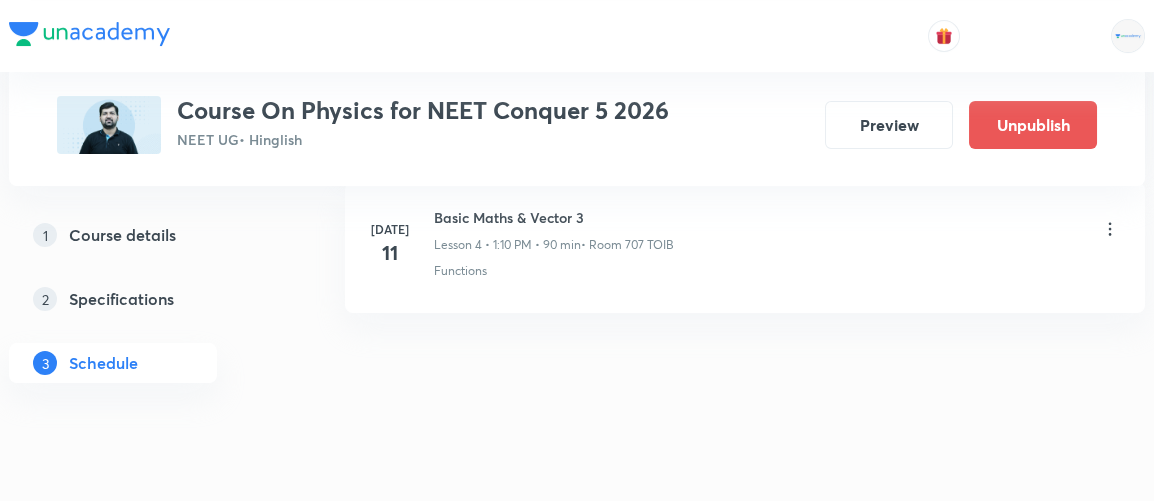 scroll, scrollTop: 645, scrollLeft: 0, axis: vertical 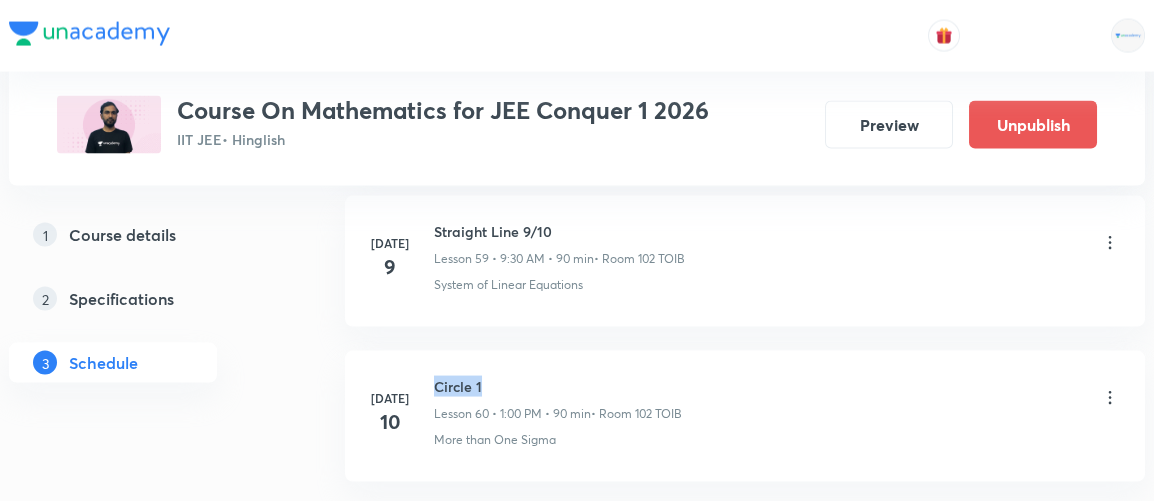 drag, startPoint x: 434, startPoint y: 334, endPoint x: 507, endPoint y: 322, distance: 73.97973 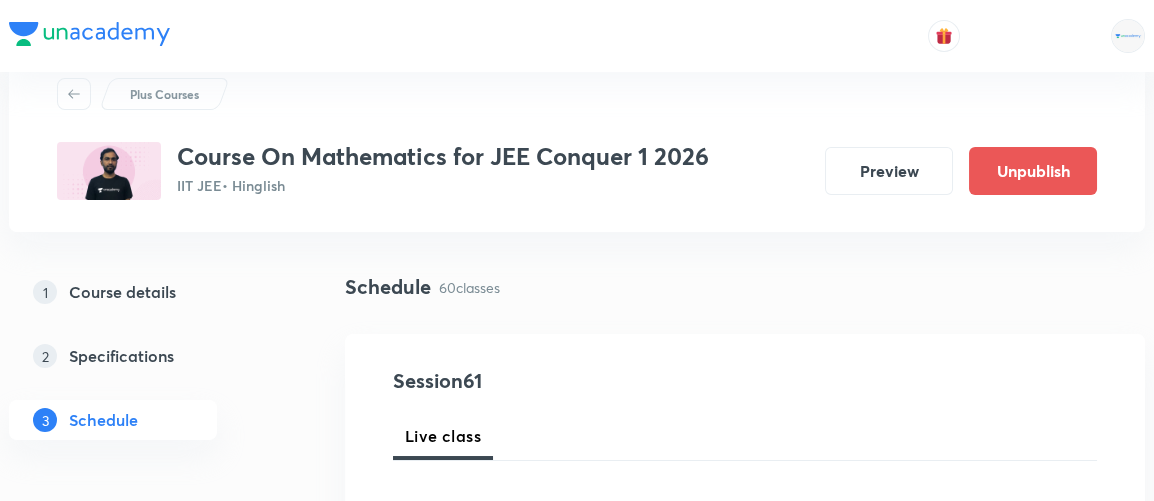 scroll, scrollTop: 0, scrollLeft: 0, axis: both 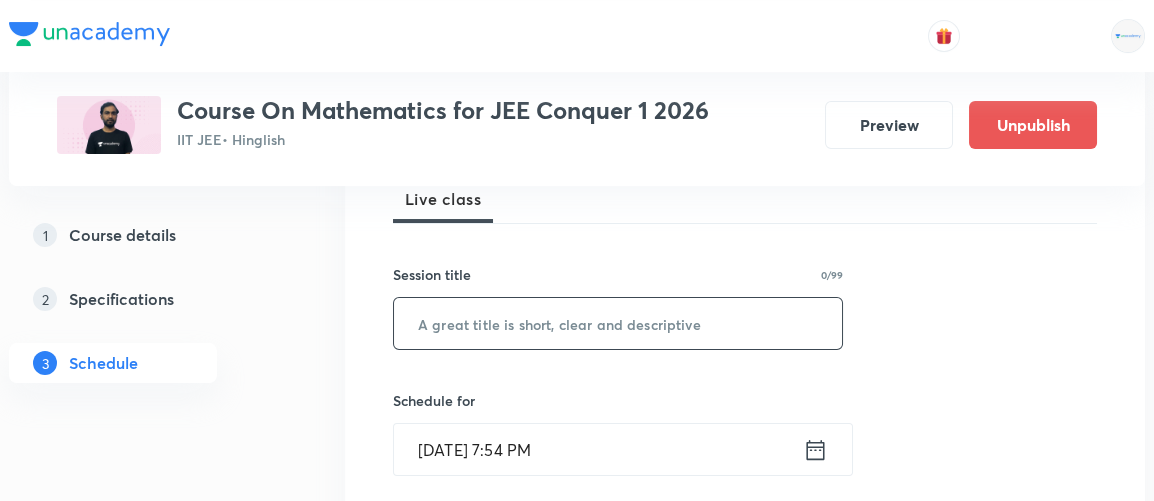 click at bounding box center [618, 323] 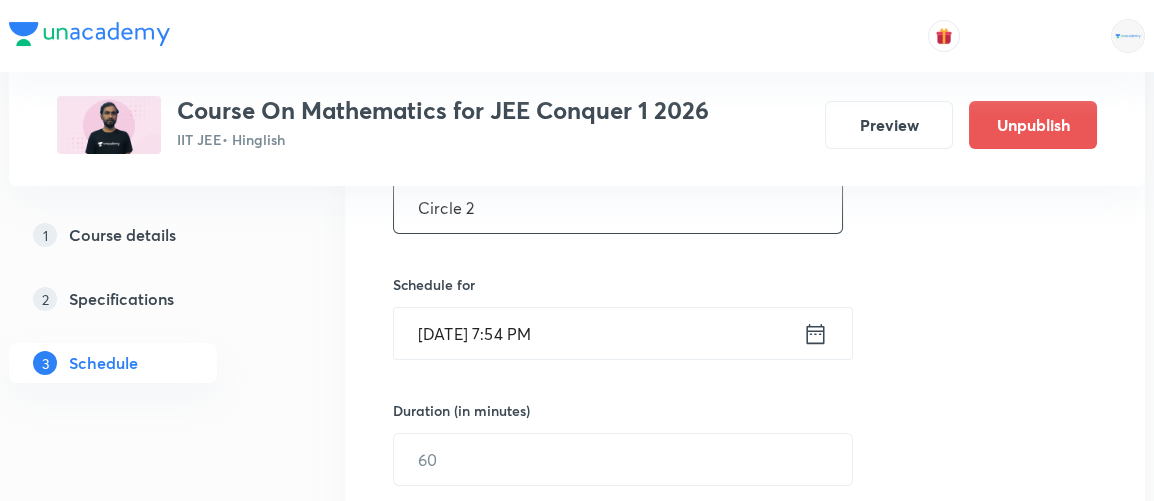 scroll, scrollTop: 426, scrollLeft: 0, axis: vertical 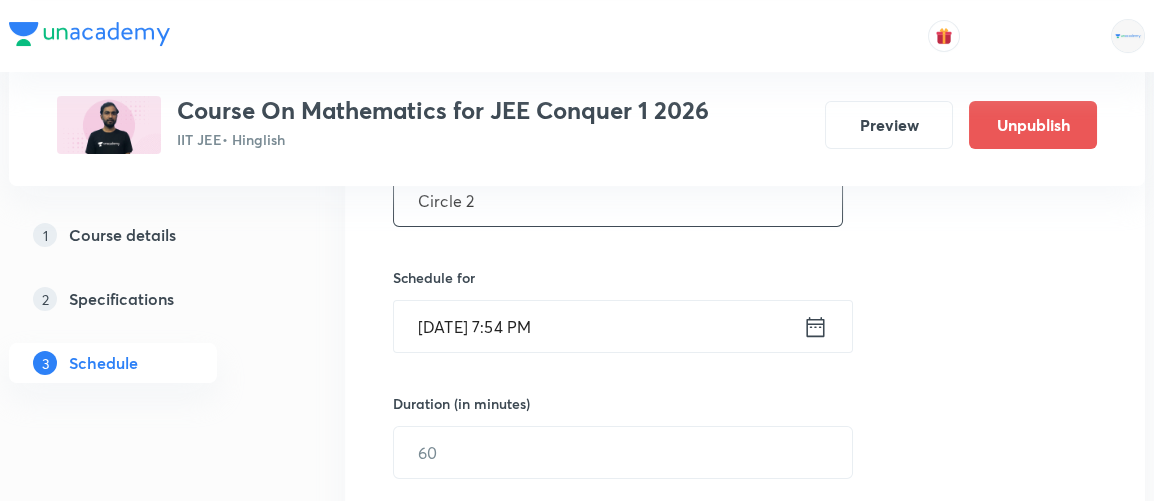 type on "Circle 2" 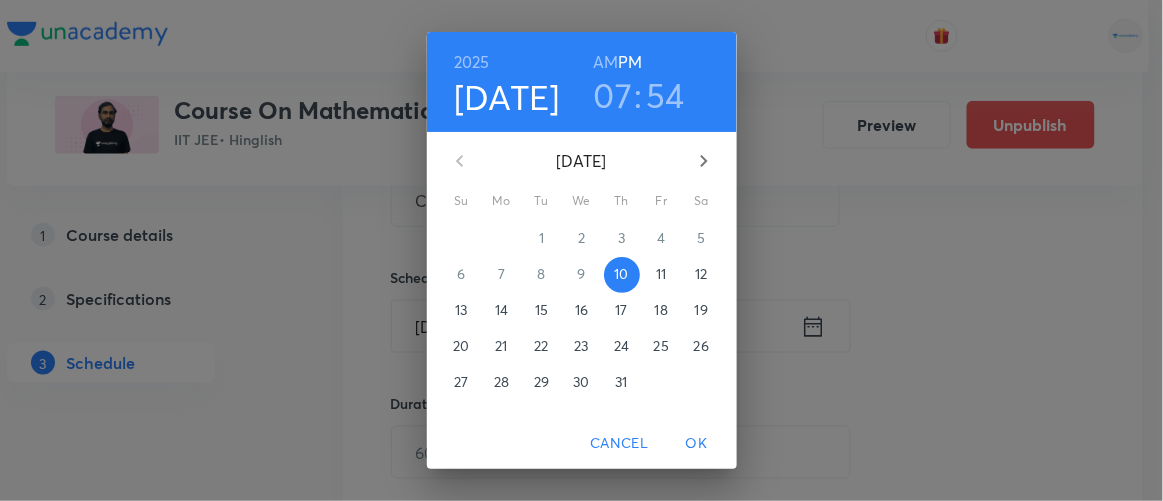 click on "11" at bounding box center [661, 274] 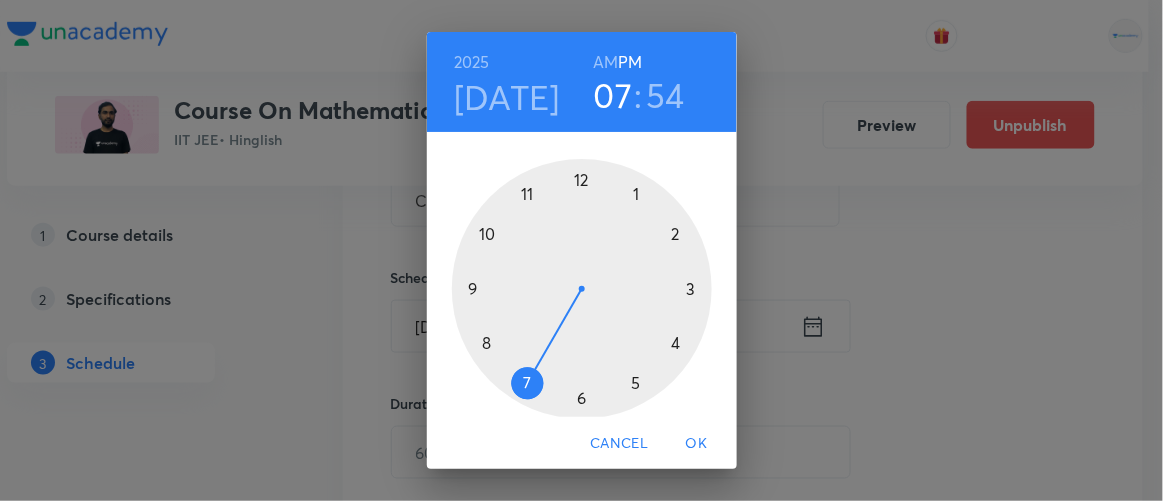 click on "AM" at bounding box center [605, 62] 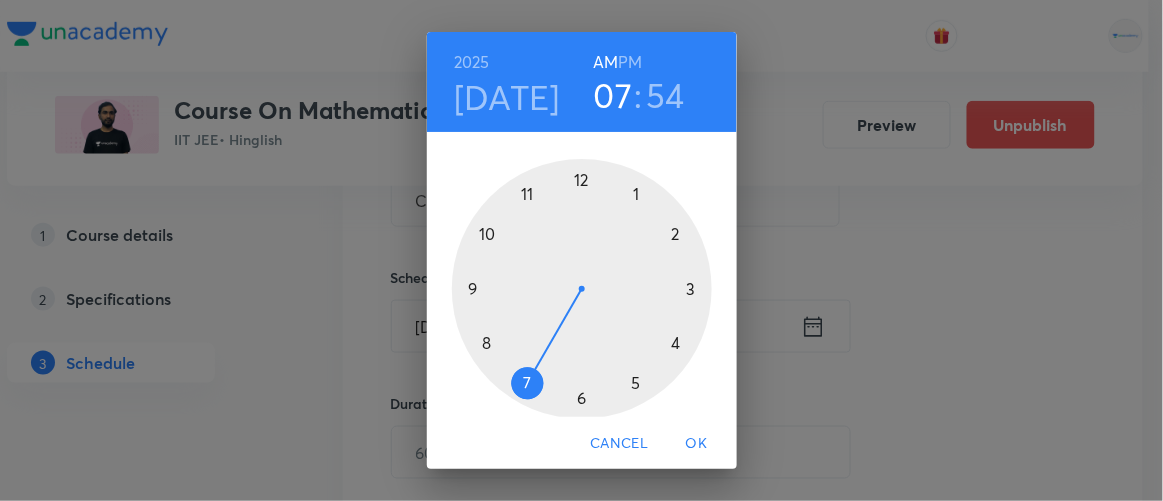 click at bounding box center (582, 289) 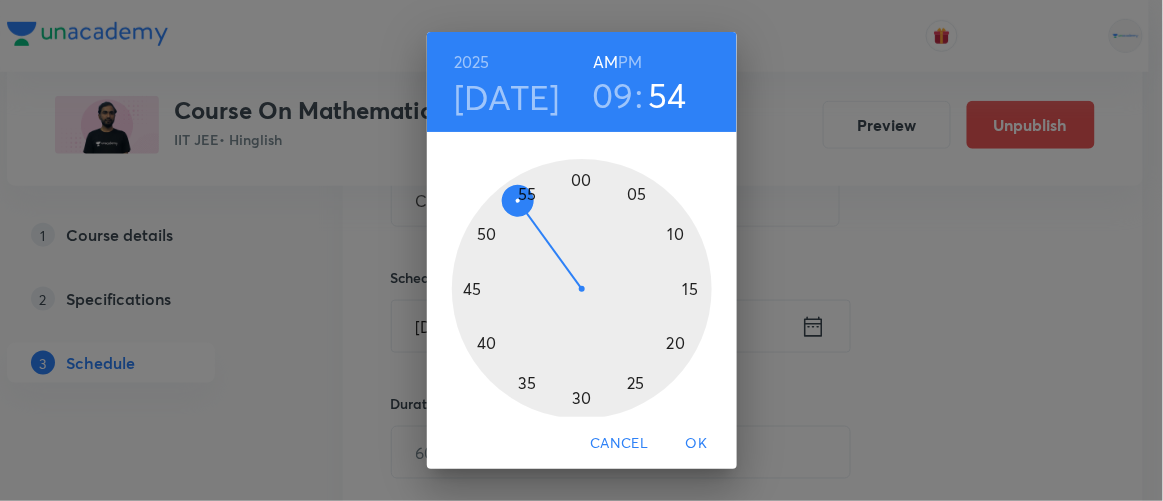 click at bounding box center [582, 289] 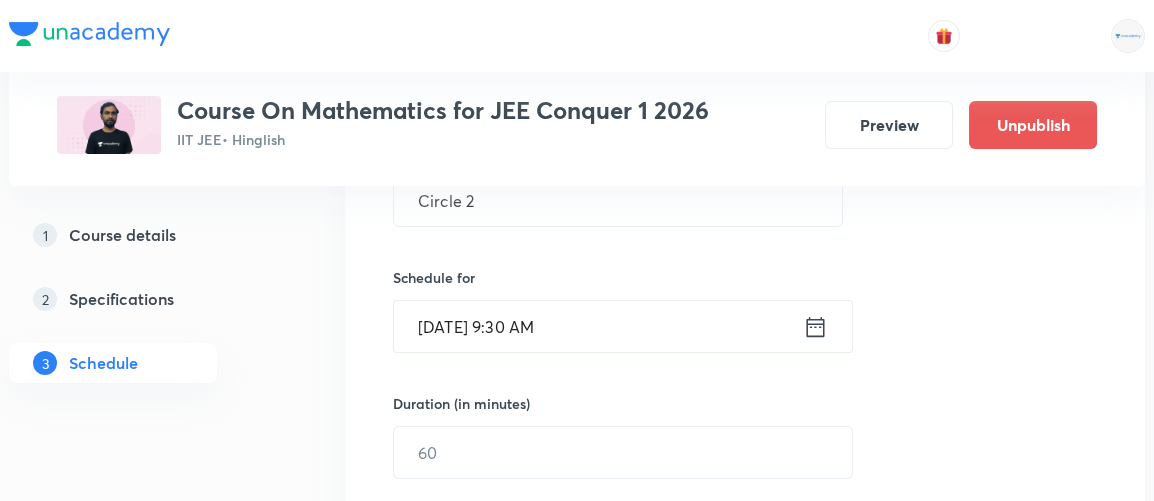 scroll, scrollTop: 525, scrollLeft: 0, axis: vertical 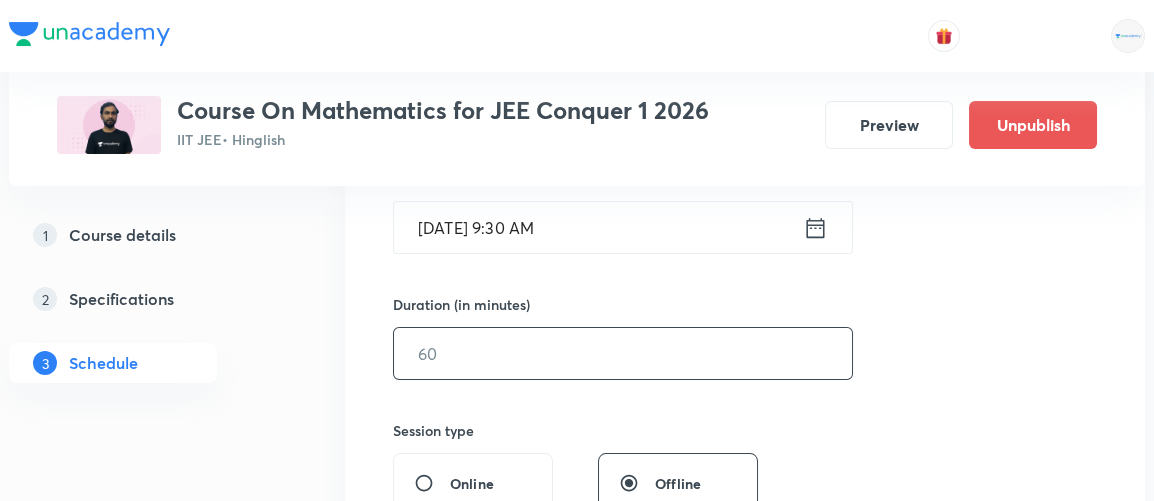click at bounding box center [623, 353] 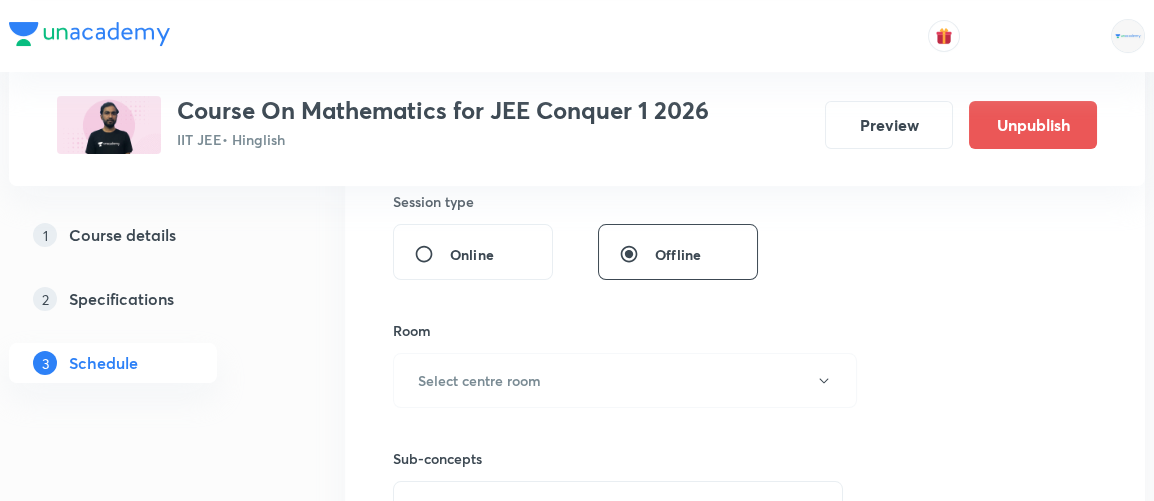 scroll, scrollTop: 756, scrollLeft: 0, axis: vertical 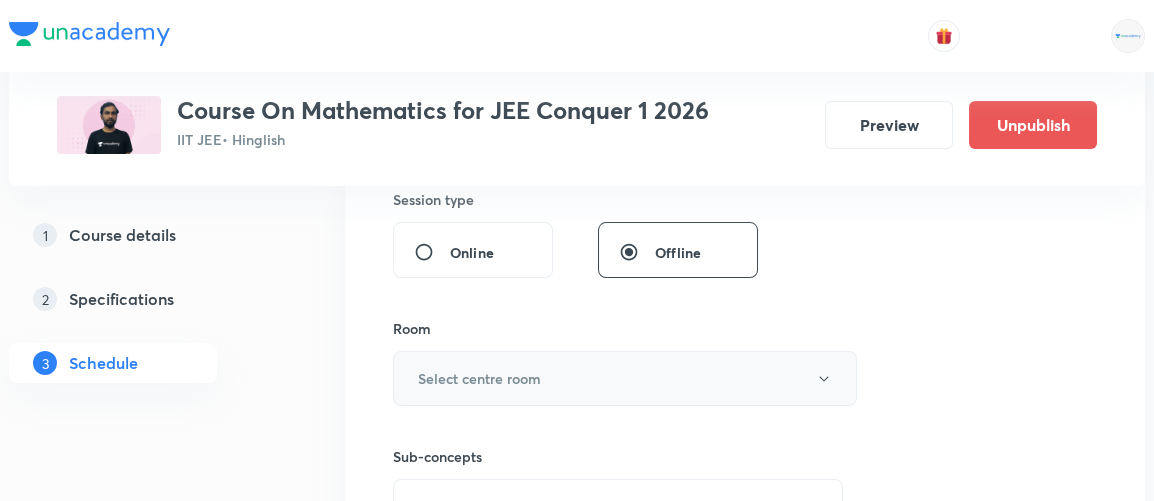 type on "90" 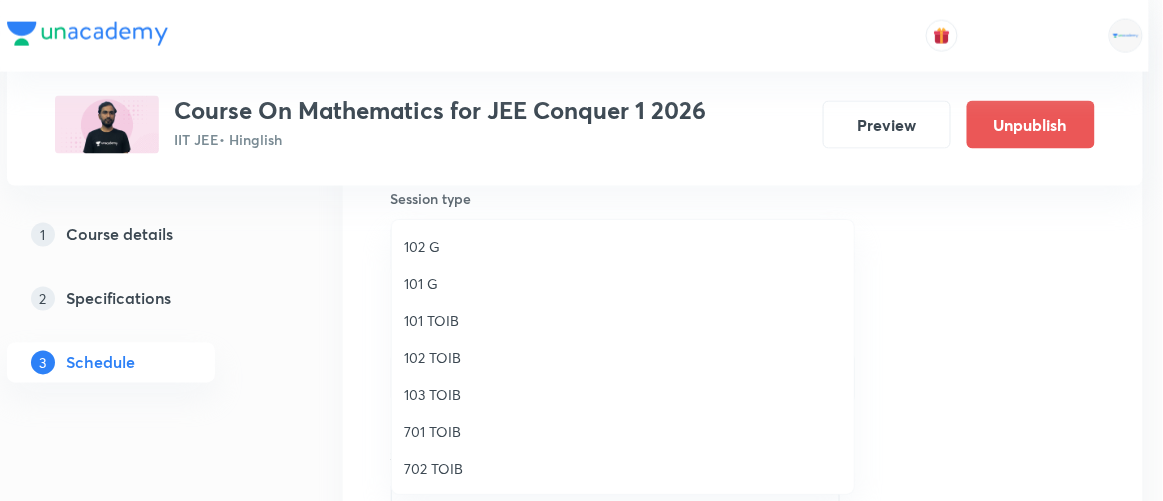 click on "102 TOIB" at bounding box center (623, 357) 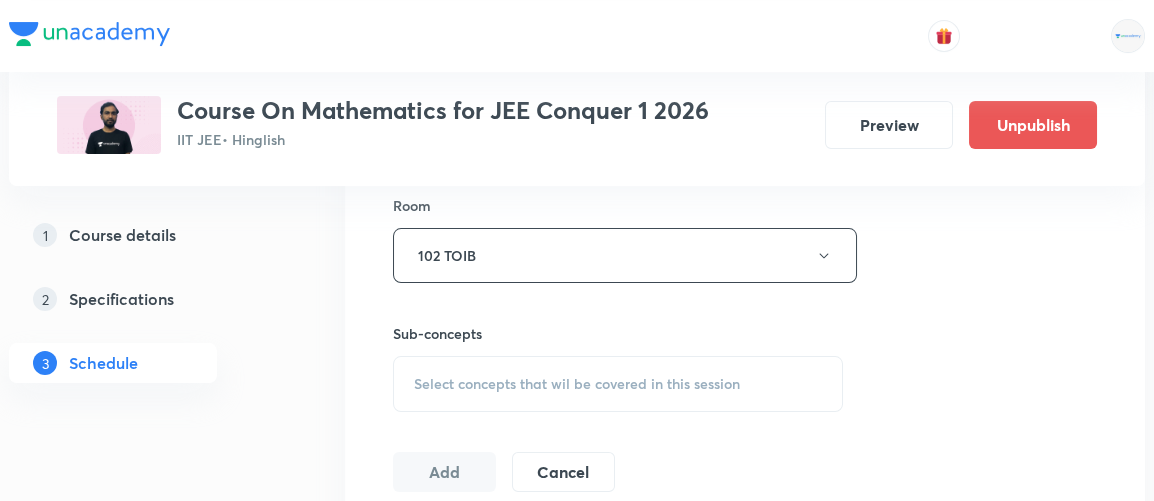 scroll, scrollTop: 879, scrollLeft: 0, axis: vertical 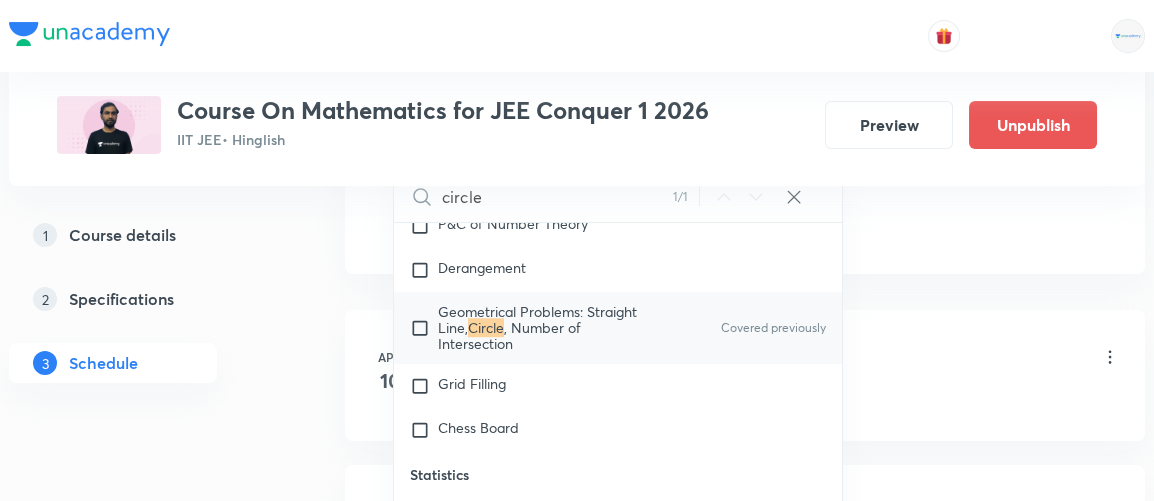 type on "circle" 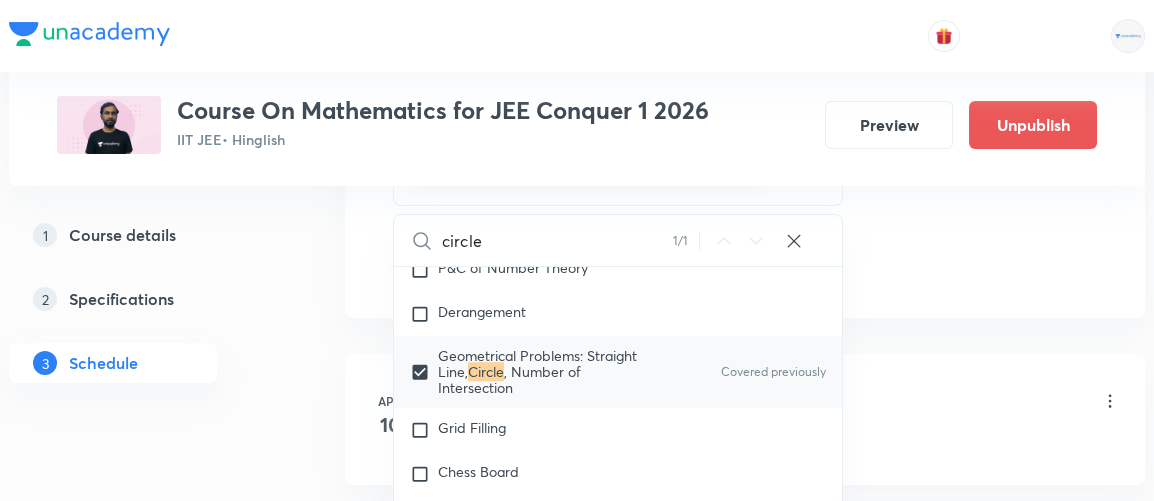 click on "Plus Courses Course On Mathematics for JEE Conquer 1 2026 IIT JEE  • Hinglish Preview Unpublish 1 Course details 2 Specifications 3 Schedule Schedule 60  classes Session  61 Live class Session title 8/99 Circle 2 ​ Schedule for Jul 11, 2025, 9:30 AM ​ Duration (in minutes) 90 ​   Session type Online Offline Room 102 TOIB Sub-concepts Geometrical Problems: Straight Line, Circle, Number of Intersection CLEAR circle 1 / 1 ​ Theory of equations Degree, Value Based & Equation Covered previously Geometrical Meaning of the Zeroes of a Polynomial Covered previously Location of roots Covered previously Geometrical meaning of Roots of an equation Covered previously Points in solving an equation Covered previously Graph of Quadratic Expression & its Analysis Covered previously Range of Quadratic Equation Covered previously Remainder and factor theorems Covered previously Identity Covered previously Quadratic equations Covered previously Common Roots Covered previously Location of Roots Covered previously Mode" at bounding box center (577, 4402) 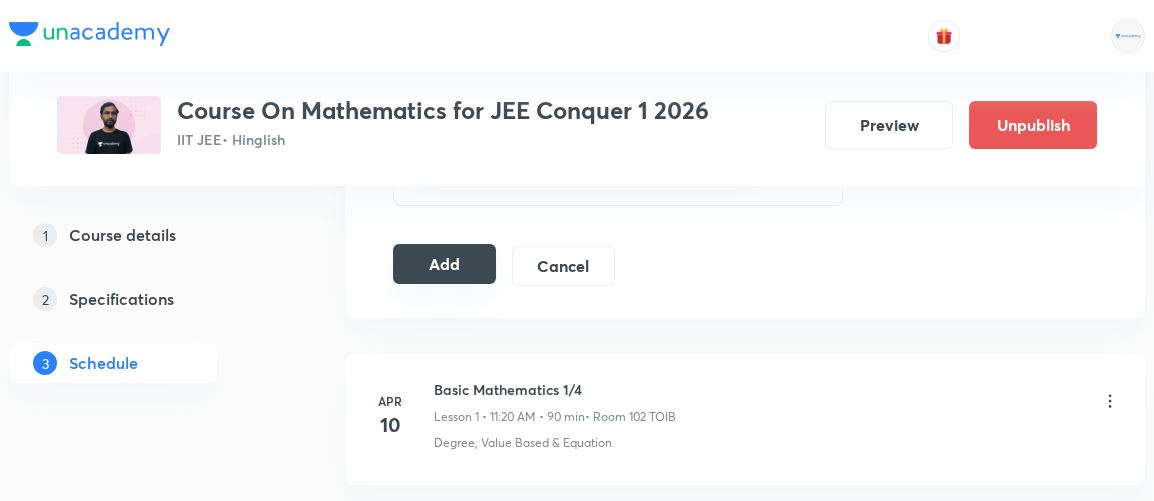 click on "Add" 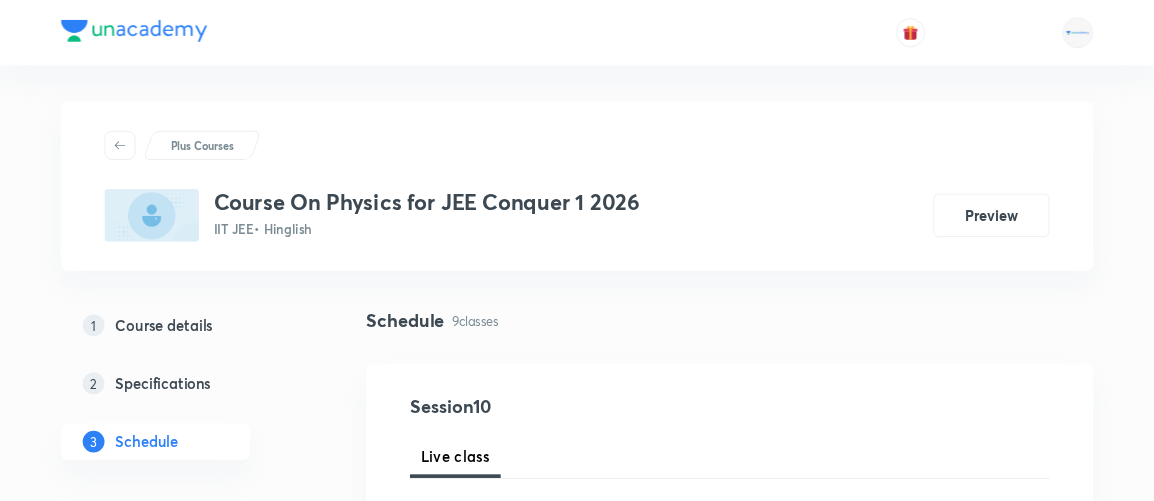 scroll, scrollTop: 0, scrollLeft: 0, axis: both 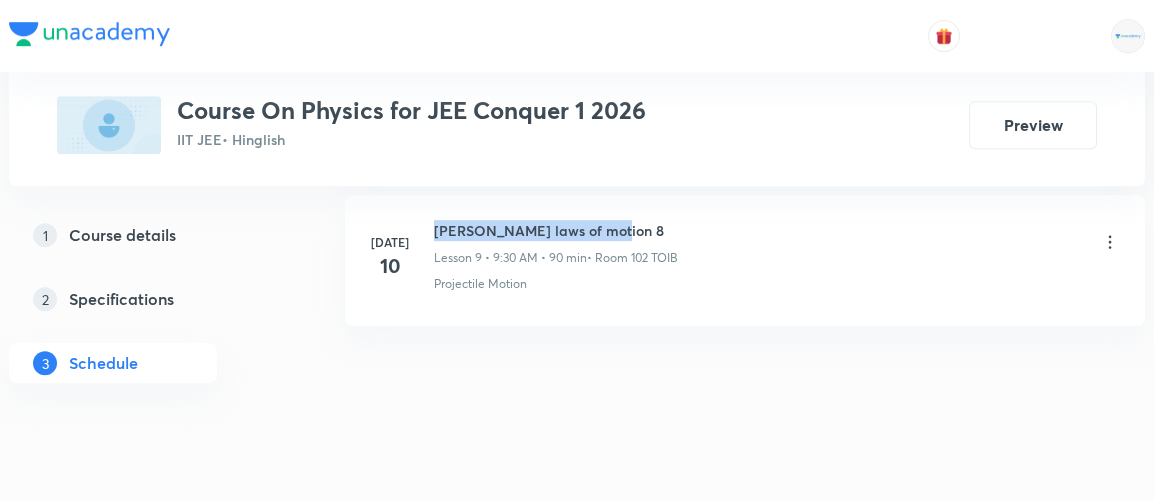 drag, startPoint x: 433, startPoint y: 217, endPoint x: 619, endPoint y: 215, distance: 186.01076 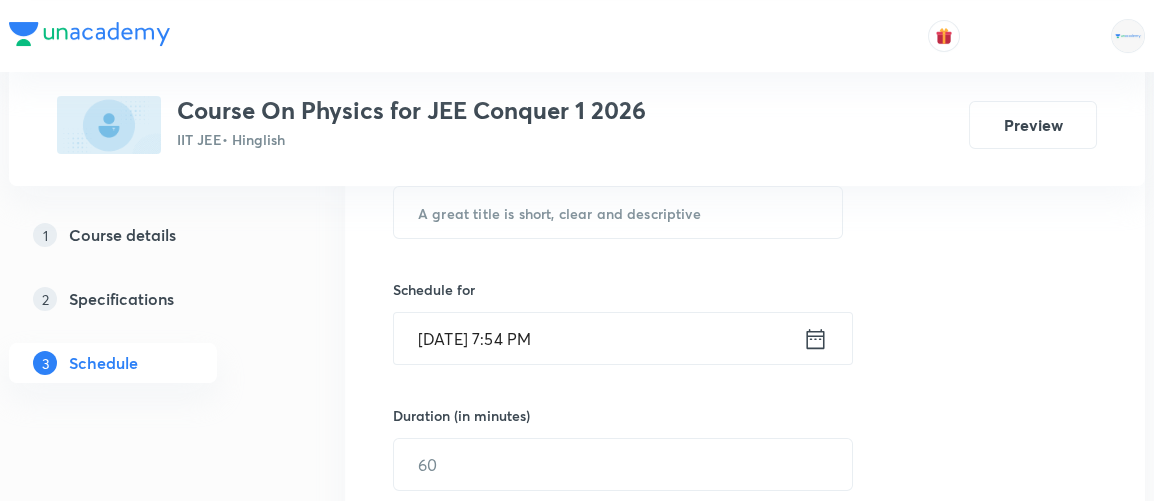 scroll, scrollTop: 312, scrollLeft: 0, axis: vertical 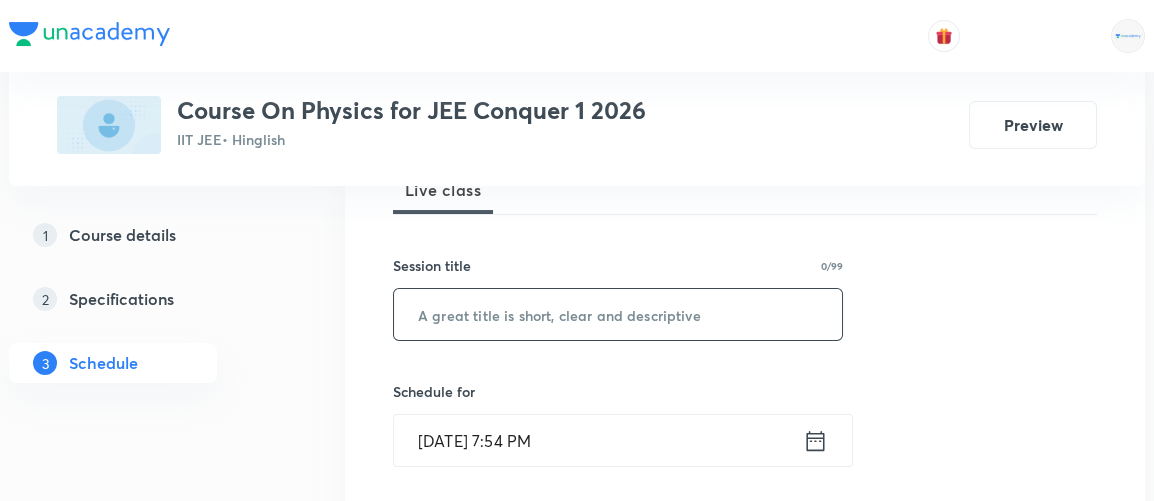 click at bounding box center [618, 314] 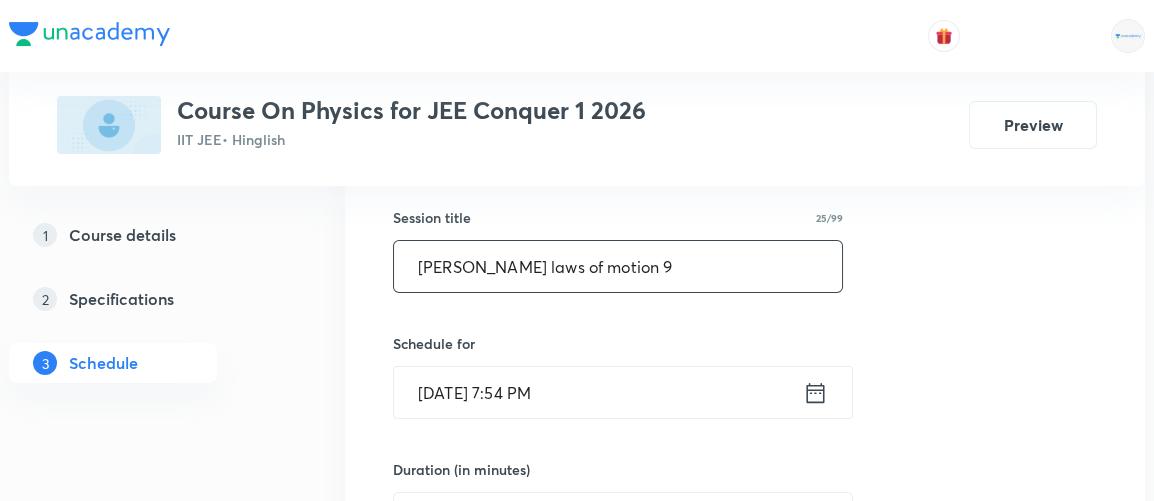 scroll, scrollTop: 400, scrollLeft: 0, axis: vertical 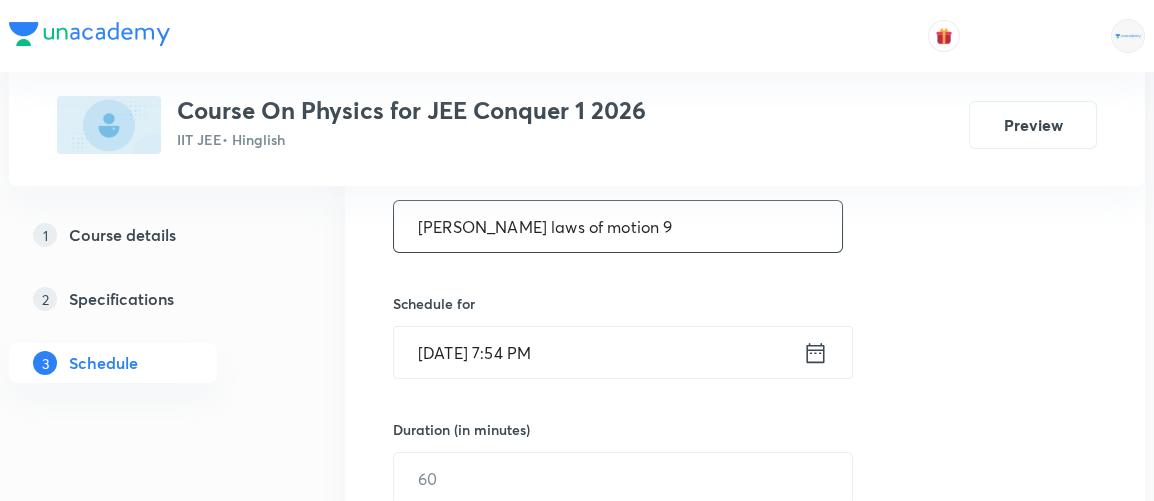 type on "[PERSON_NAME] laws of motion 9" 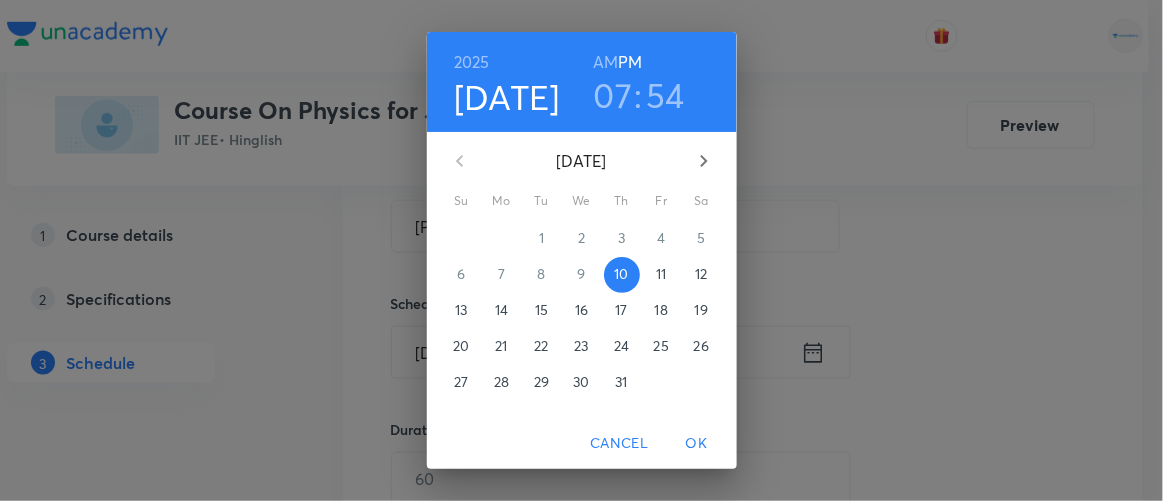 click on "11" at bounding box center (662, 274) 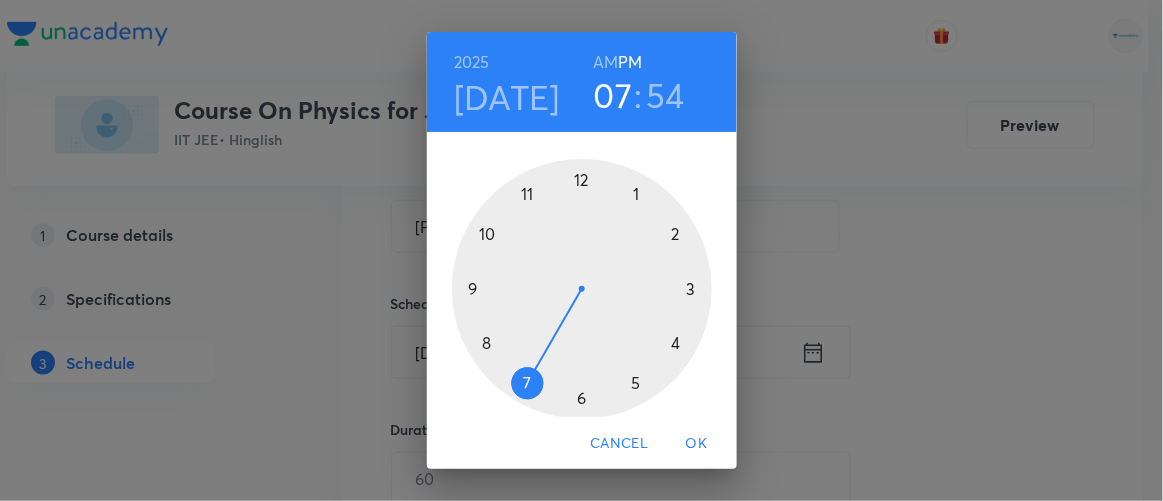 click at bounding box center (582, 289) 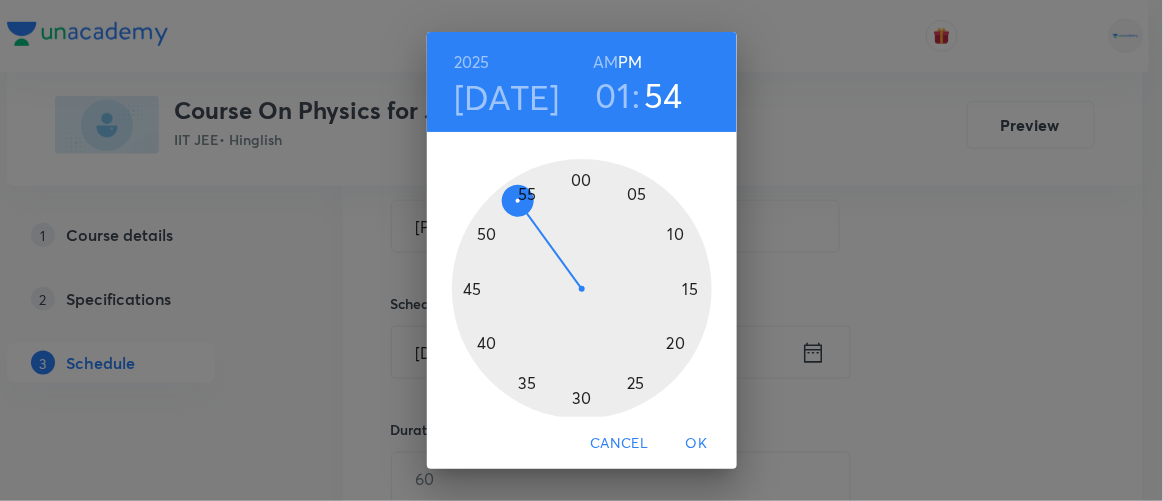 click at bounding box center [582, 289] 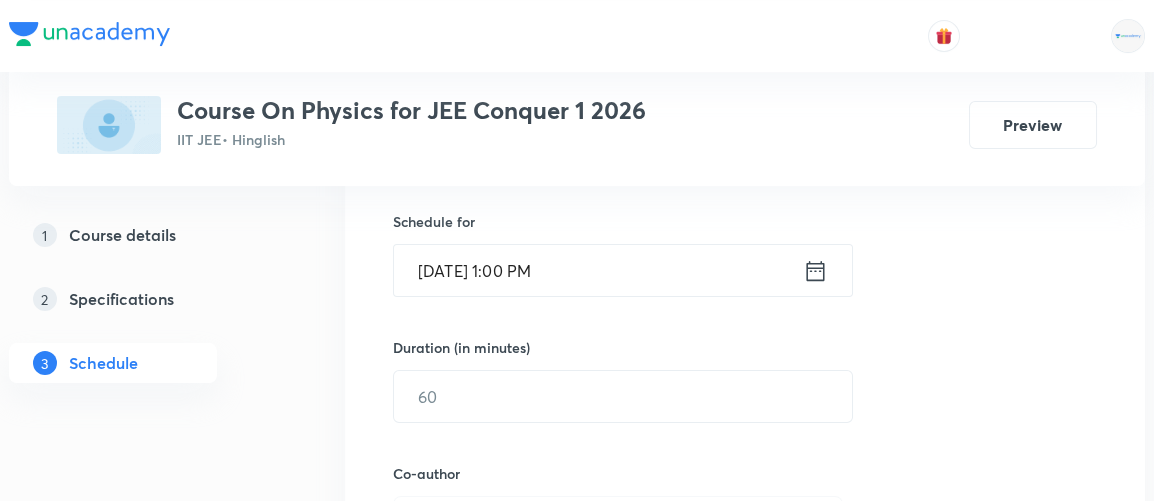scroll, scrollTop: 547, scrollLeft: 0, axis: vertical 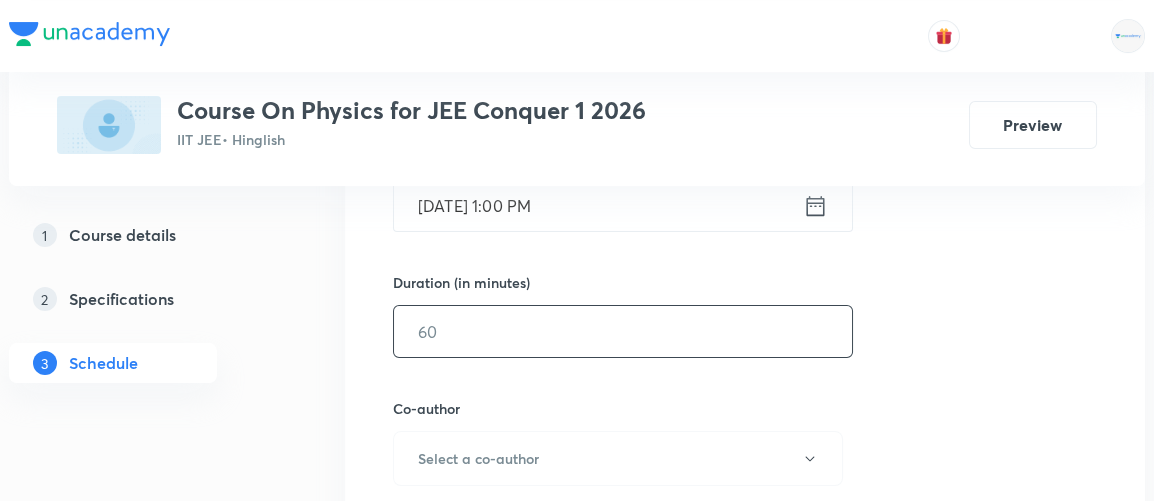 click at bounding box center (623, 331) 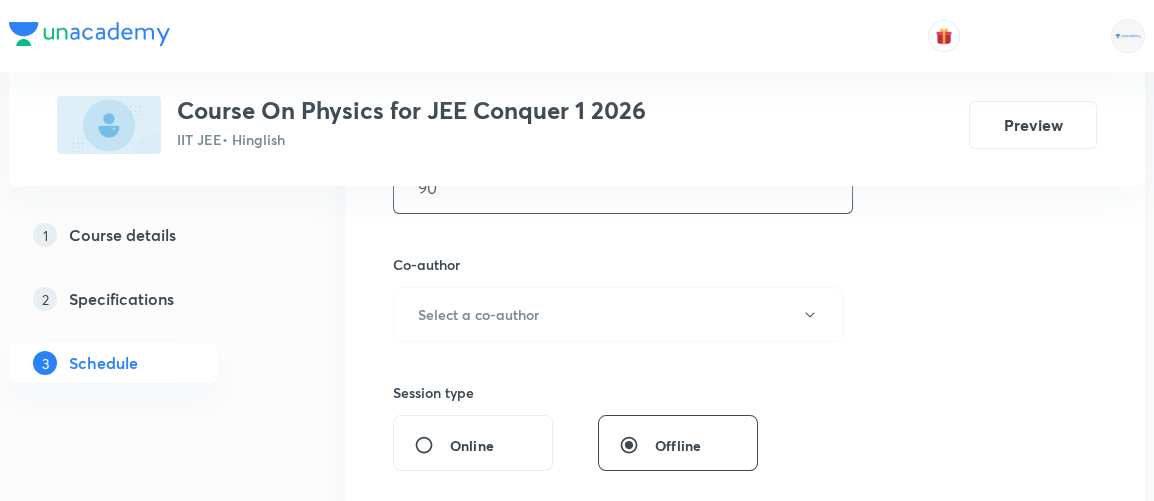 scroll, scrollTop: 707, scrollLeft: 0, axis: vertical 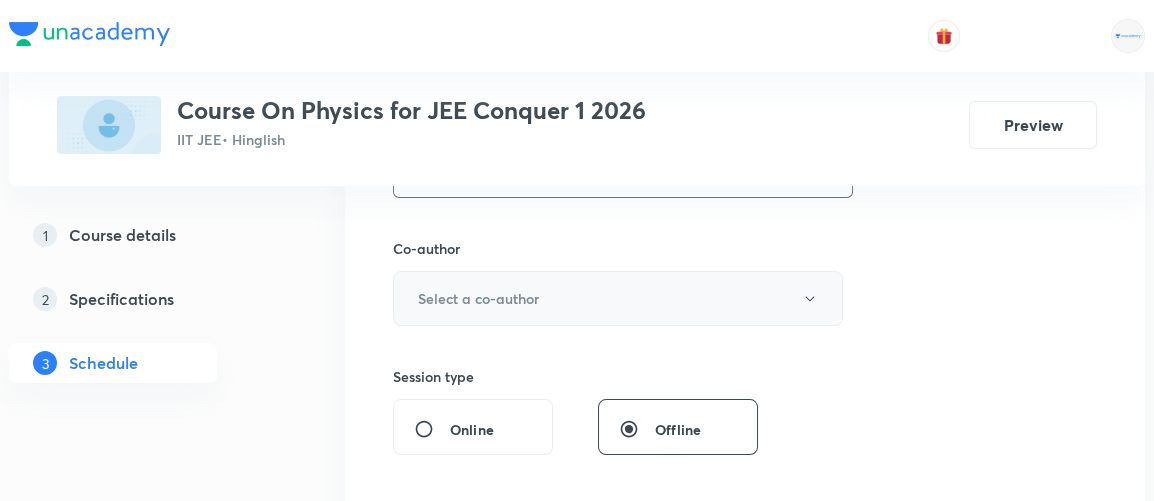 type on "90" 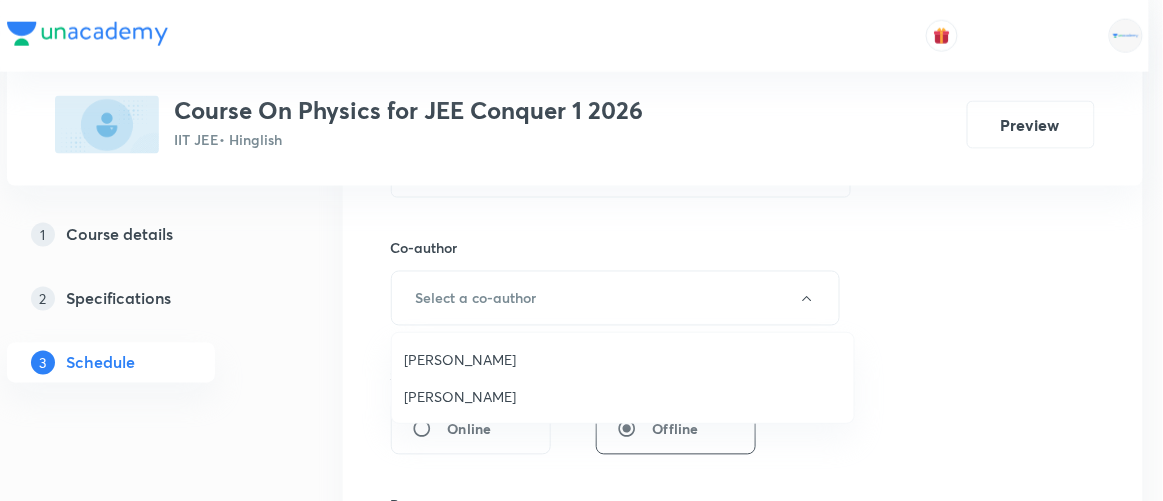 click on "Vinod Kumar Dixit" at bounding box center (623, 359) 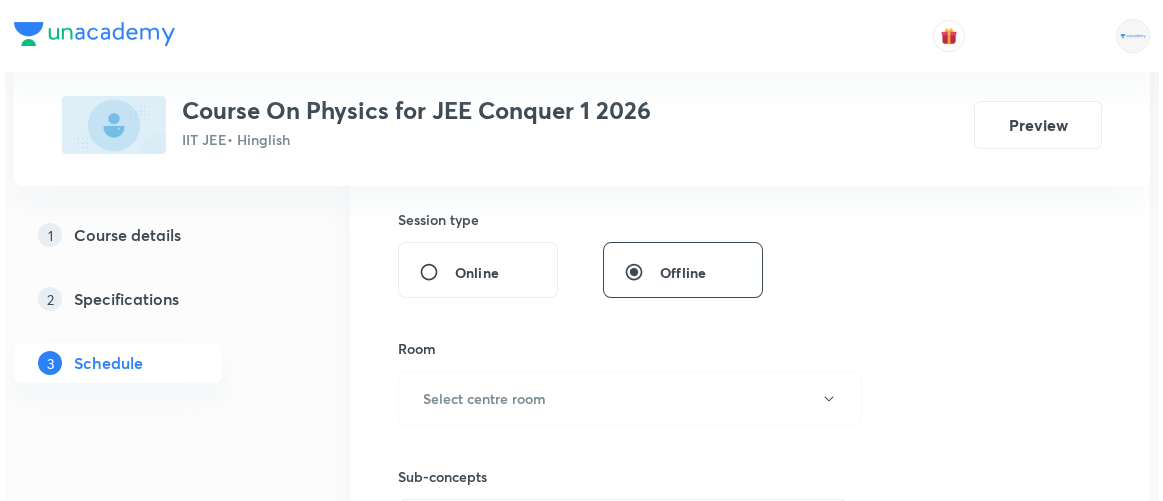 scroll, scrollTop: 880, scrollLeft: 0, axis: vertical 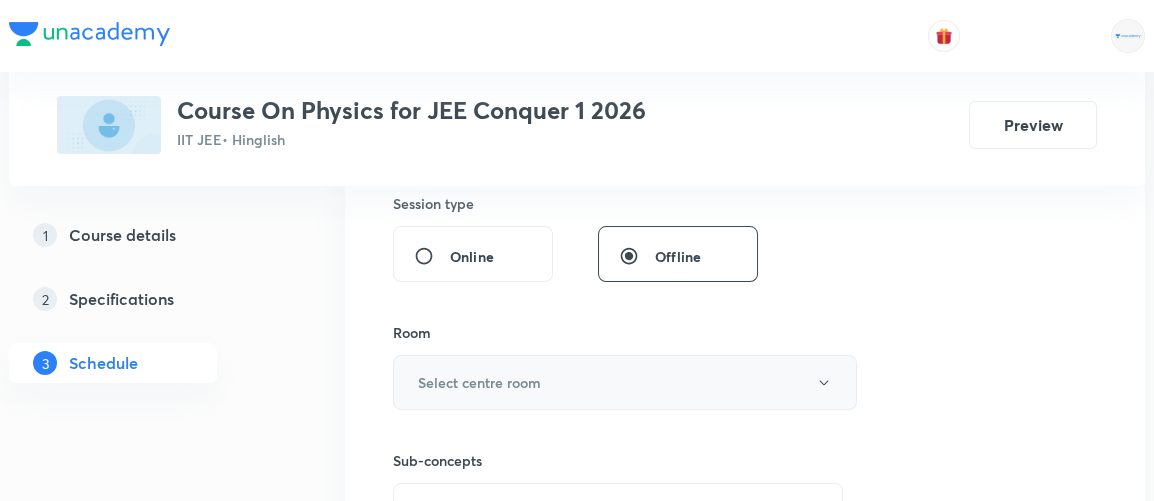 click on "Select centre room" at bounding box center (479, 382) 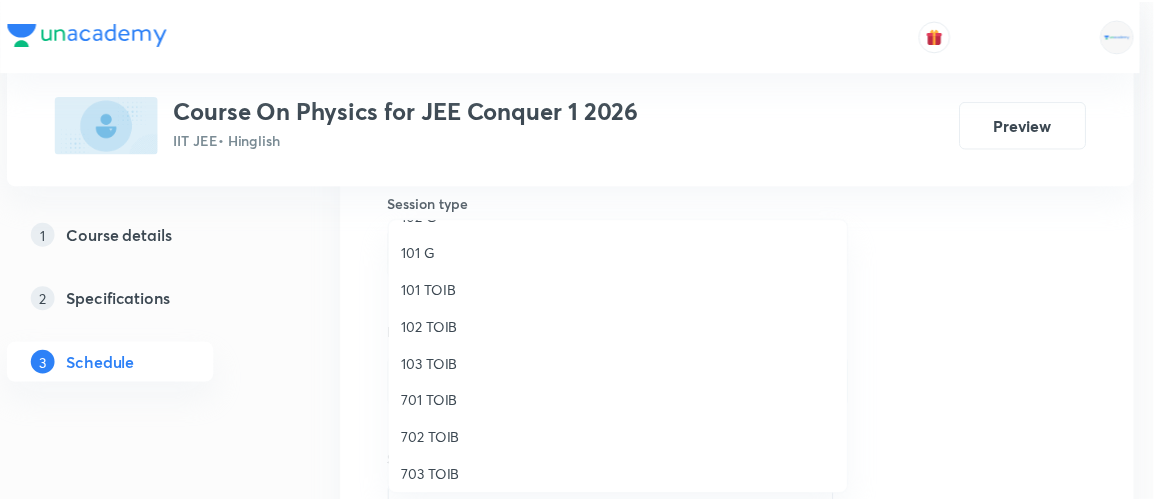 scroll, scrollTop: 0, scrollLeft: 0, axis: both 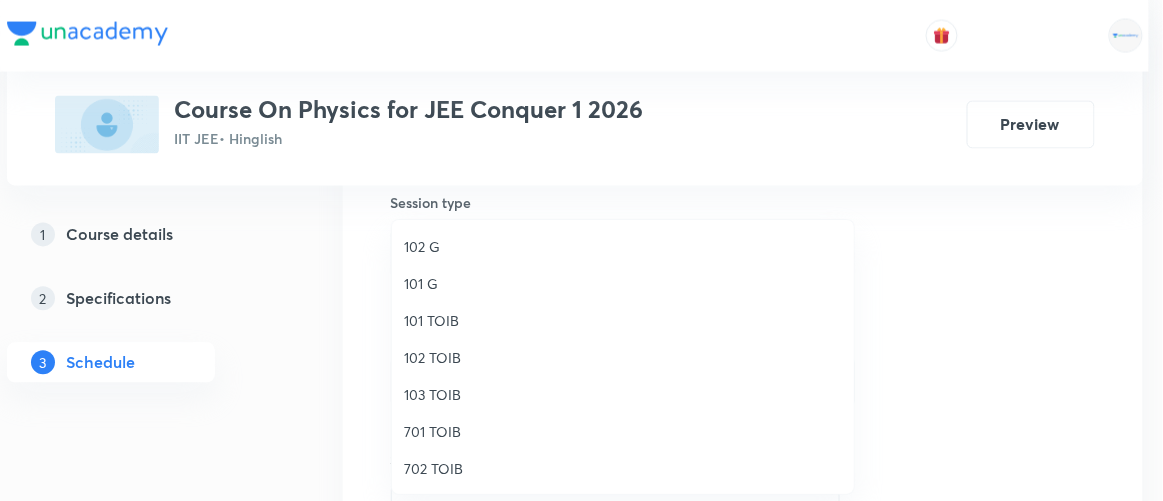 click on "102 TOIB" at bounding box center [623, 357] 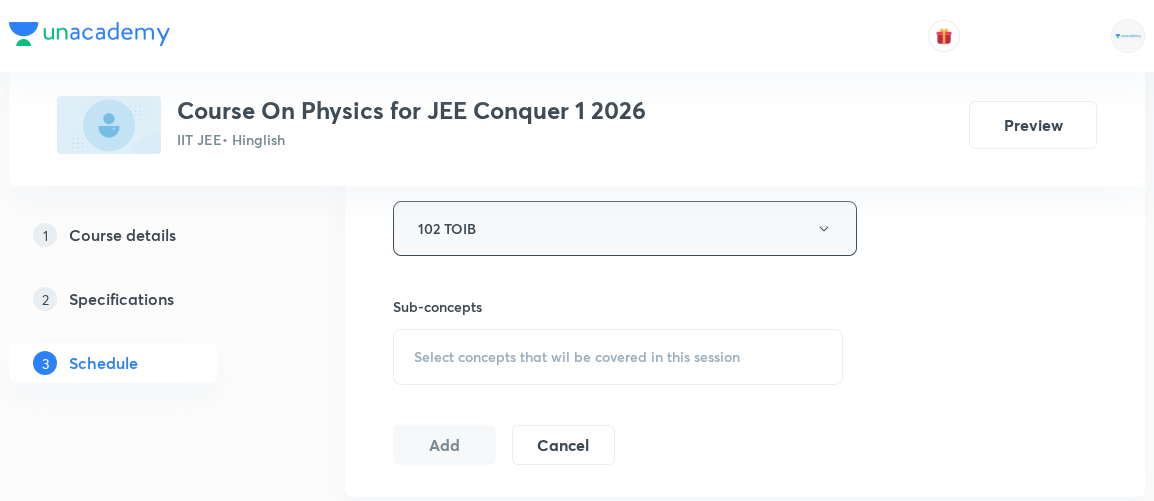 scroll, scrollTop: 1036, scrollLeft: 0, axis: vertical 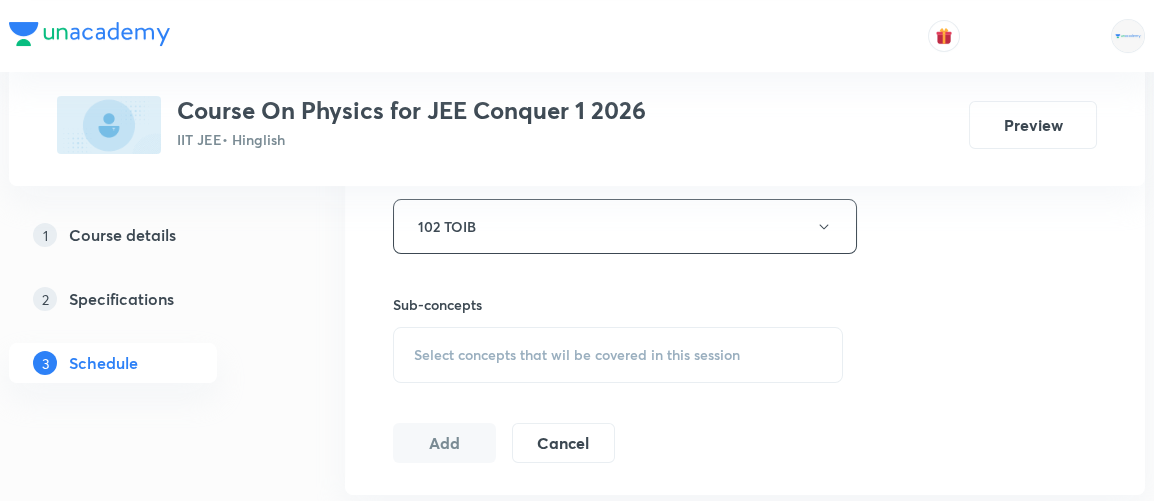click on "Select concepts that wil be covered in this session" at bounding box center (577, 355) 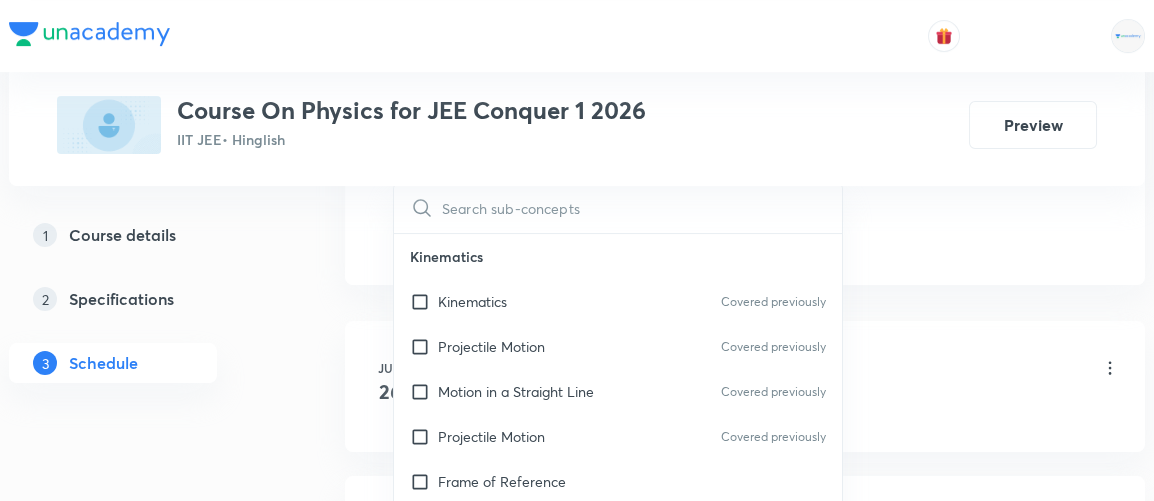 scroll, scrollTop: 1244, scrollLeft: 0, axis: vertical 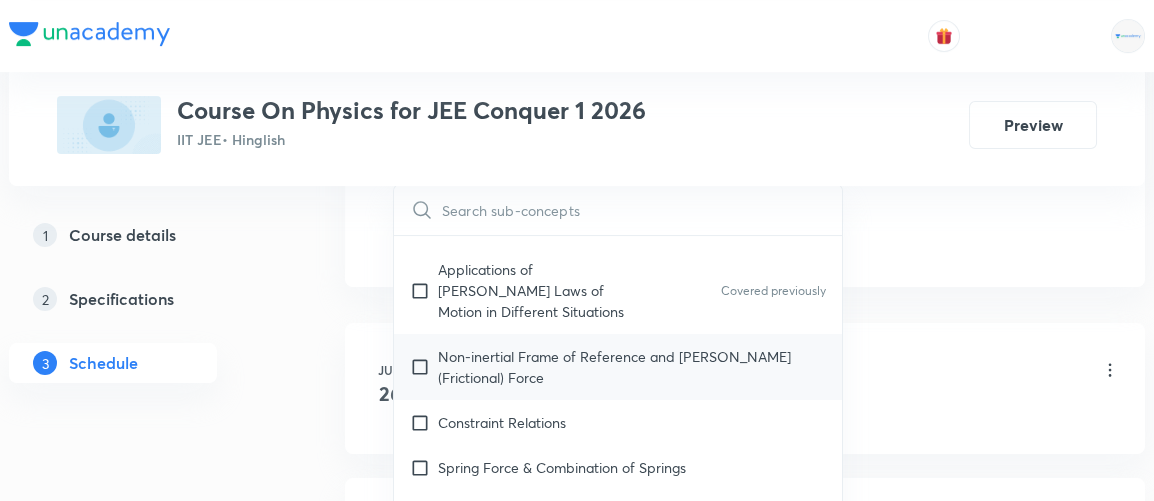 click on "Non-inertial Frame of Reference and Pseudo(Frictional) Force" at bounding box center [632, 367] 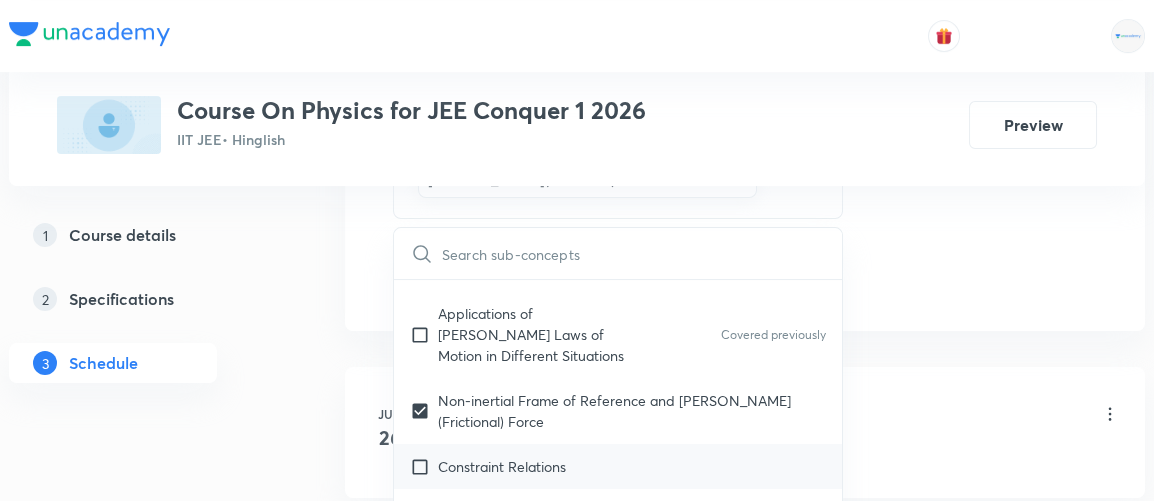 click on "Constraint Relations" at bounding box center [502, 466] 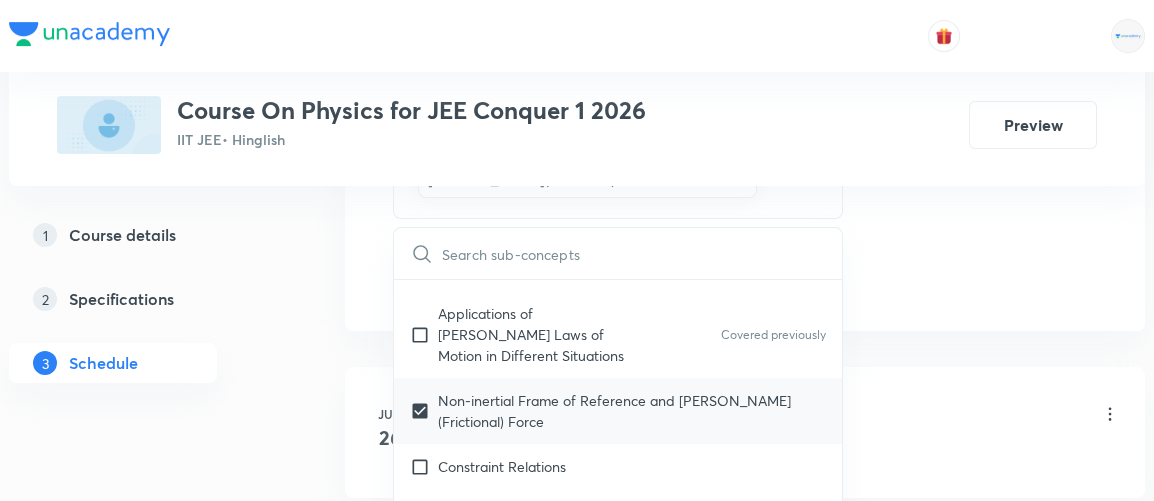 checkbox on "true" 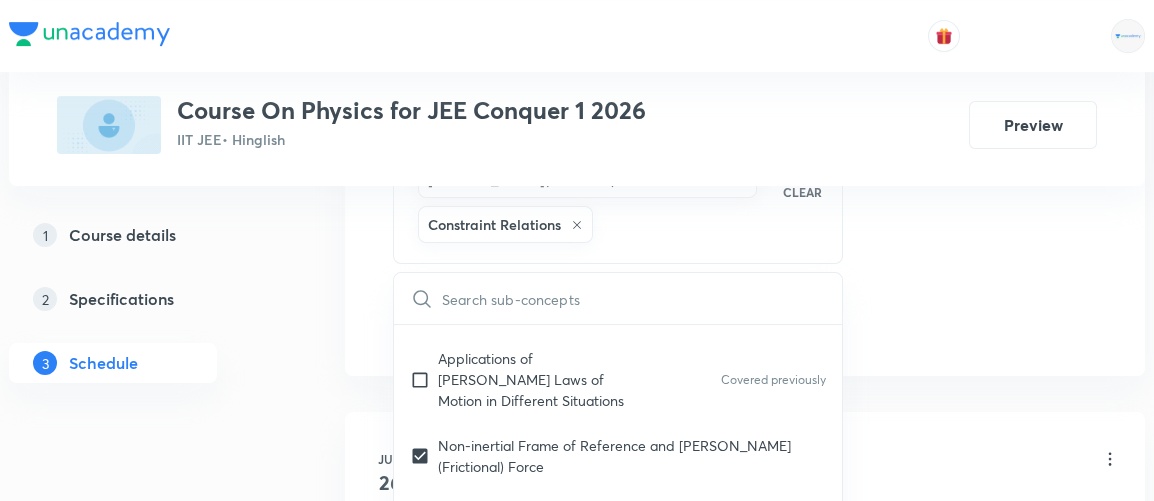 click on "1 Course details 2 Specifications 3 Schedule" at bounding box center [145, 515] 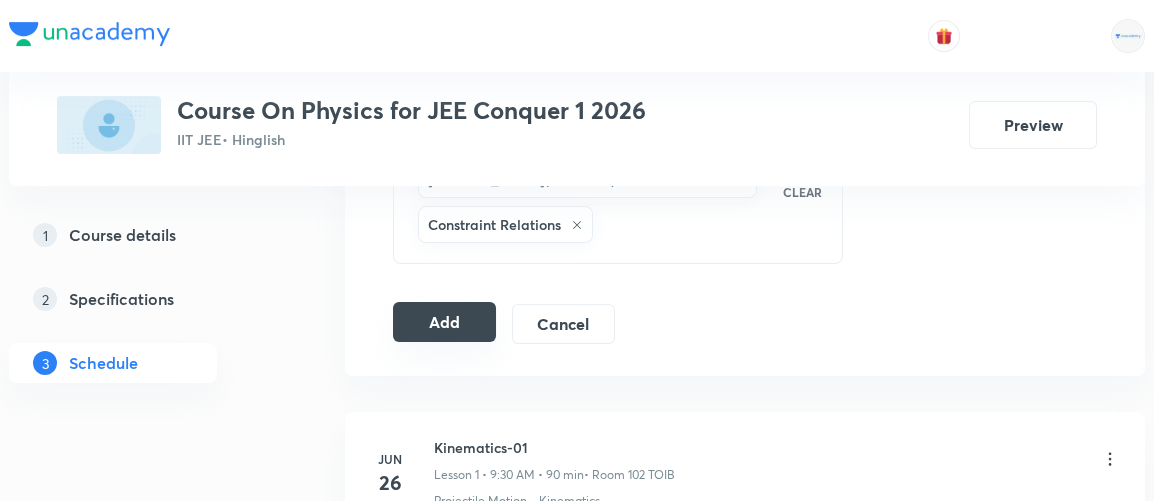click on "Add" at bounding box center [444, 322] 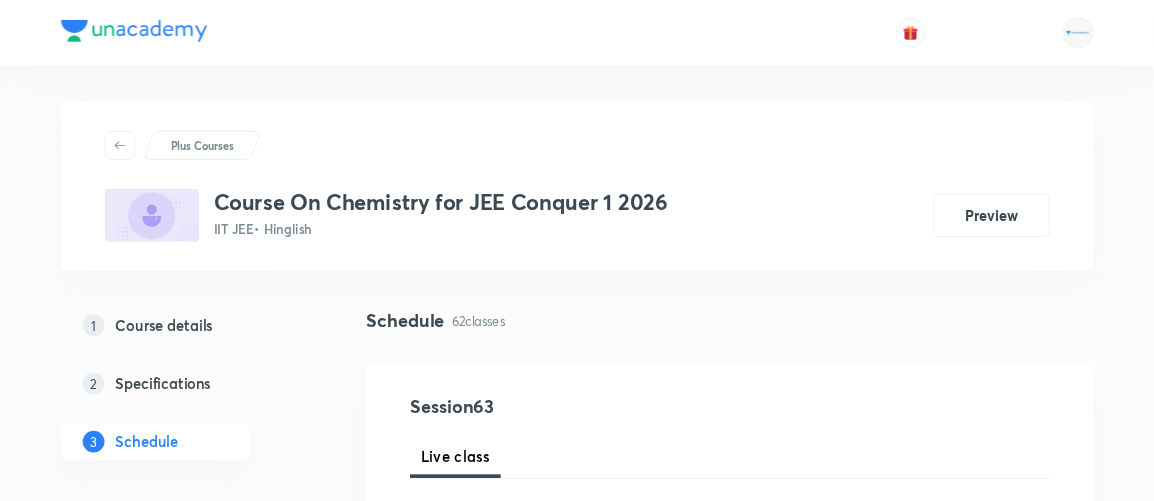 scroll, scrollTop: 0, scrollLeft: 0, axis: both 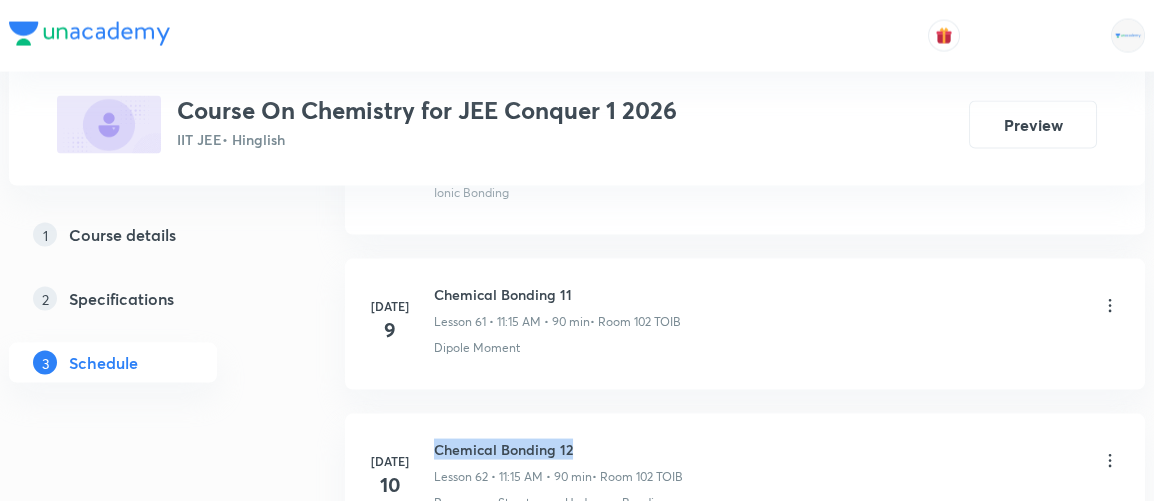 drag, startPoint x: 433, startPoint y: 392, endPoint x: 580, endPoint y: 404, distance: 147.48898 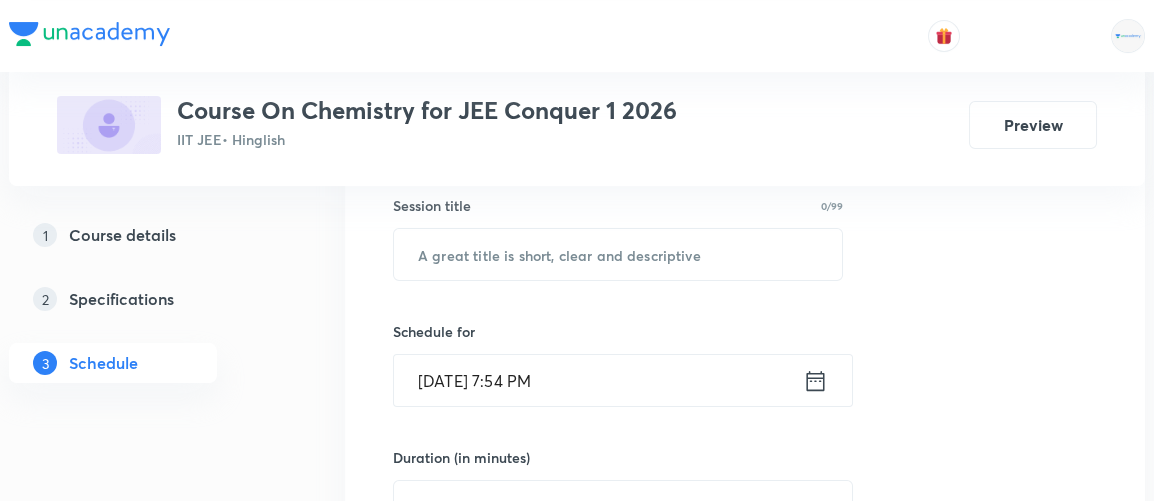 scroll, scrollTop: 373, scrollLeft: 0, axis: vertical 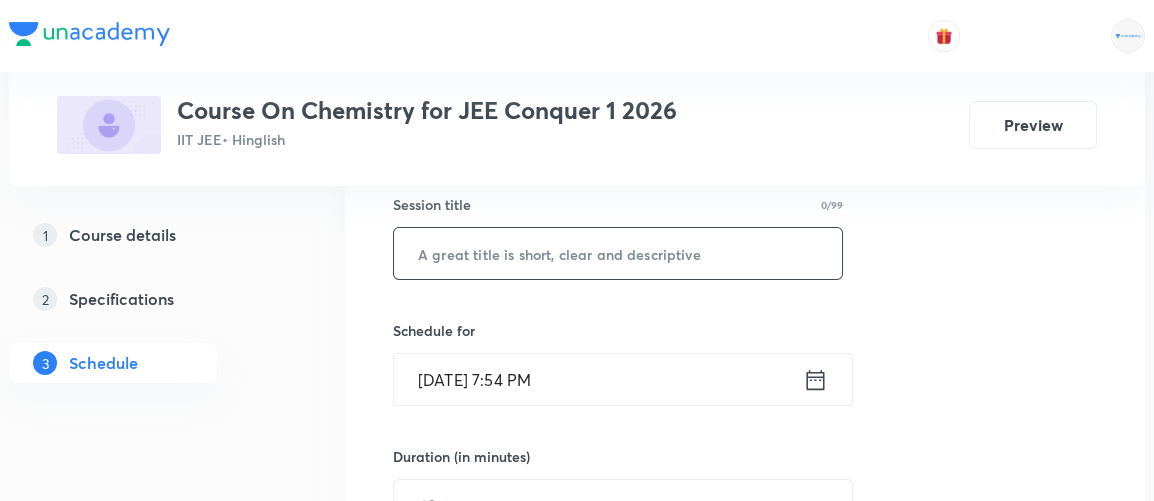 click at bounding box center [618, 253] 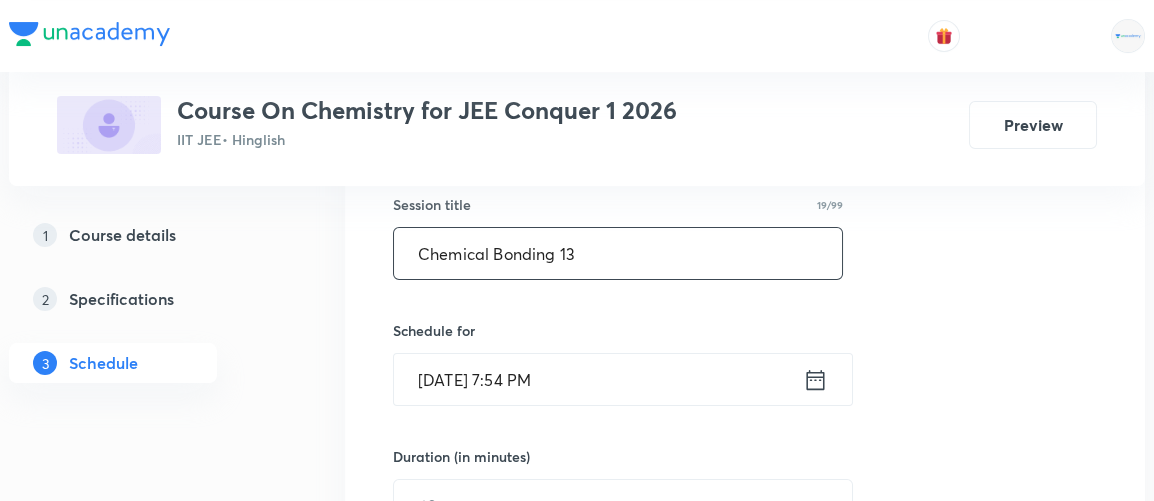 type on "Chemical Bonding 13" 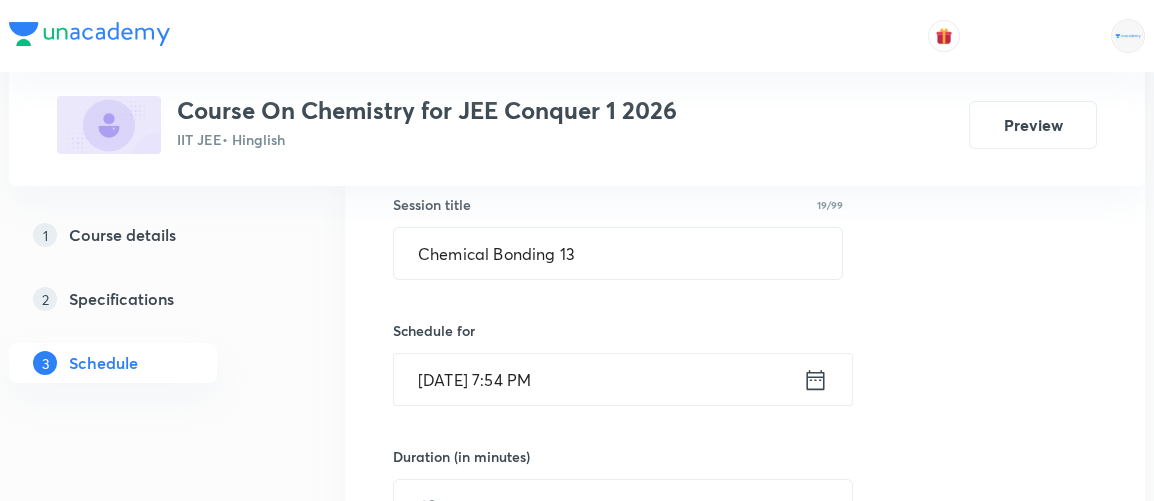 click 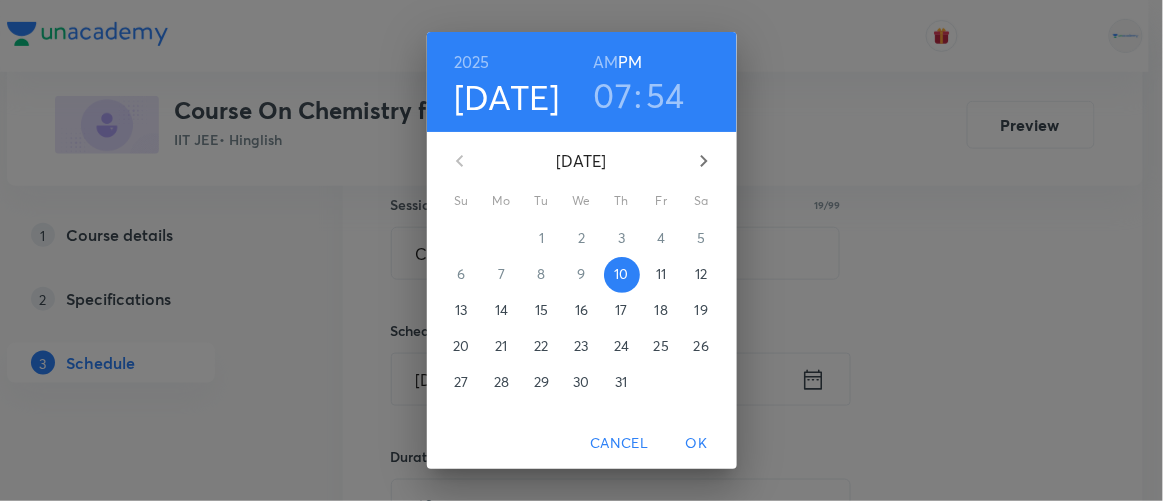 click on "11" at bounding box center [661, 274] 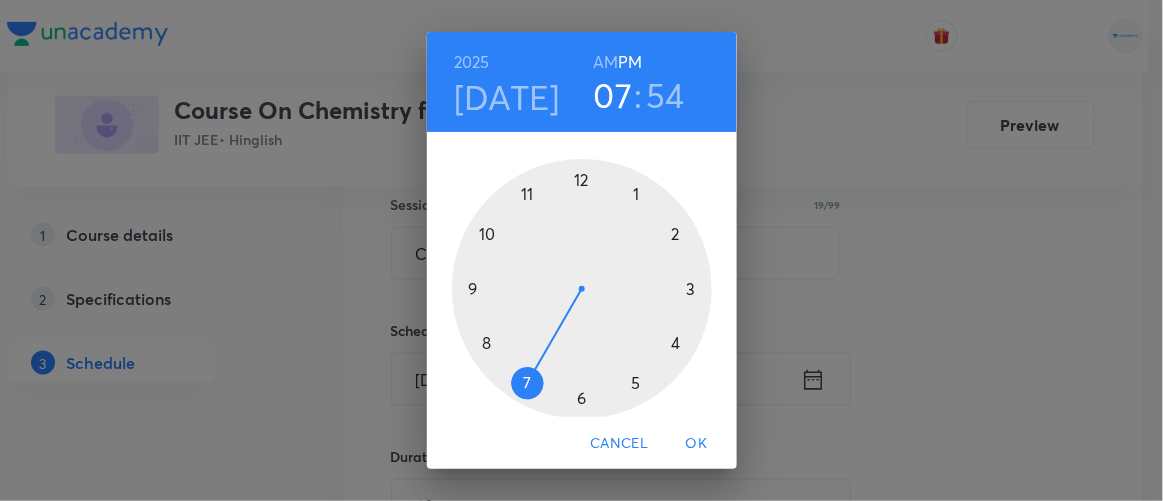 click on "AM" at bounding box center (605, 62) 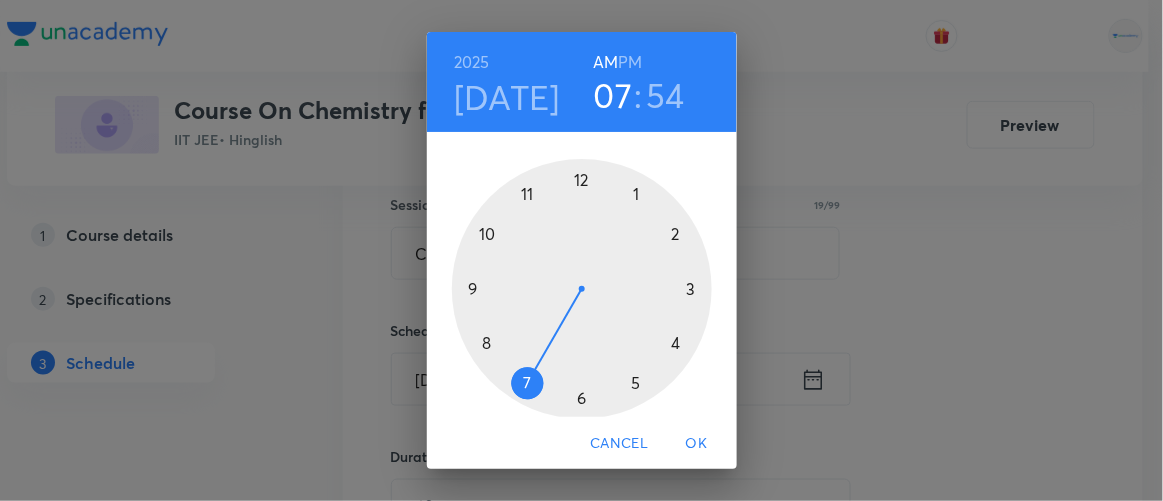 click at bounding box center (582, 289) 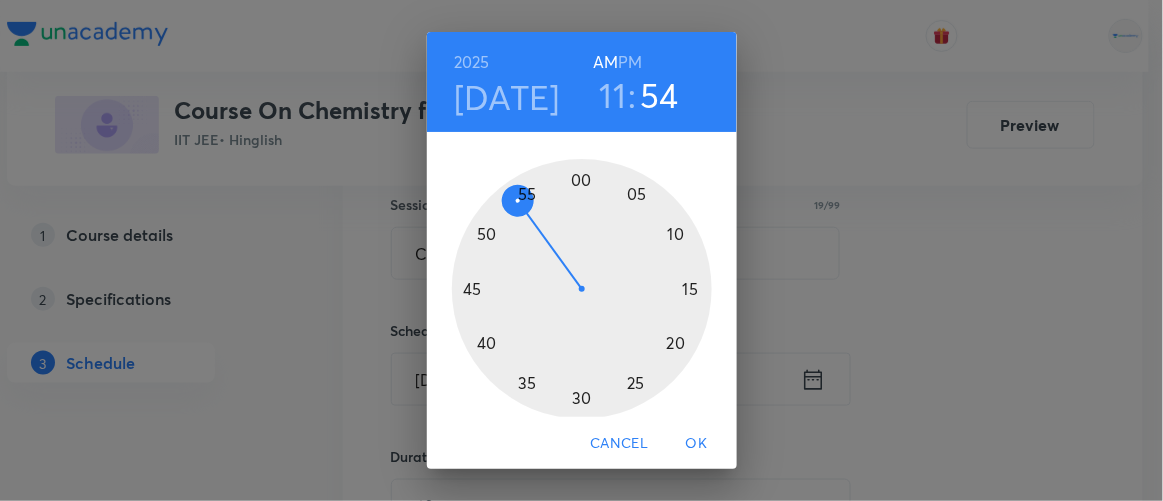 click at bounding box center [582, 289] 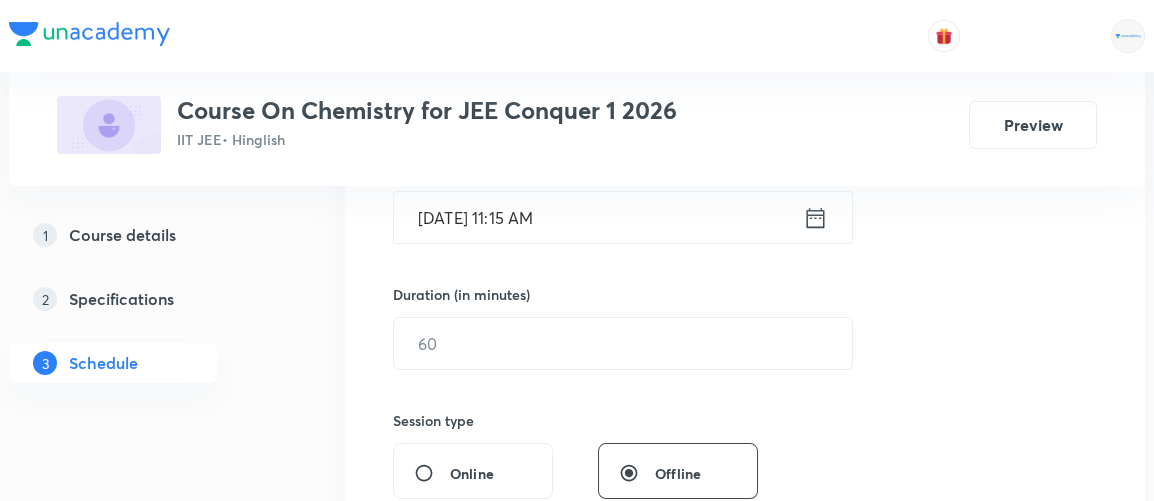 scroll, scrollTop: 535, scrollLeft: 0, axis: vertical 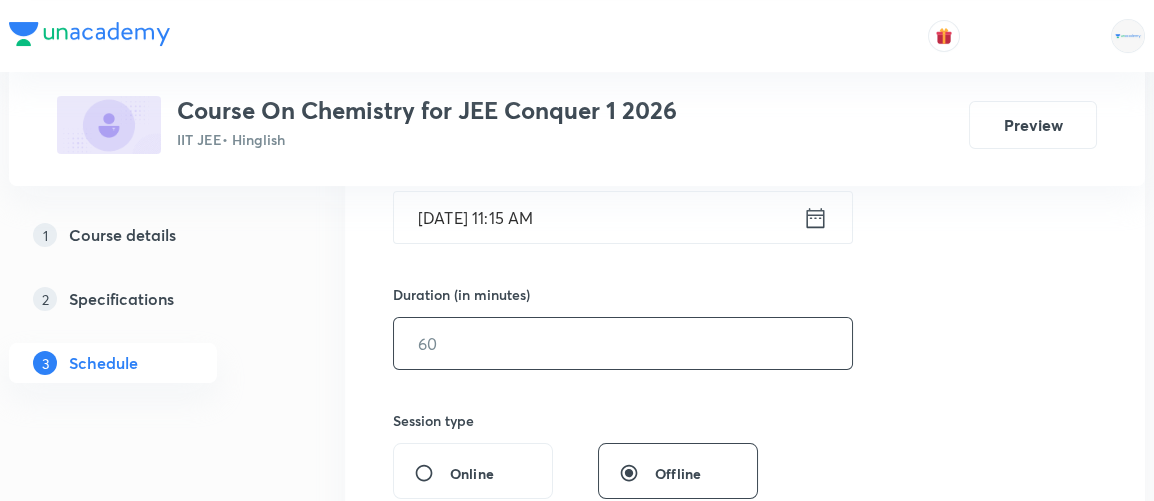 click at bounding box center (623, 343) 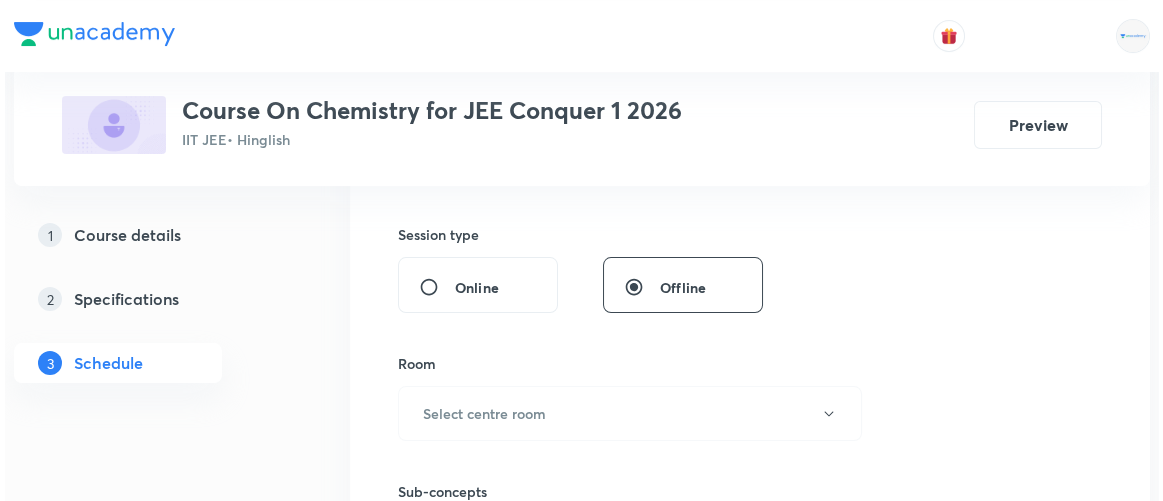 scroll, scrollTop: 732, scrollLeft: 0, axis: vertical 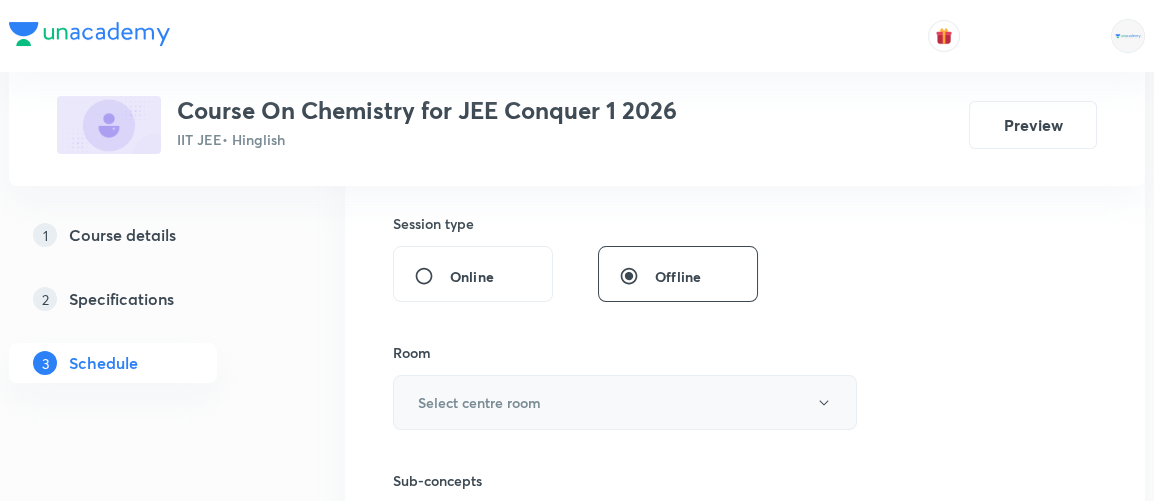 type on "90" 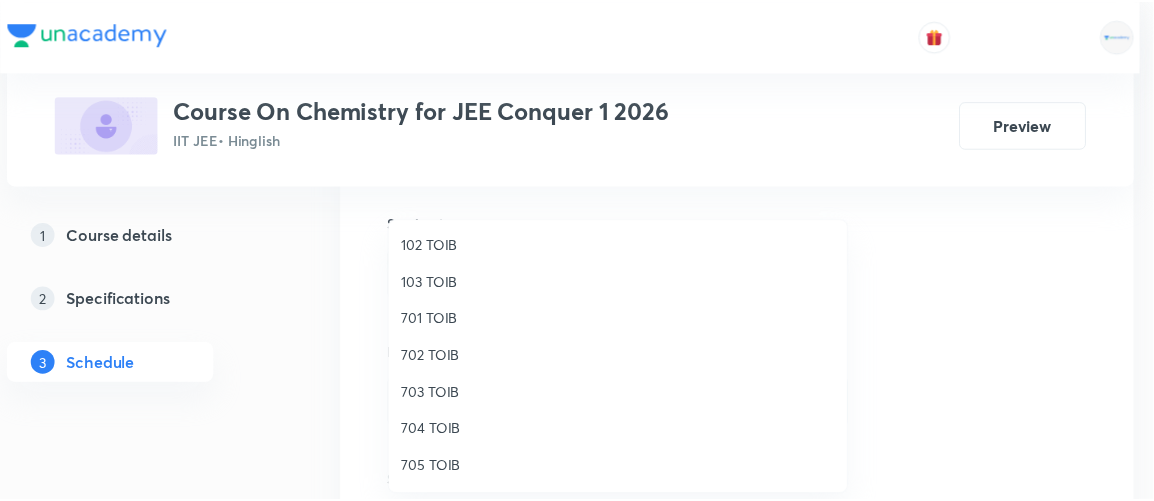 scroll, scrollTop: 106, scrollLeft: 0, axis: vertical 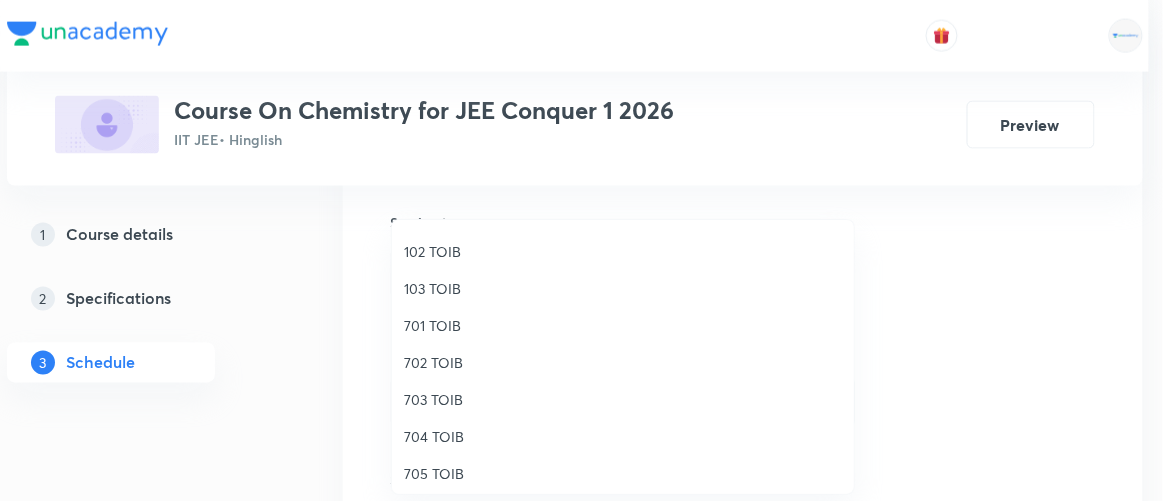 click on "102 TOIB" at bounding box center [623, 251] 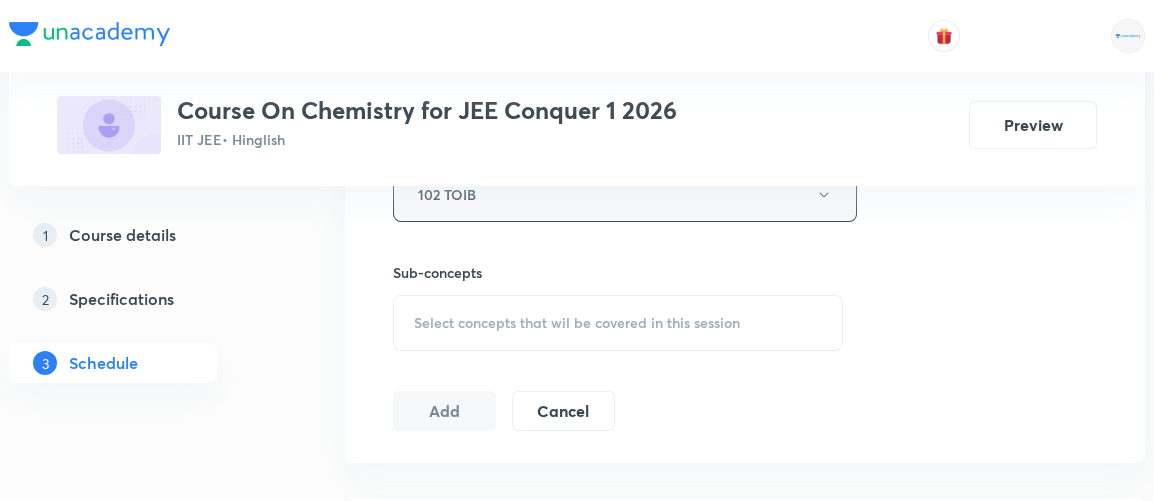 scroll, scrollTop: 941, scrollLeft: 0, axis: vertical 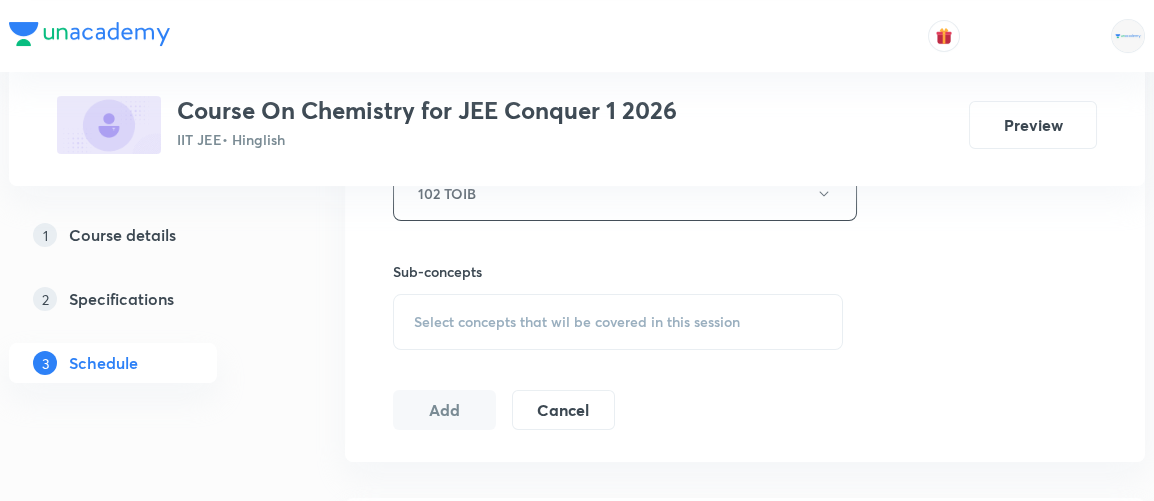 click on "Select concepts that wil be covered in this session" at bounding box center [577, 322] 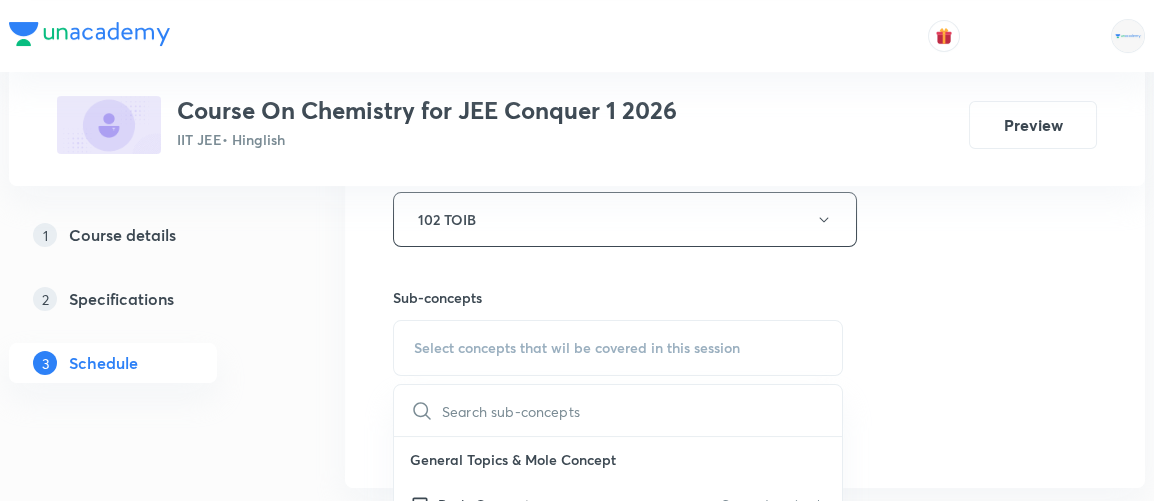scroll, scrollTop: 918, scrollLeft: 0, axis: vertical 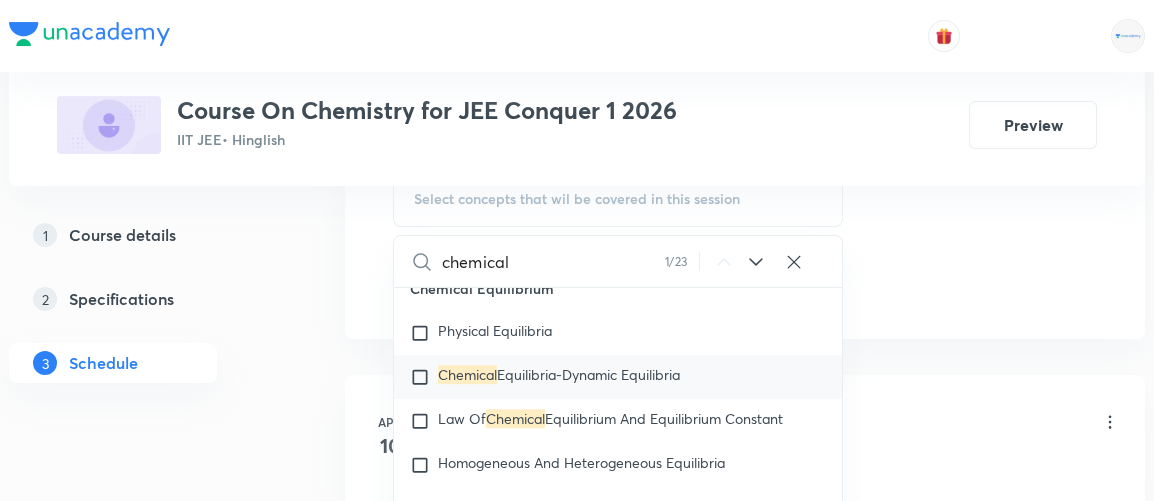type on "chemical" 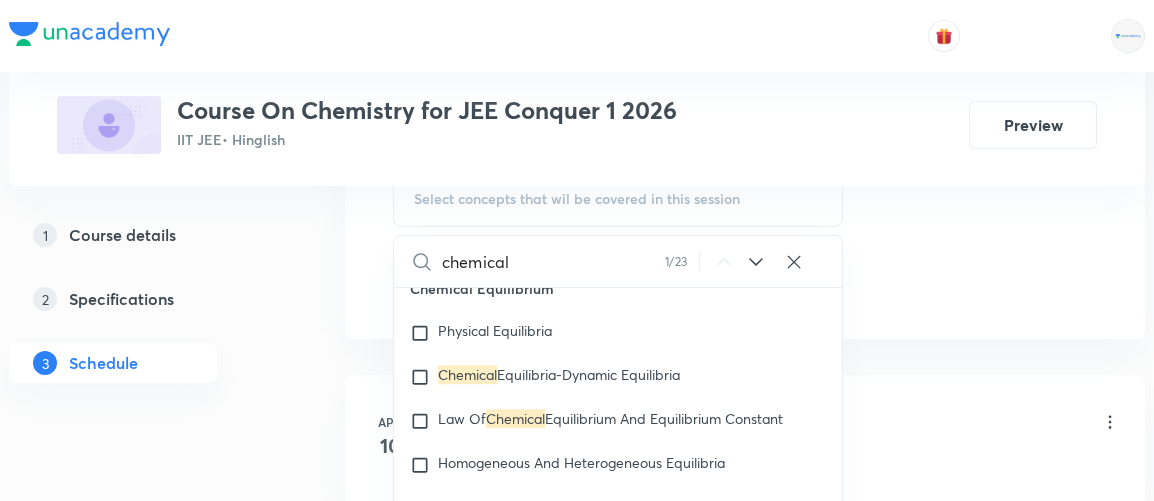 checkbox on "true" 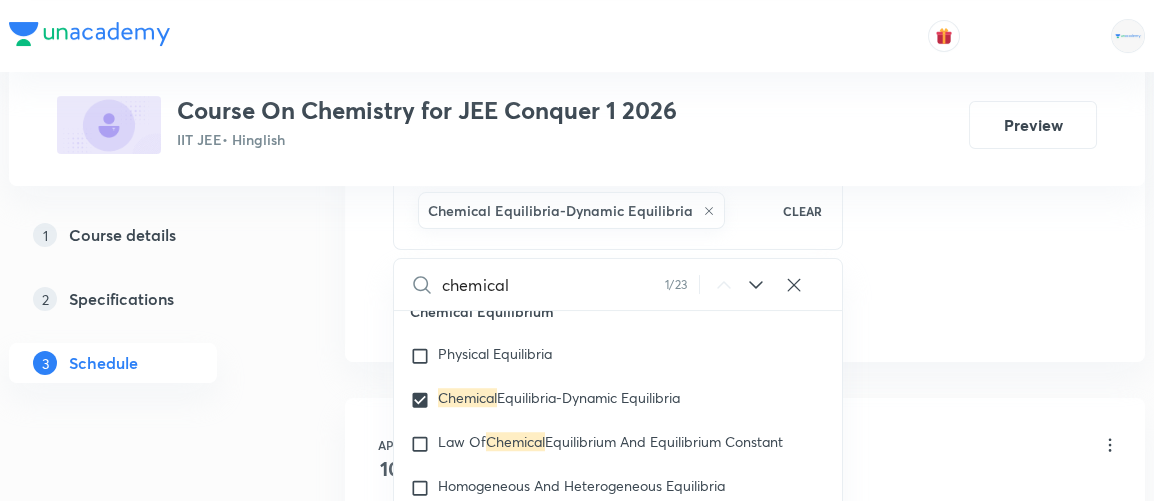 click on "1 Course details 2 Specifications 3 Schedule" at bounding box center (145, 4717) 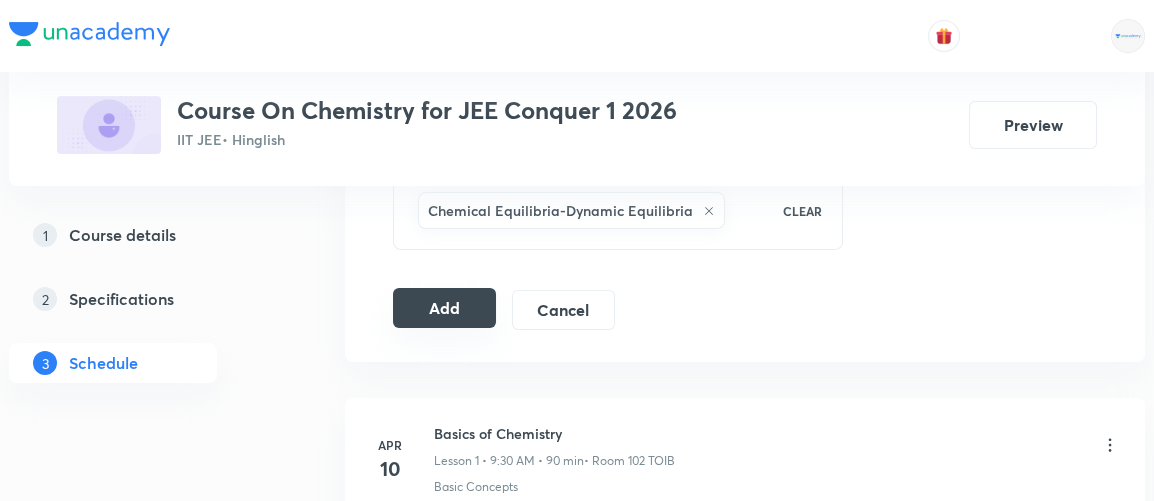 click on "Add" at bounding box center [444, 308] 